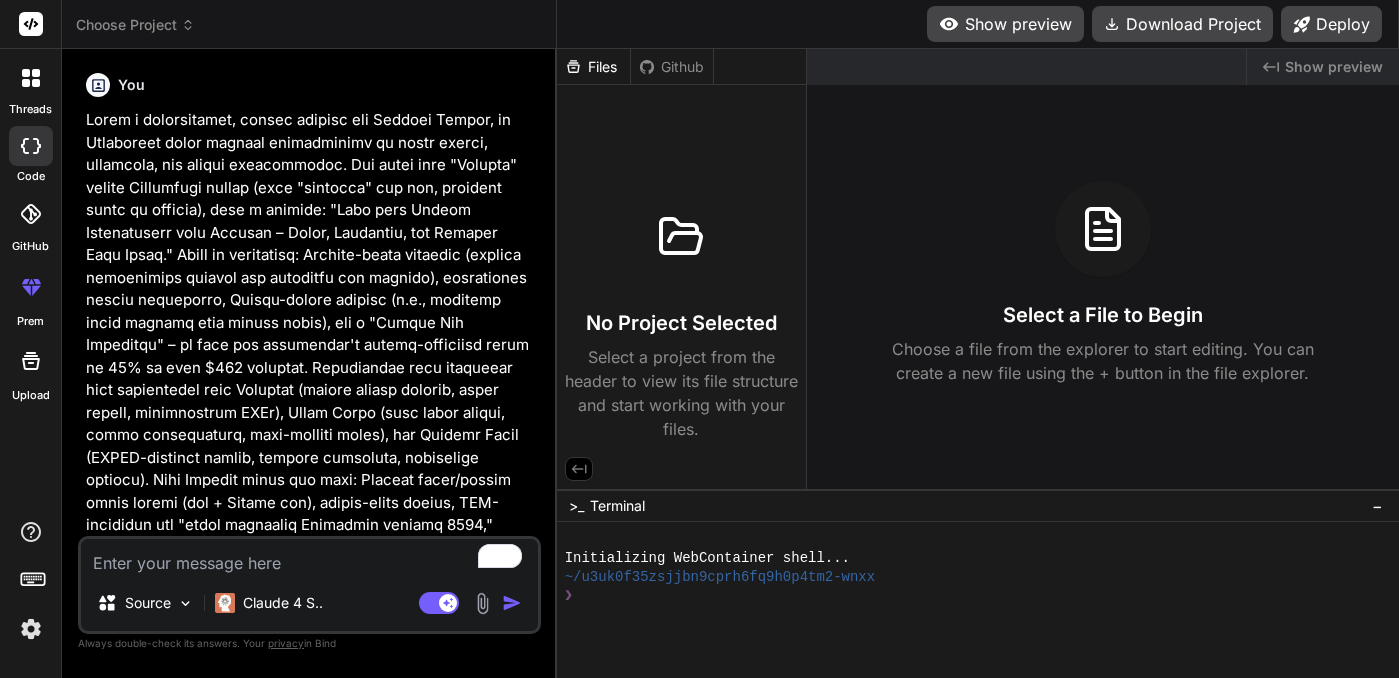 scroll, scrollTop: 0, scrollLeft: 0, axis: both 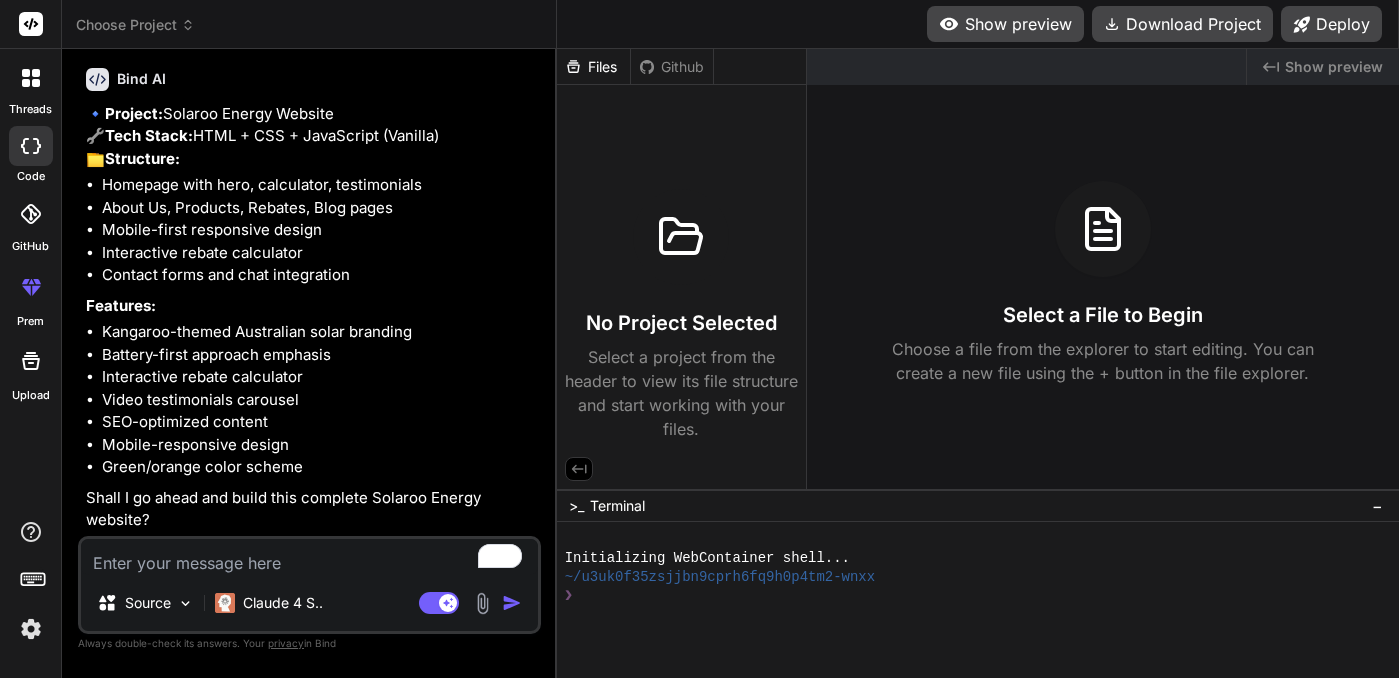 click at bounding box center (309, 557) 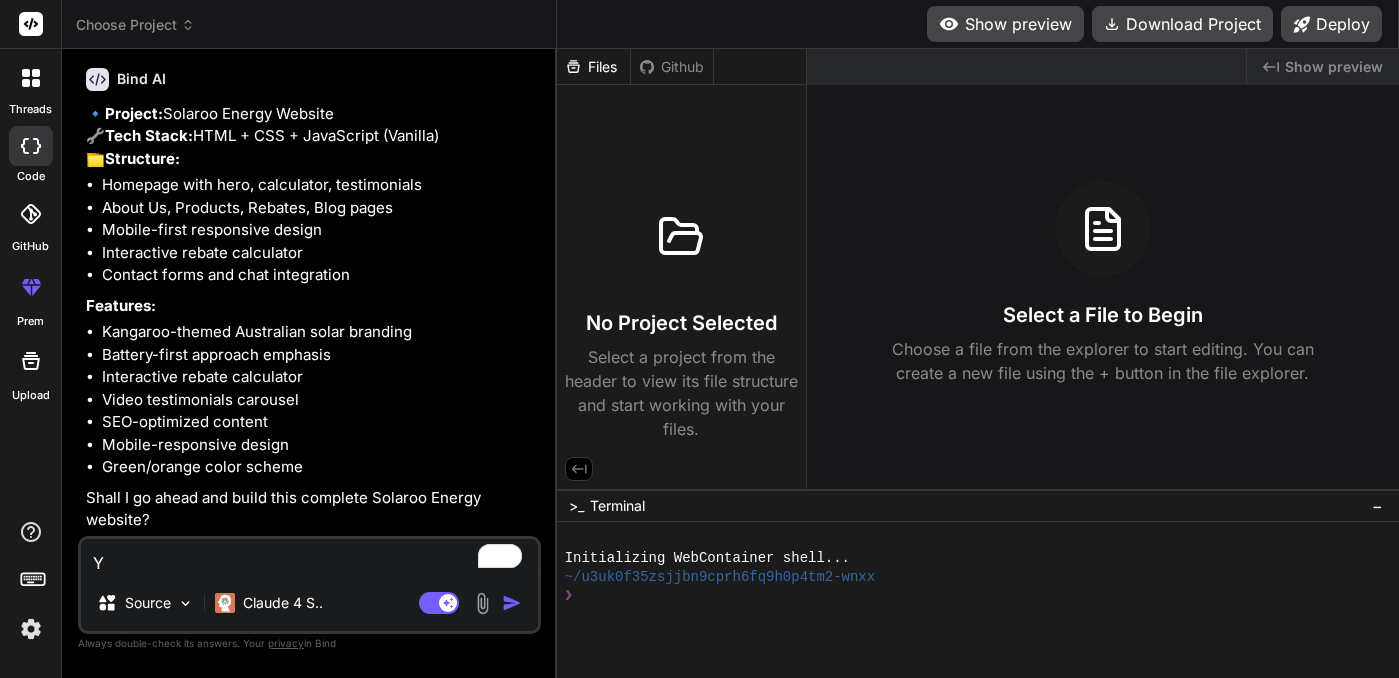 type on "x" 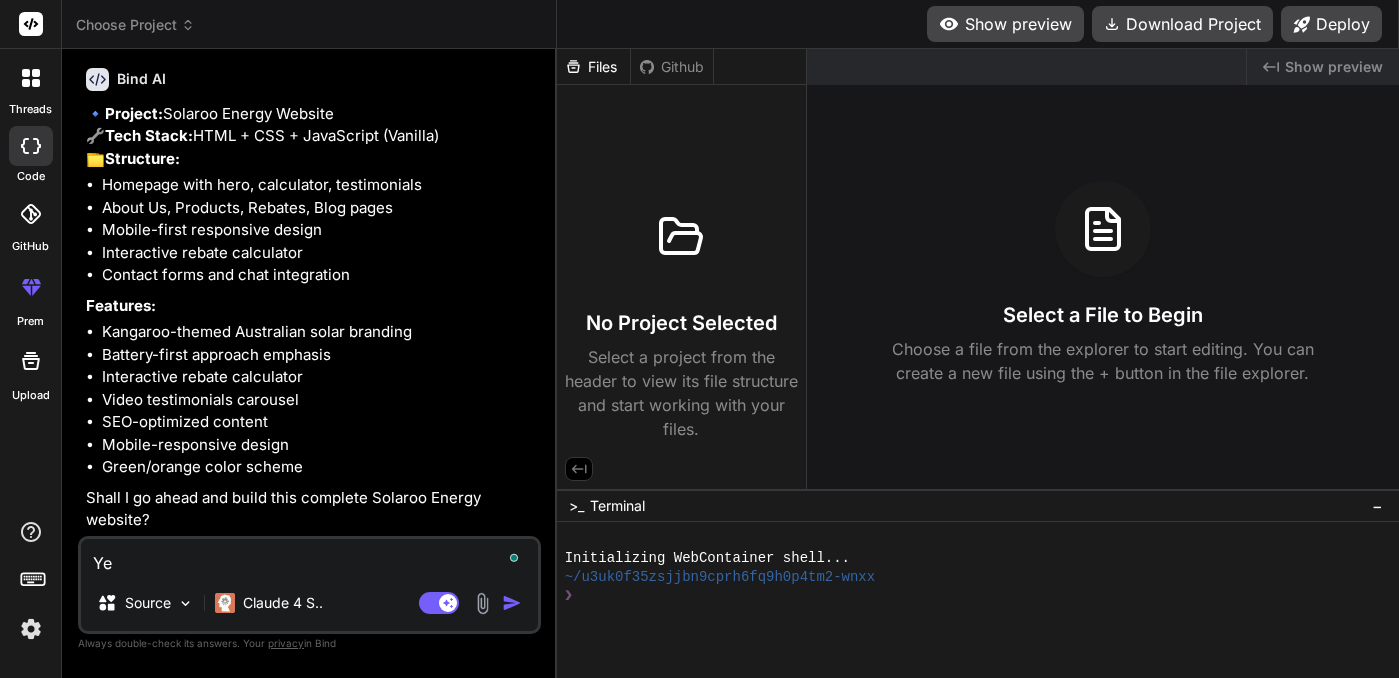 type on "Yes" 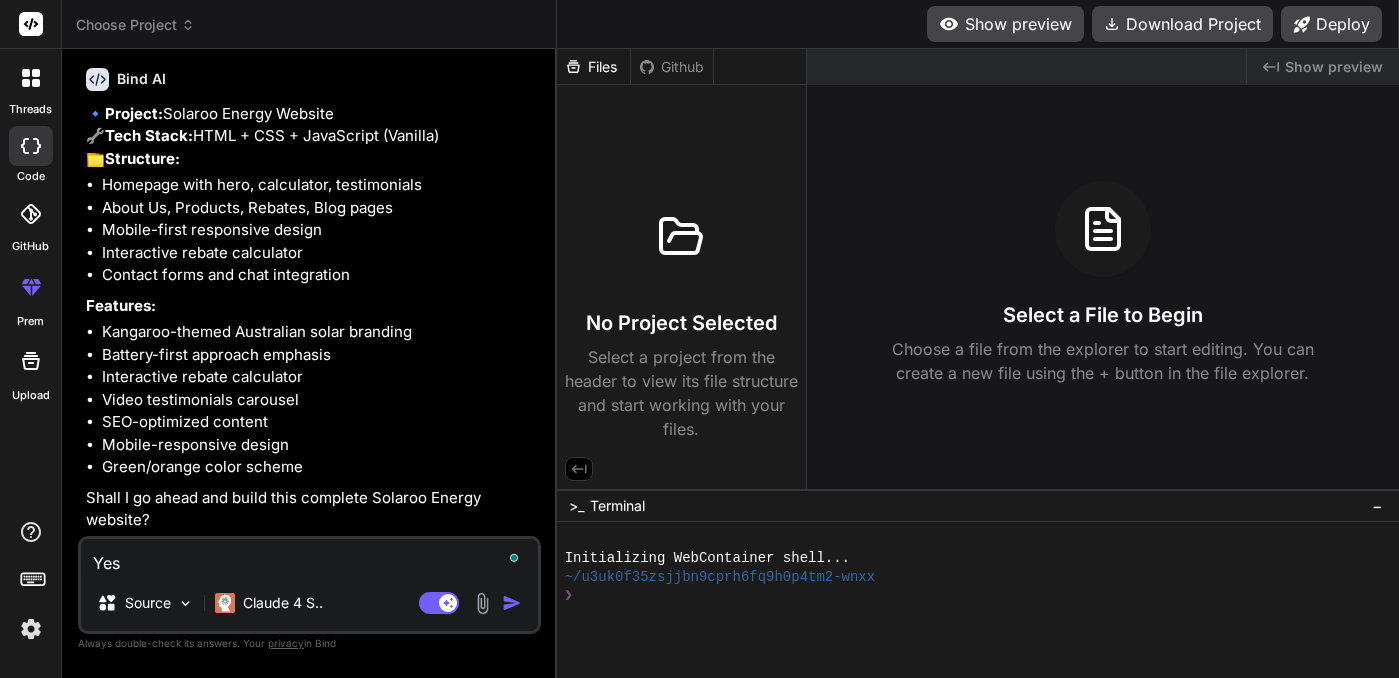 type on "x" 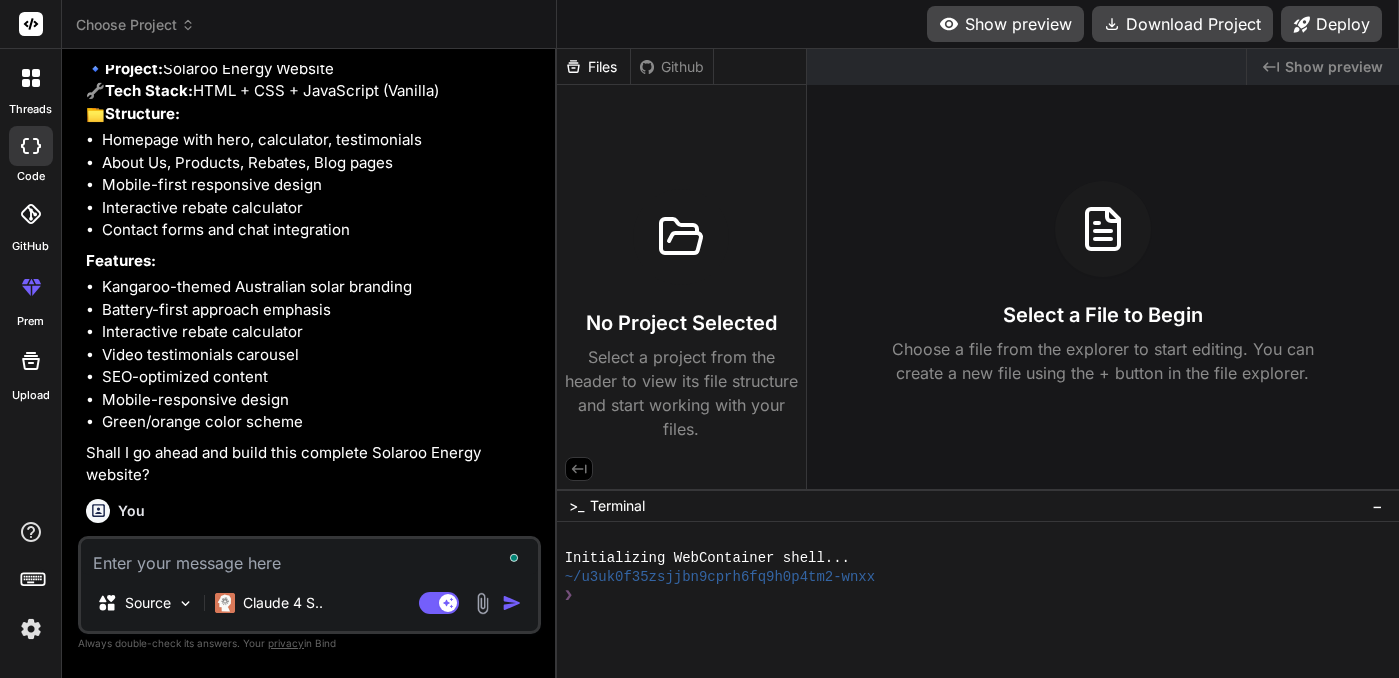 scroll, scrollTop: 1952, scrollLeft: 0, axis: vertical 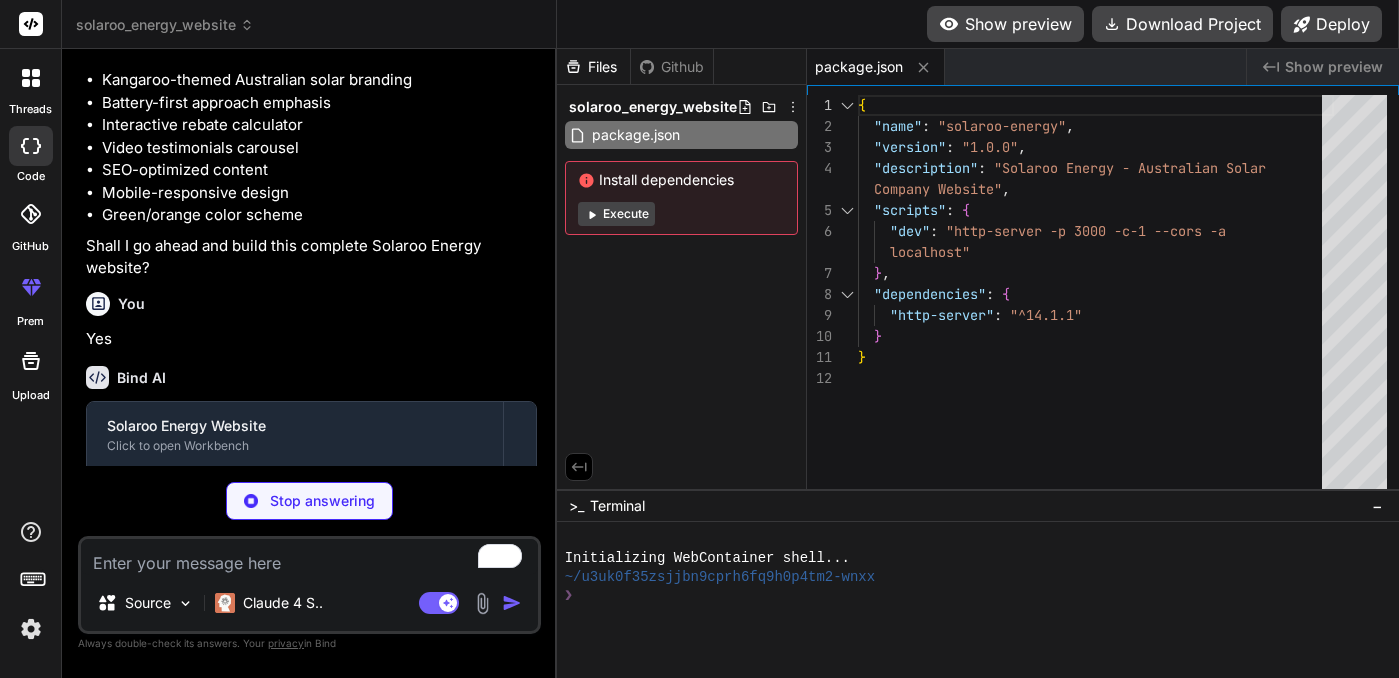 click 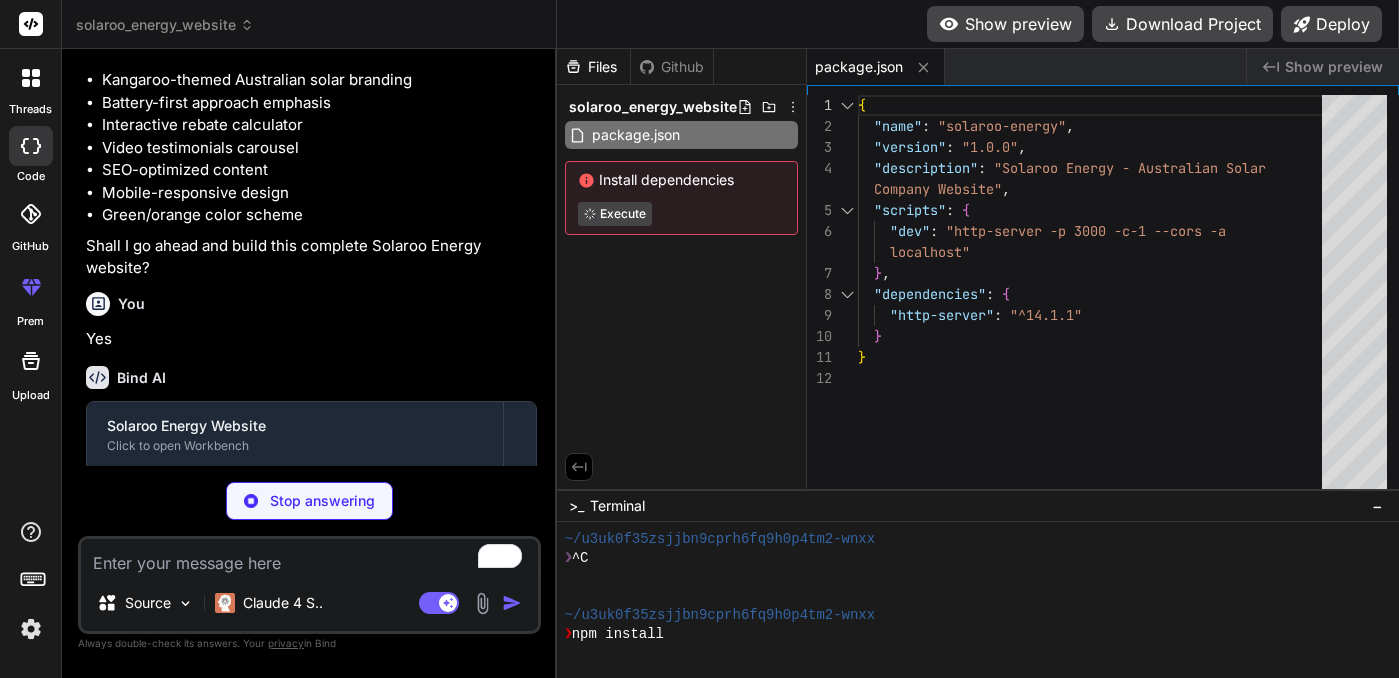 scroll, scrollTop: 38, scrollLeft: 0, axis: vertical 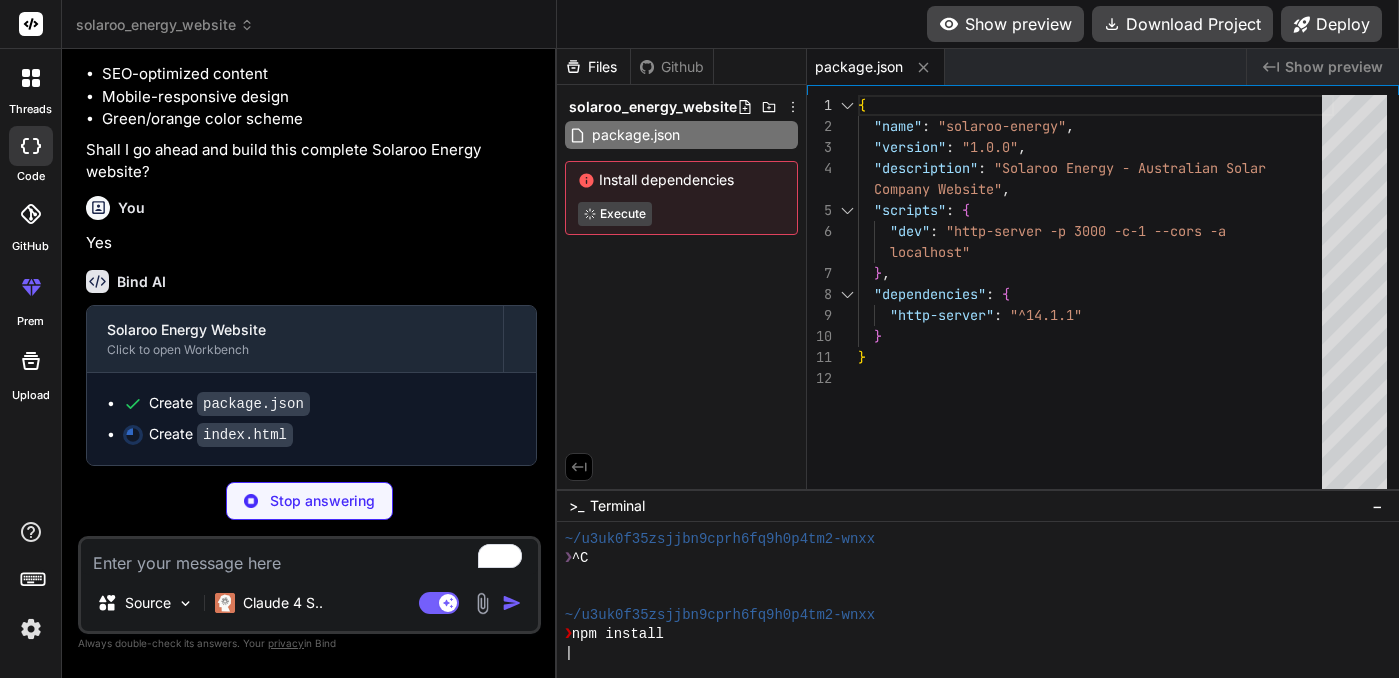 type on "x" 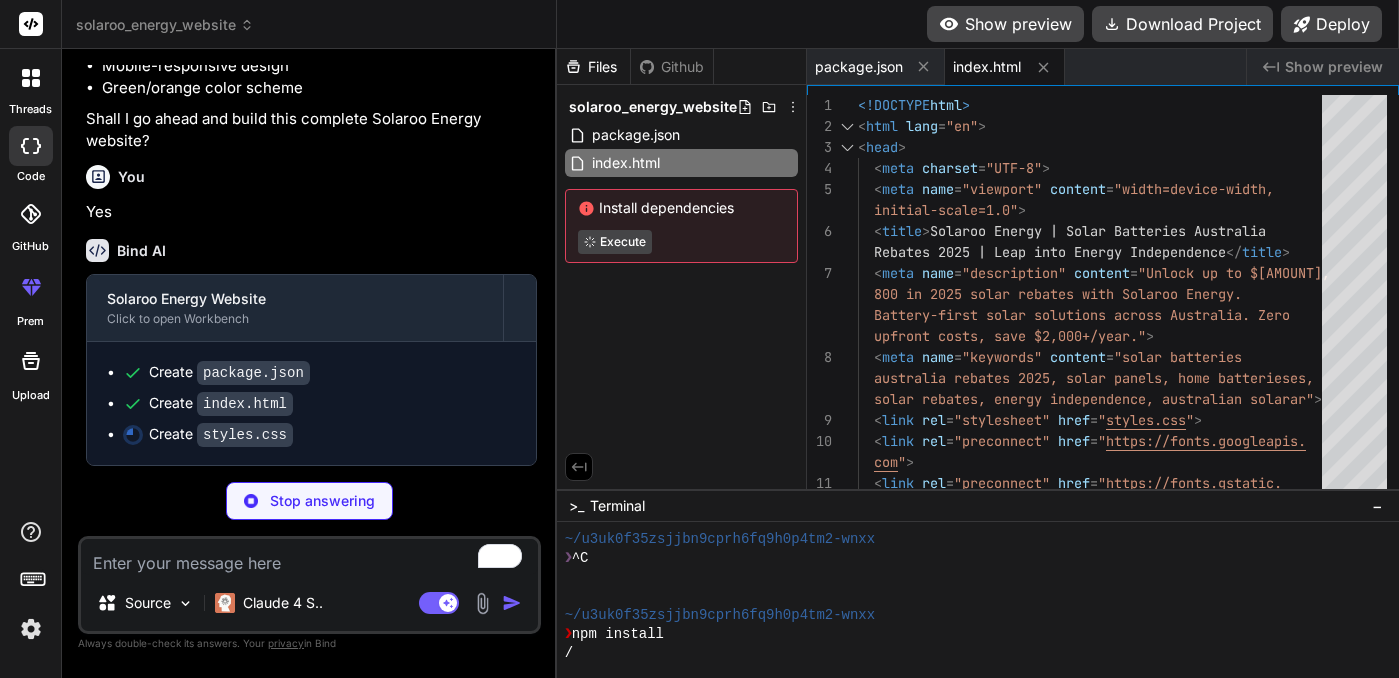 scroll, scrollTop: 2121, scrollLeft: 0, axis: vertical 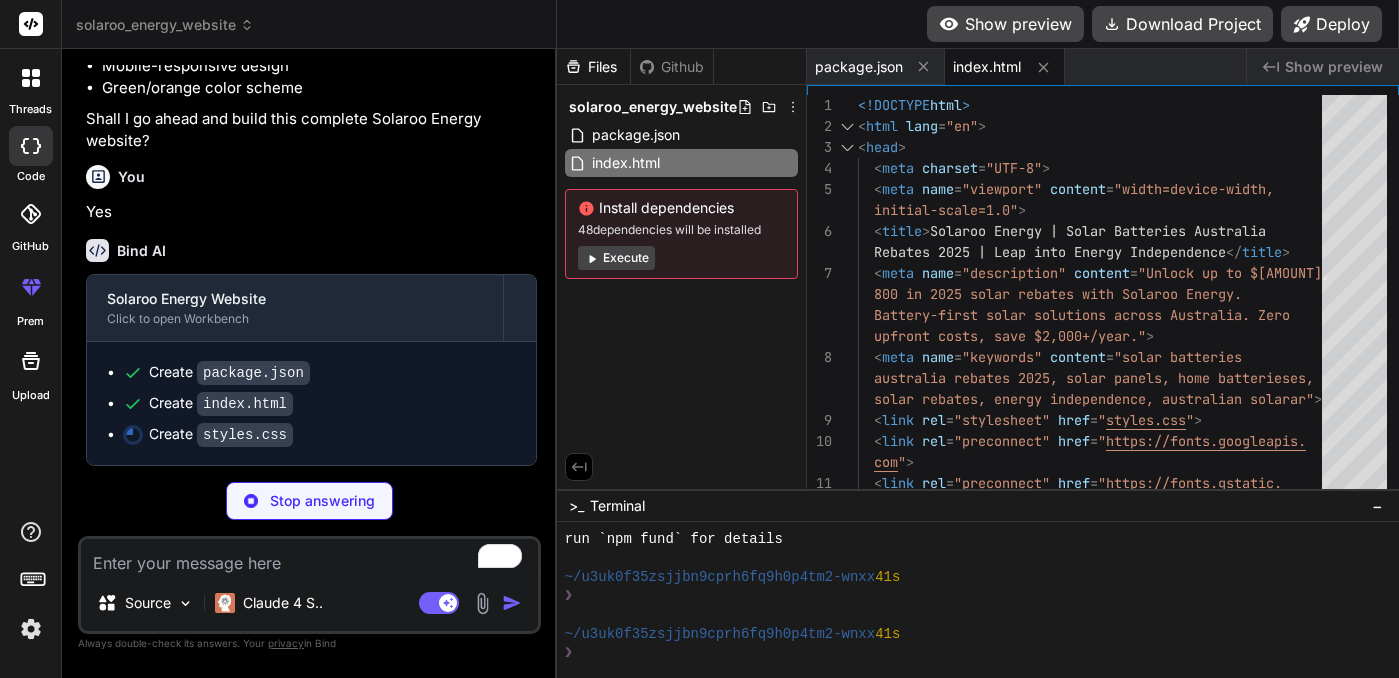 click on "Execute" at bounding box center [616, 258] 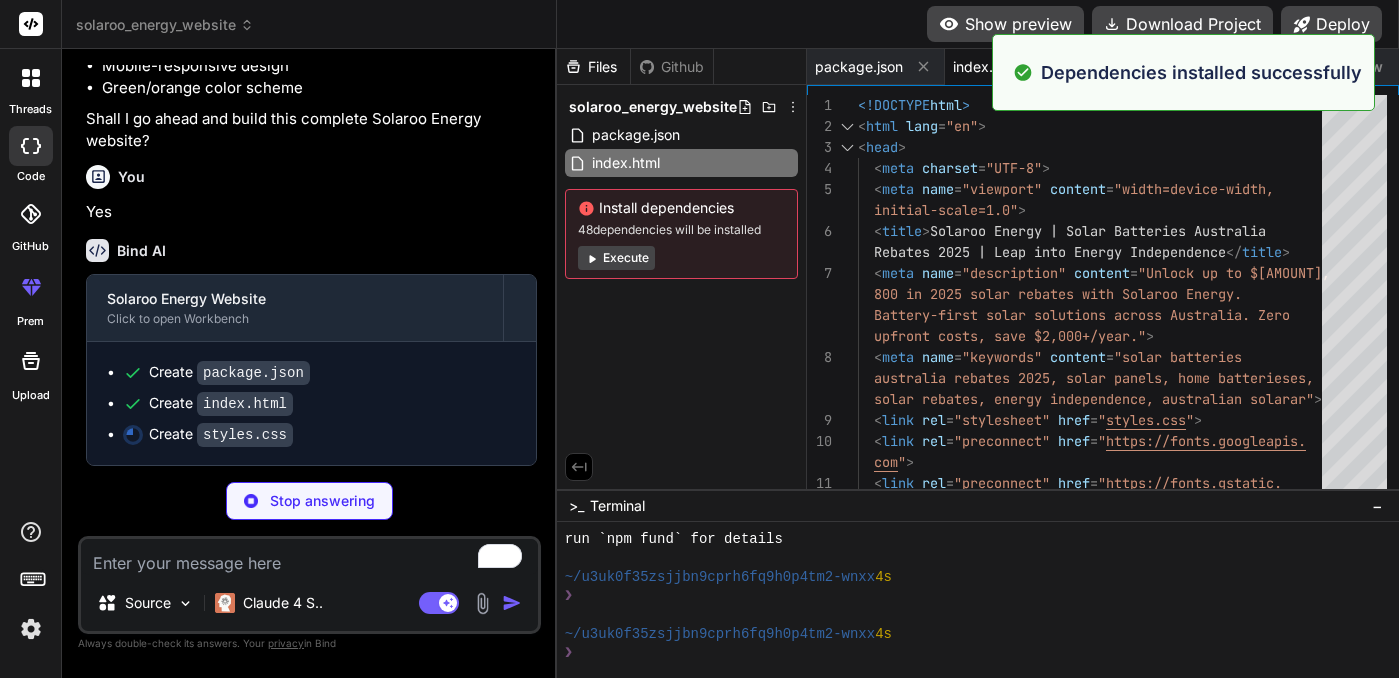 scroll, scrollTop: 513, scrollLeft: 0, axis: vertical 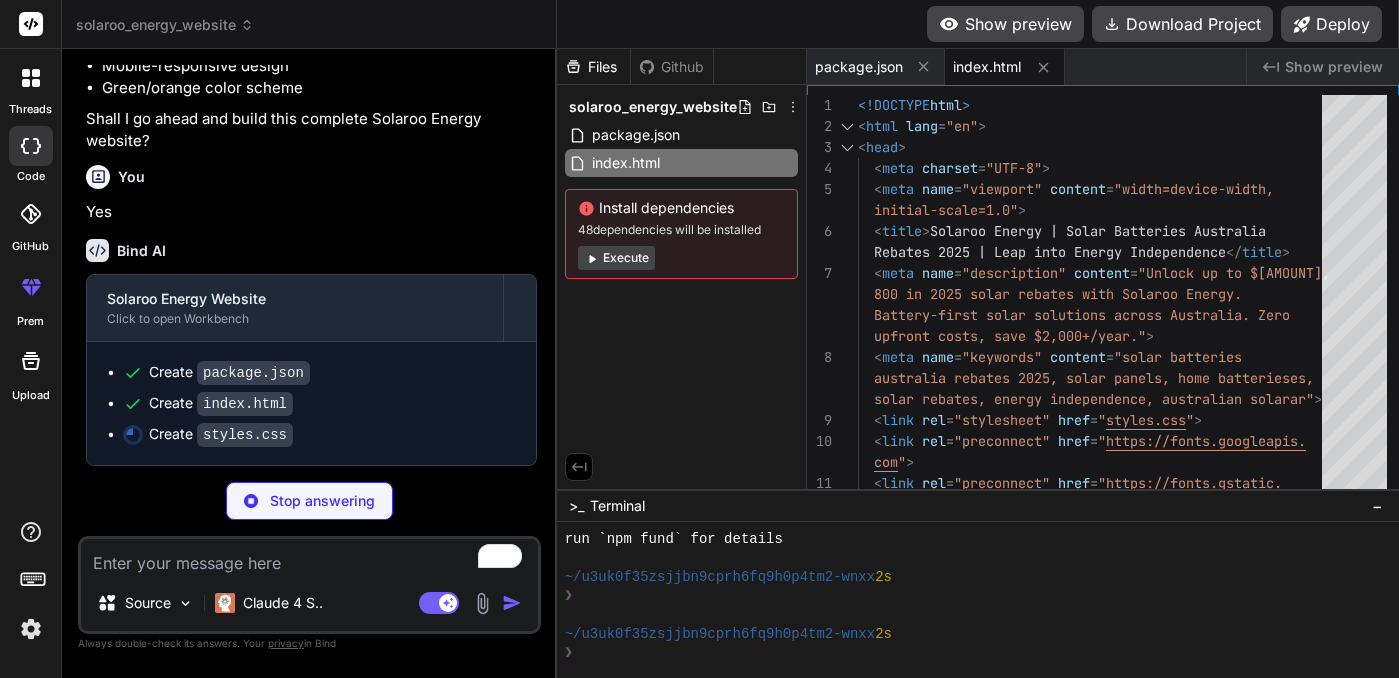 click on "Execute" at bounding box center (616, 258) 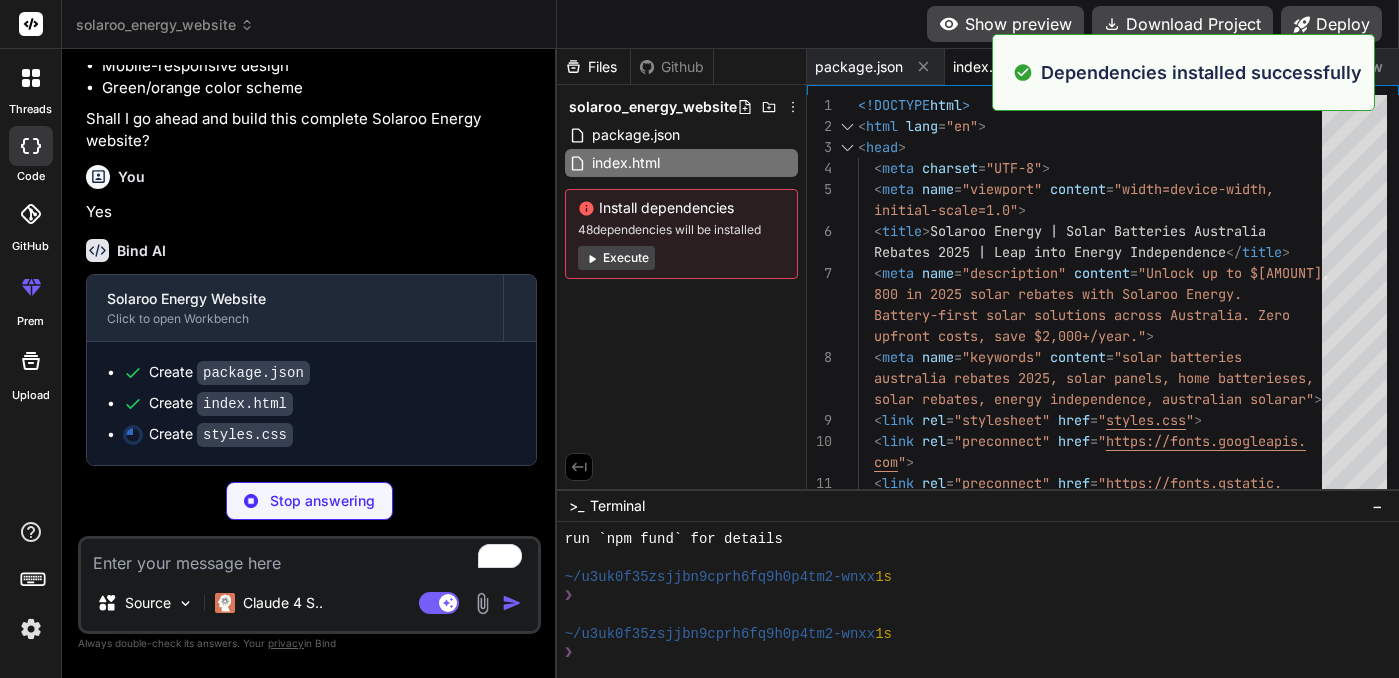 scroll, scrollTop: 1083, scrollLeft: 0, axis: vertical 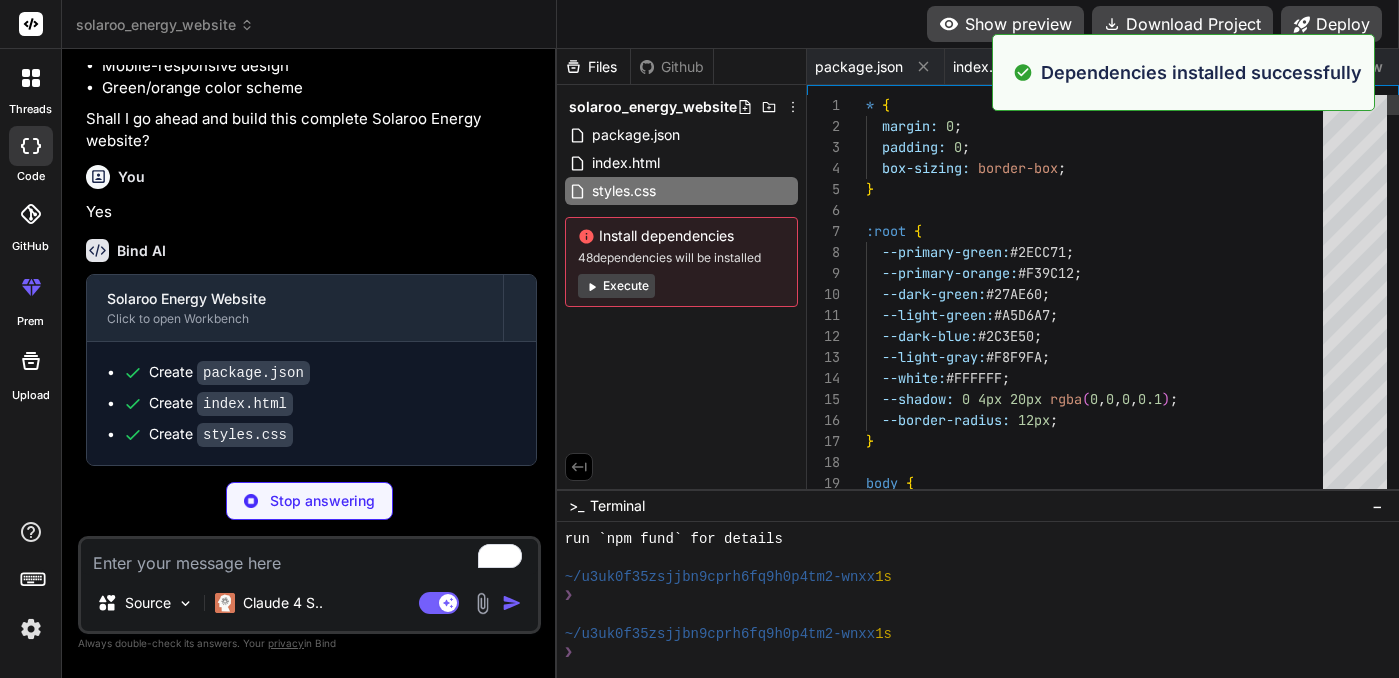 click on "48  dependencies will be installed" at bounding box center (681, 258) 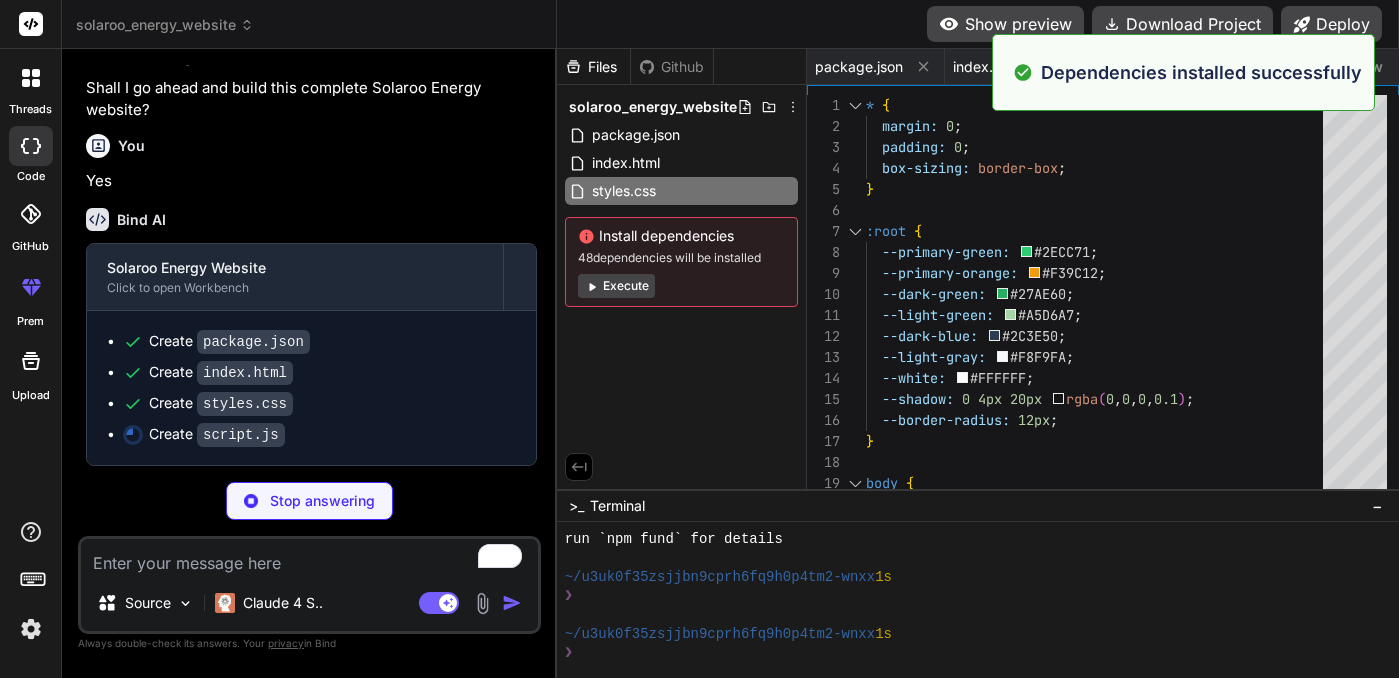 click on "Execute" at bounding box center [616, 286] 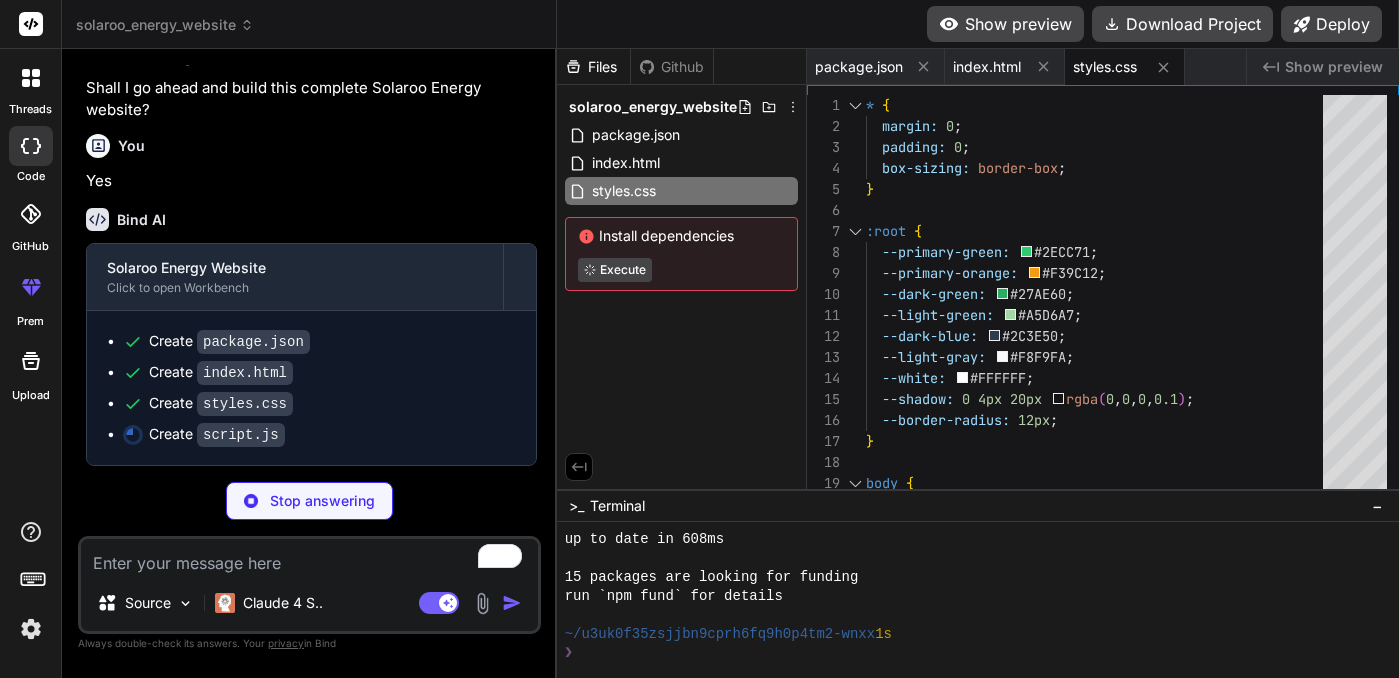 scroll, scrollTop: 1938, scrollLeft: 0, axis: vertical 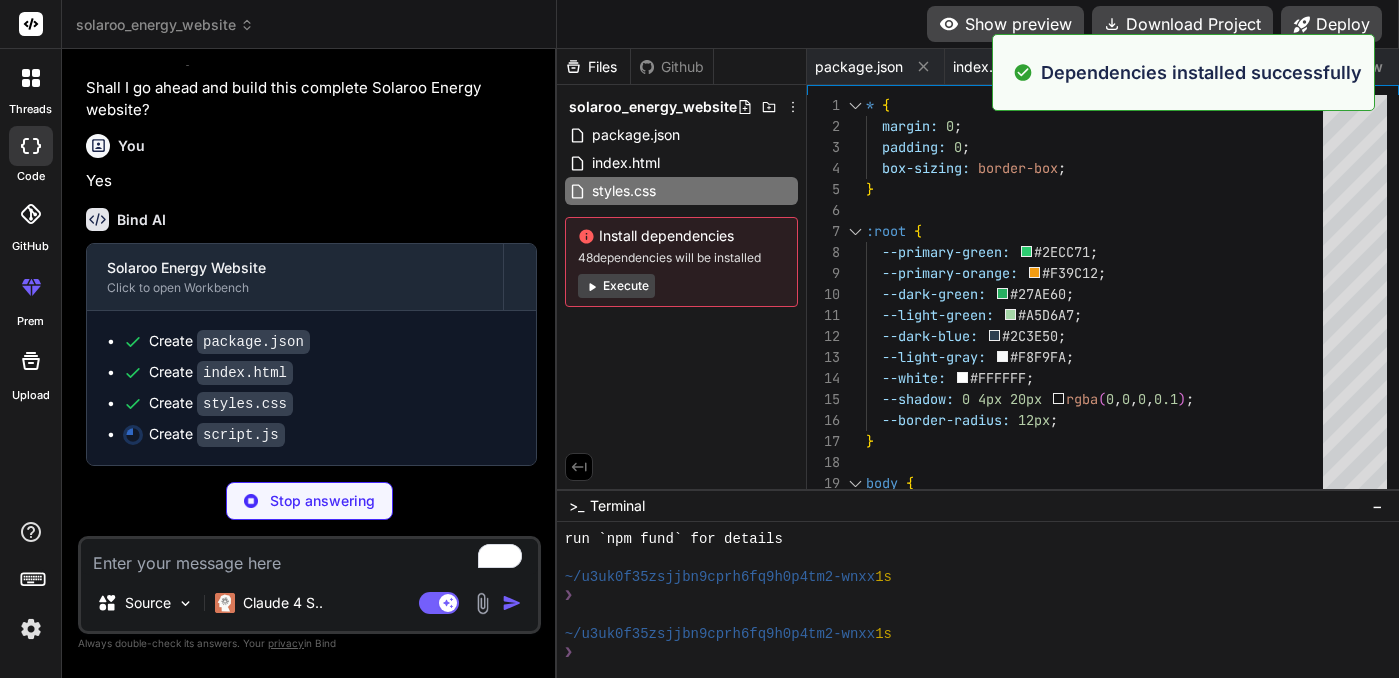 click on "Execute" at bounding box center [616, 286] 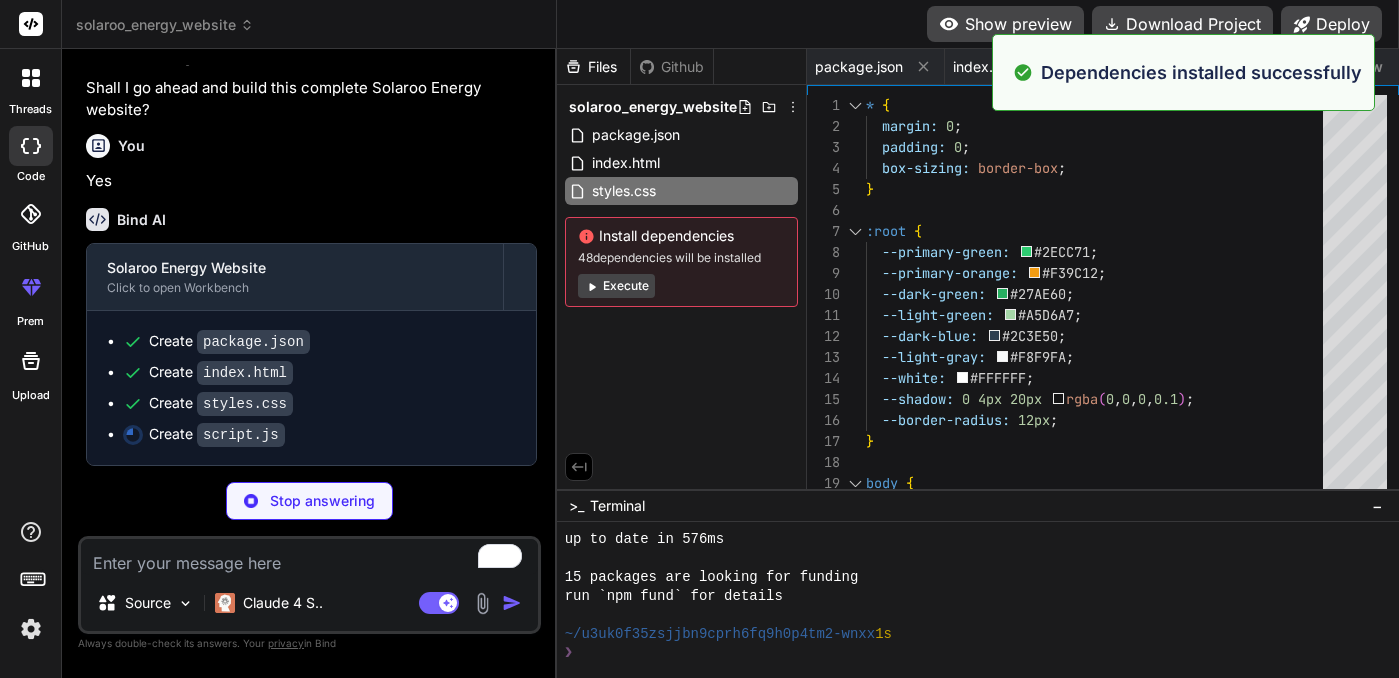 scroll, scrollTop: 2223, scrollLeft: 0, axis: vertical 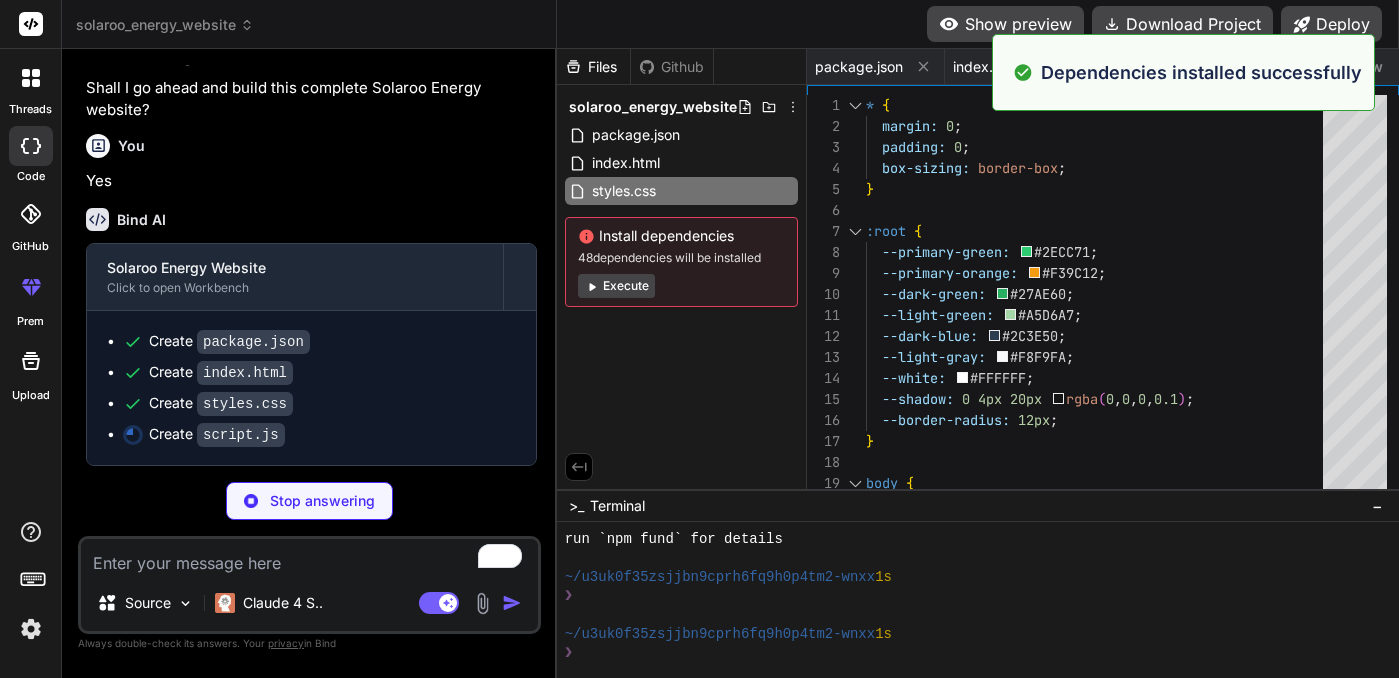click on "Execute" at bounding box center [616, 286] 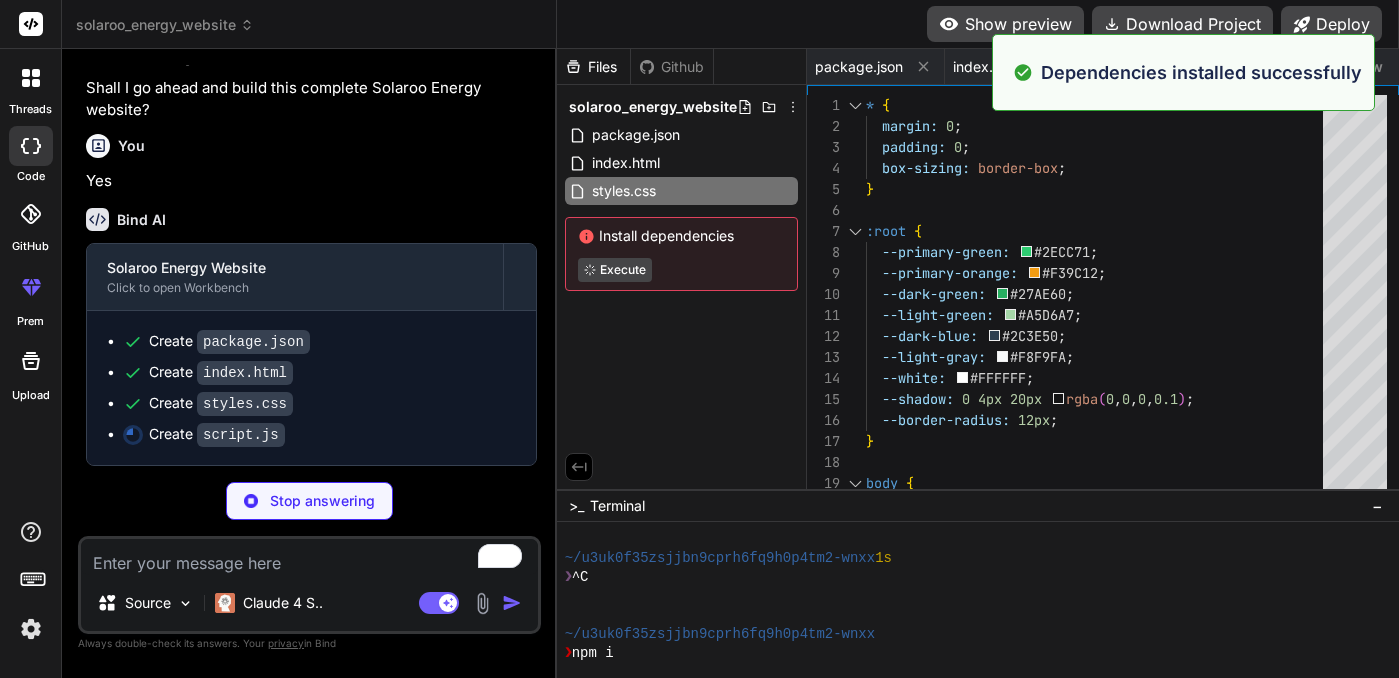 scroll, scrollTop: 2318, scrollLeft: 0, axis: vertical 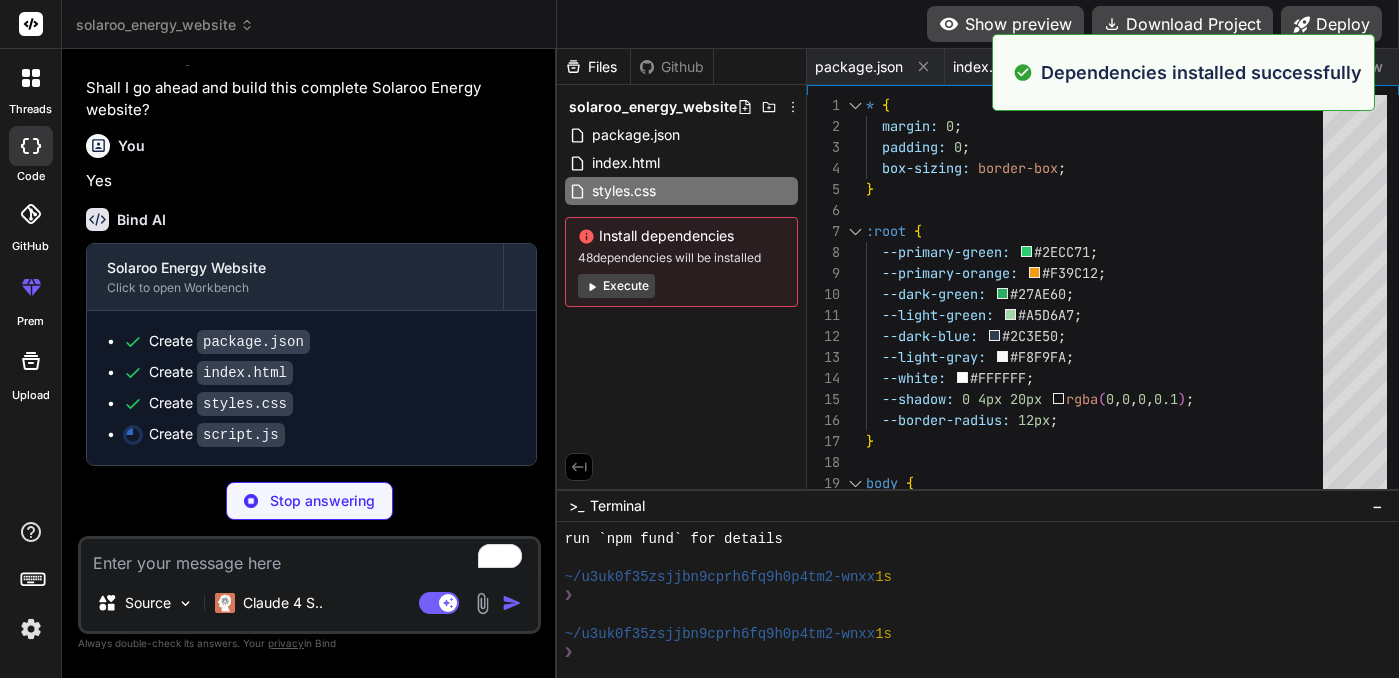 click on "Execute" at bounding box center (616, 286) 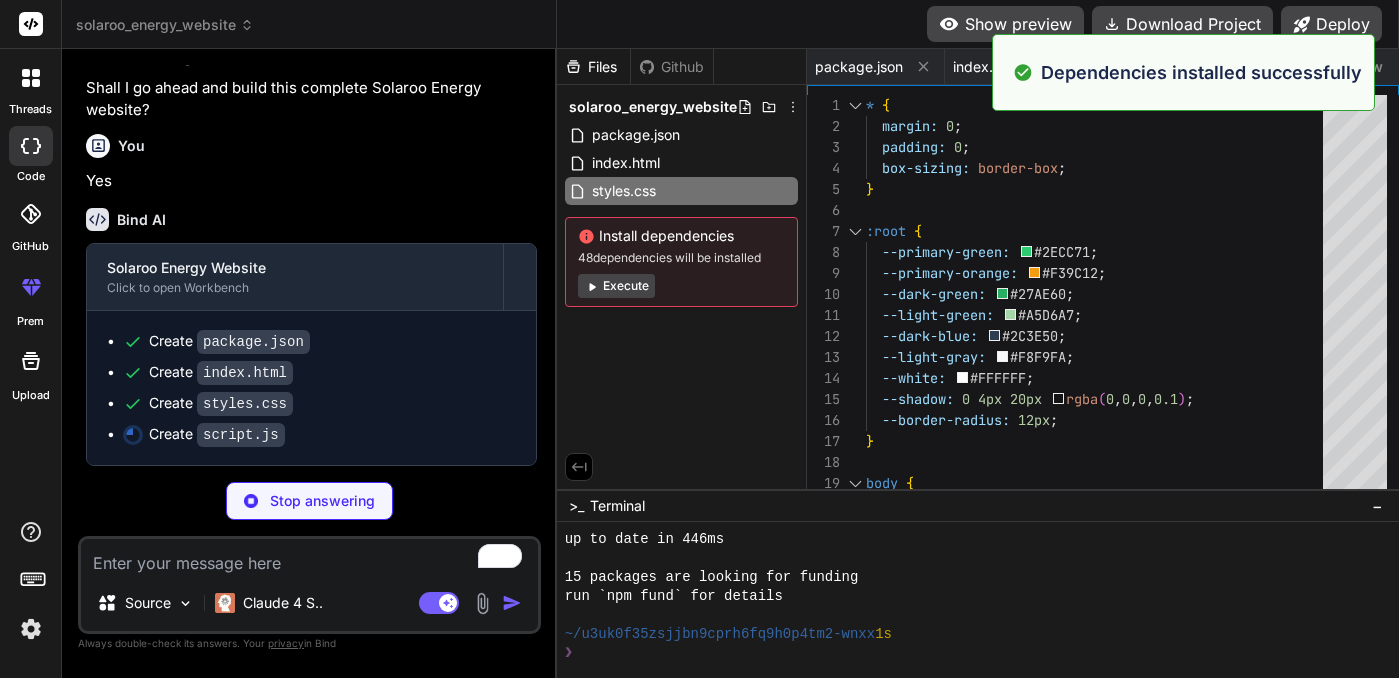 scroll, scrollTop: 2793, scrollLeft: 0, axis: vertical 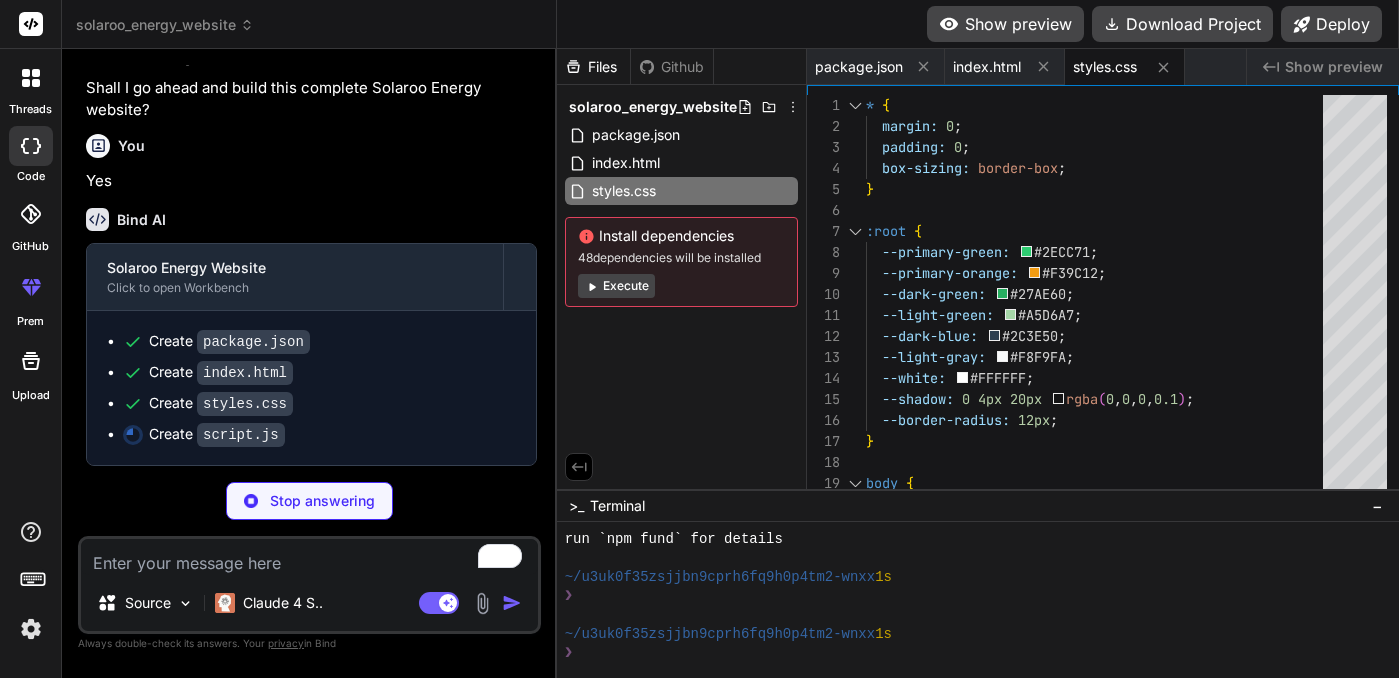 click on "Execute" at bounding box center (616, 286) 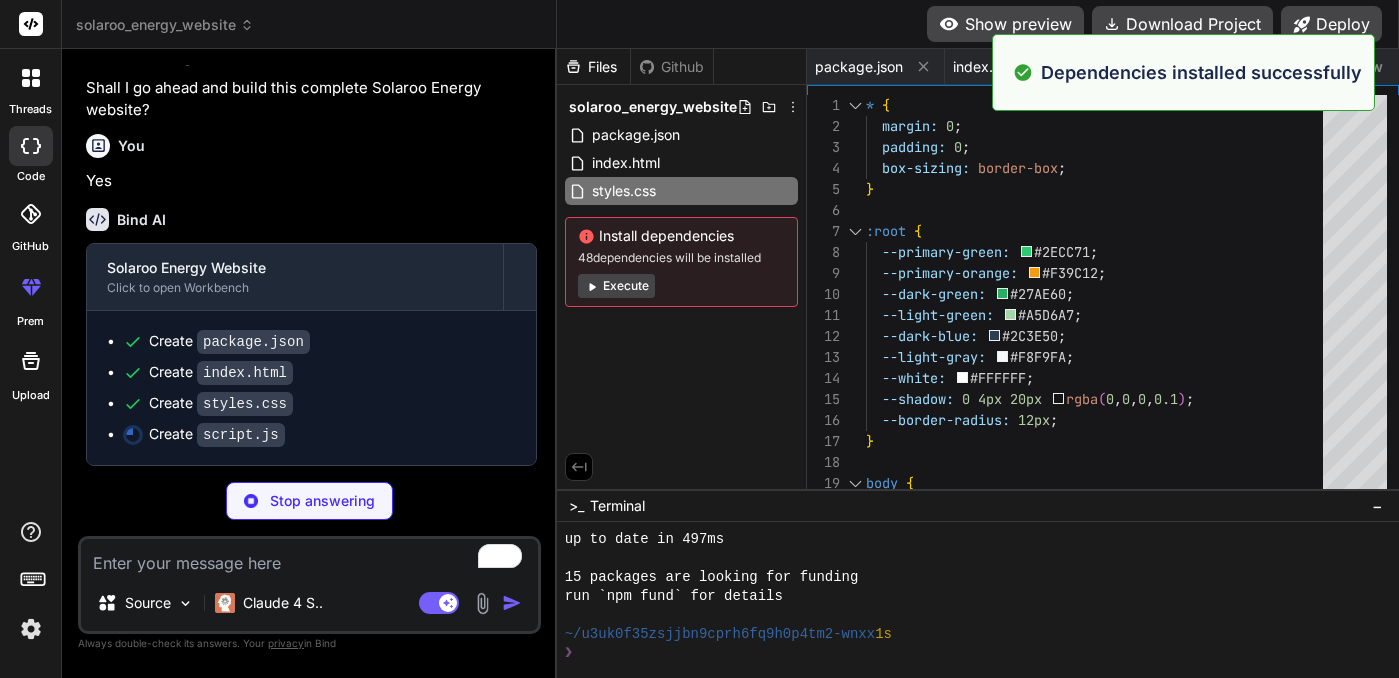 scroll, scrollTop: 3078, scrollLeft: 0, axis: vertical 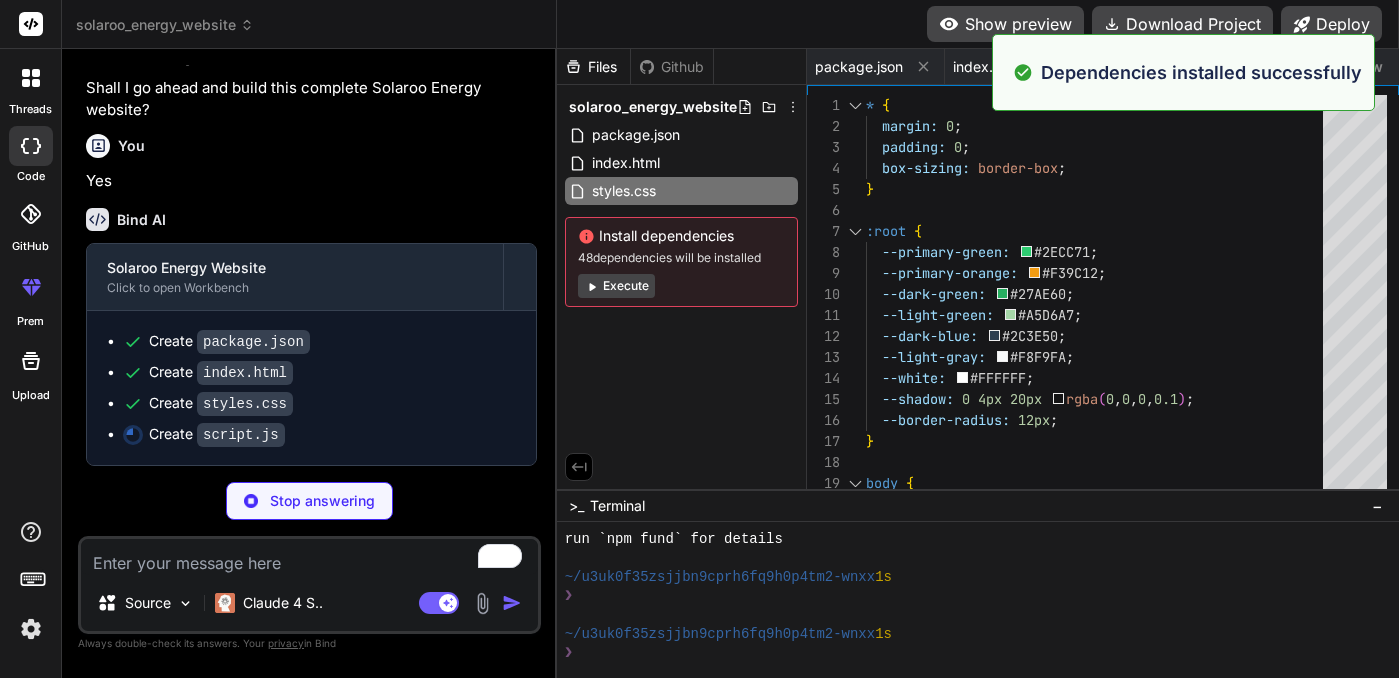 click on "Execute" at bounding box center [616, 286] 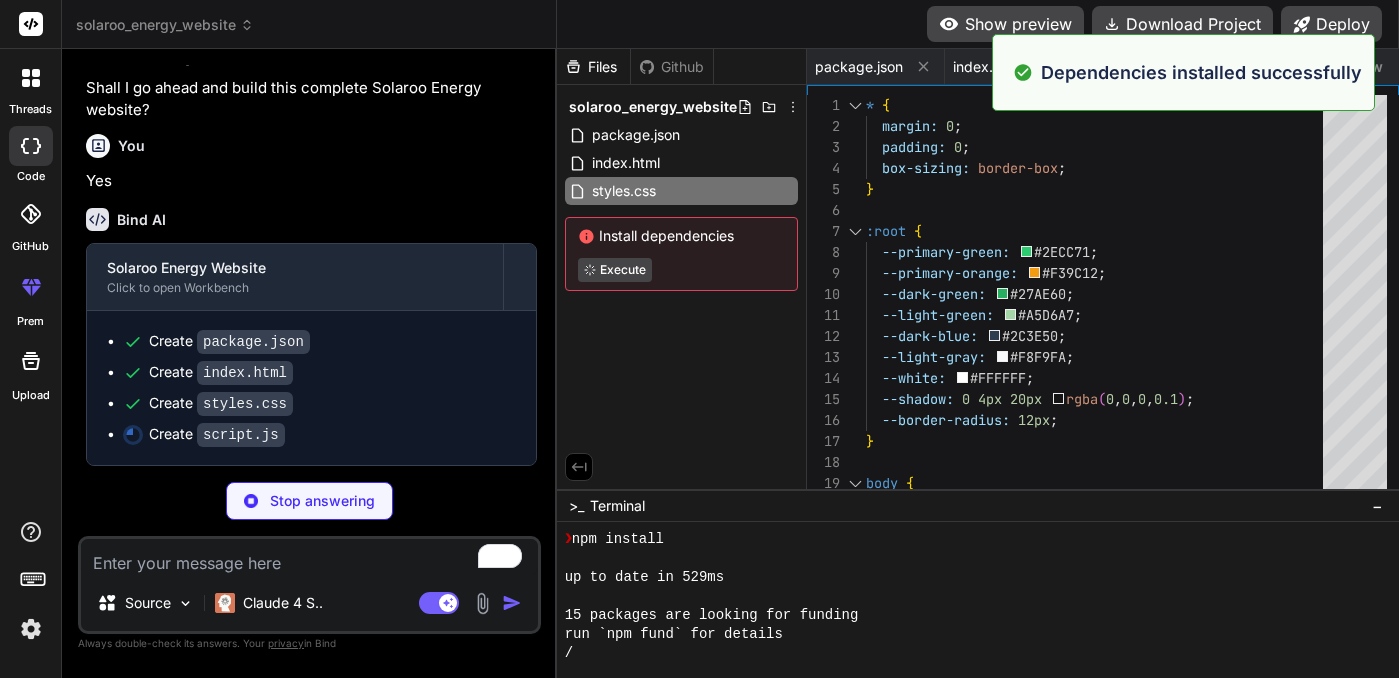 scroll, scrollTop: 3306, scrollLeft: 0, axis: vertical 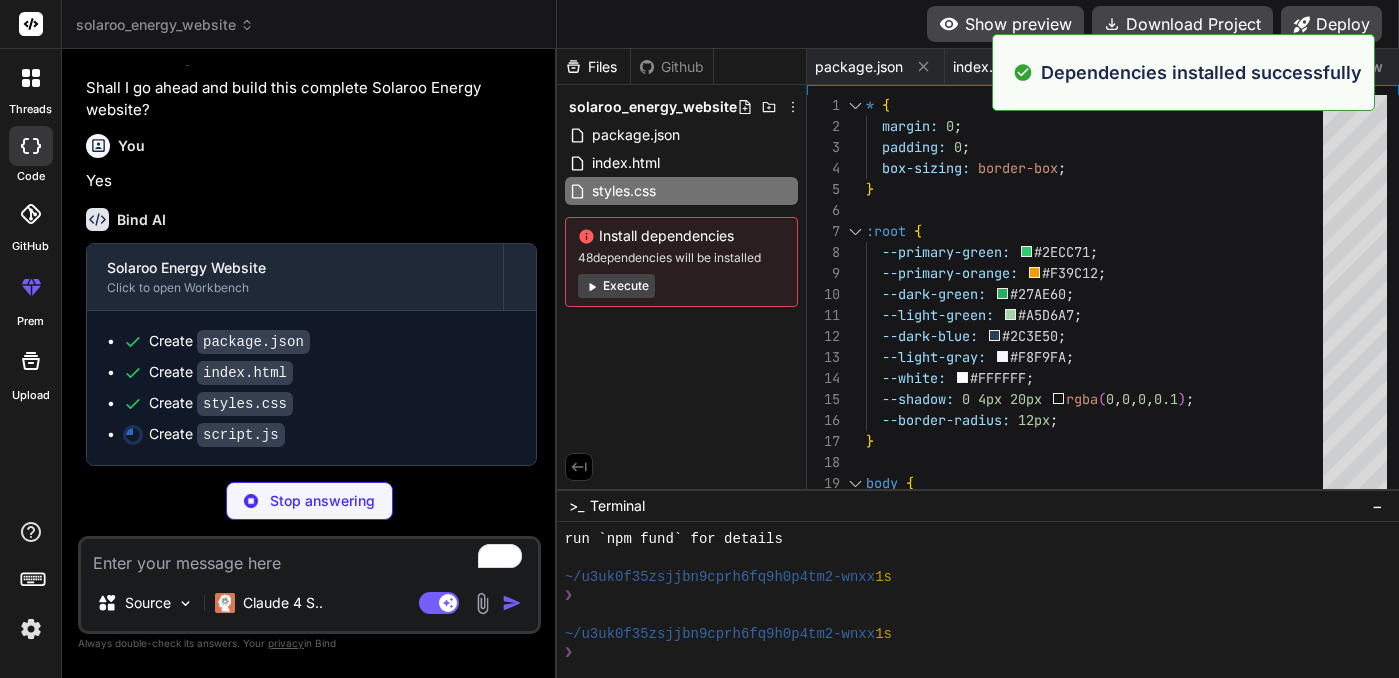 click on "Execute" at bounding box center [616, 286] 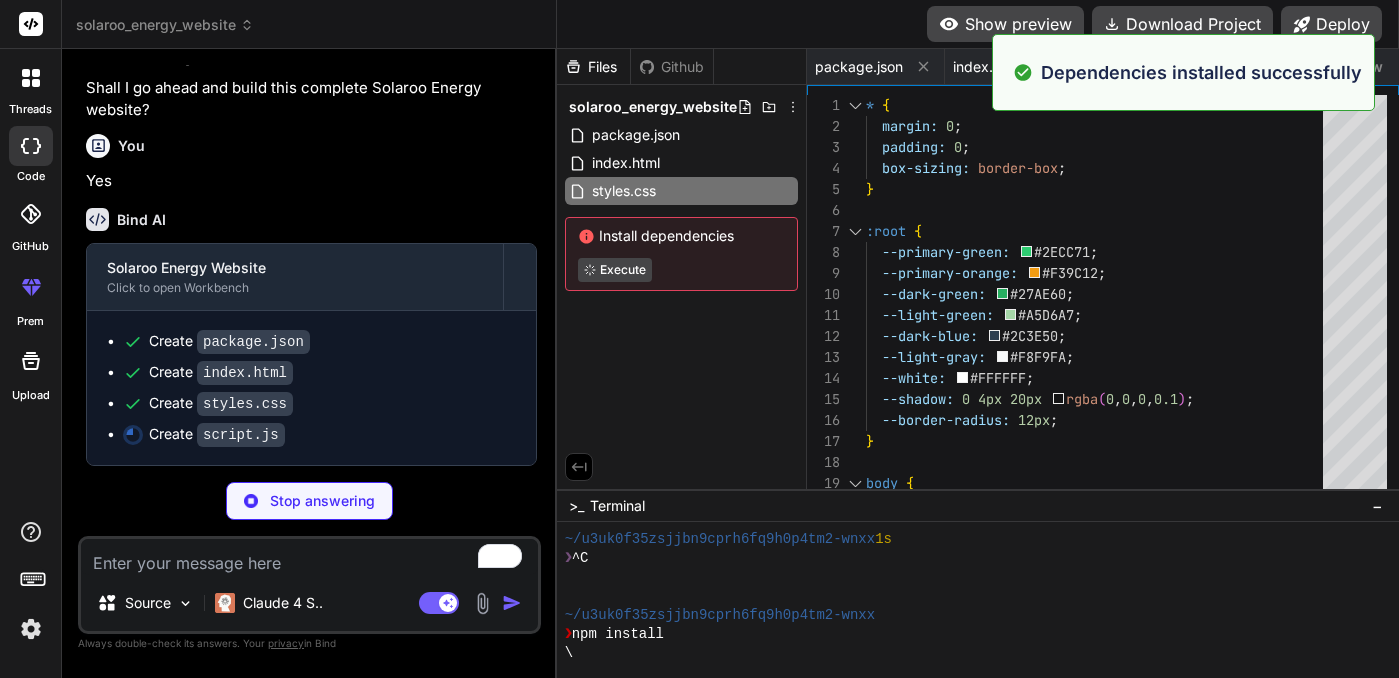 scroll, scrollTop: 3591, scrollLeft: 0, axis: vertical 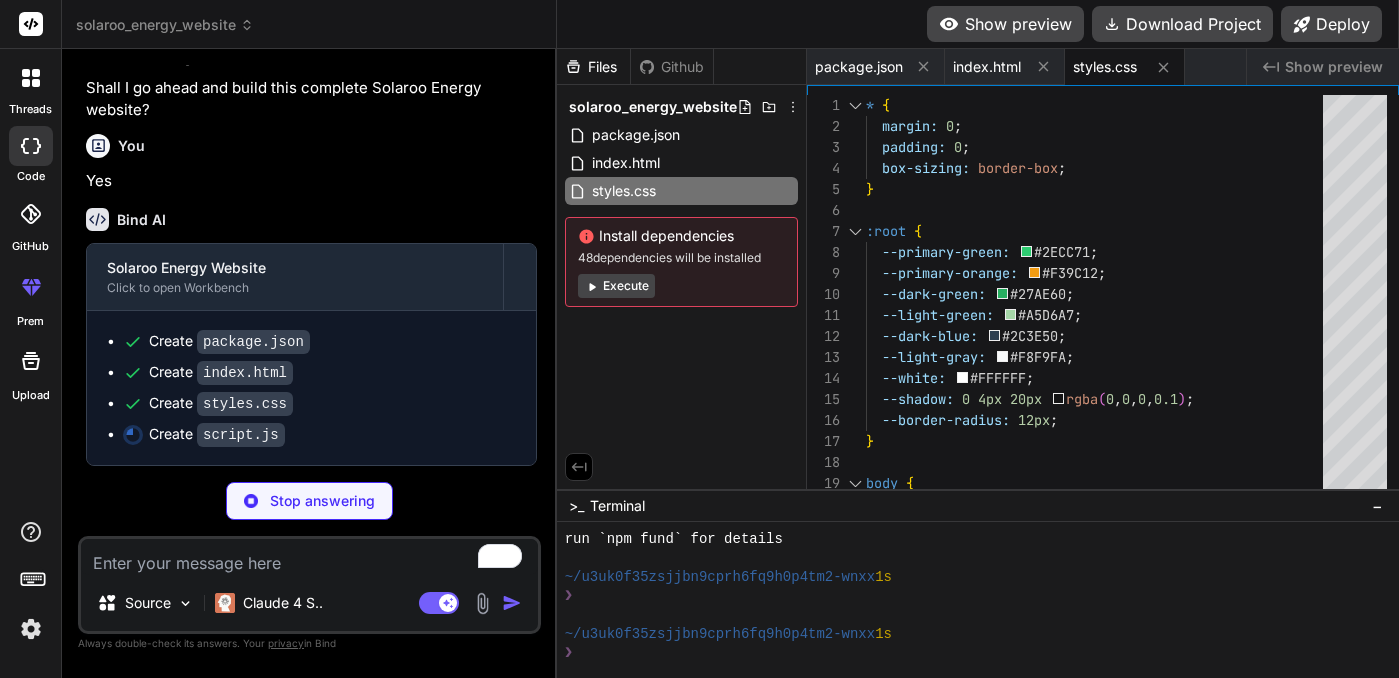 click on "Execute" at bounding box center (616, 286) 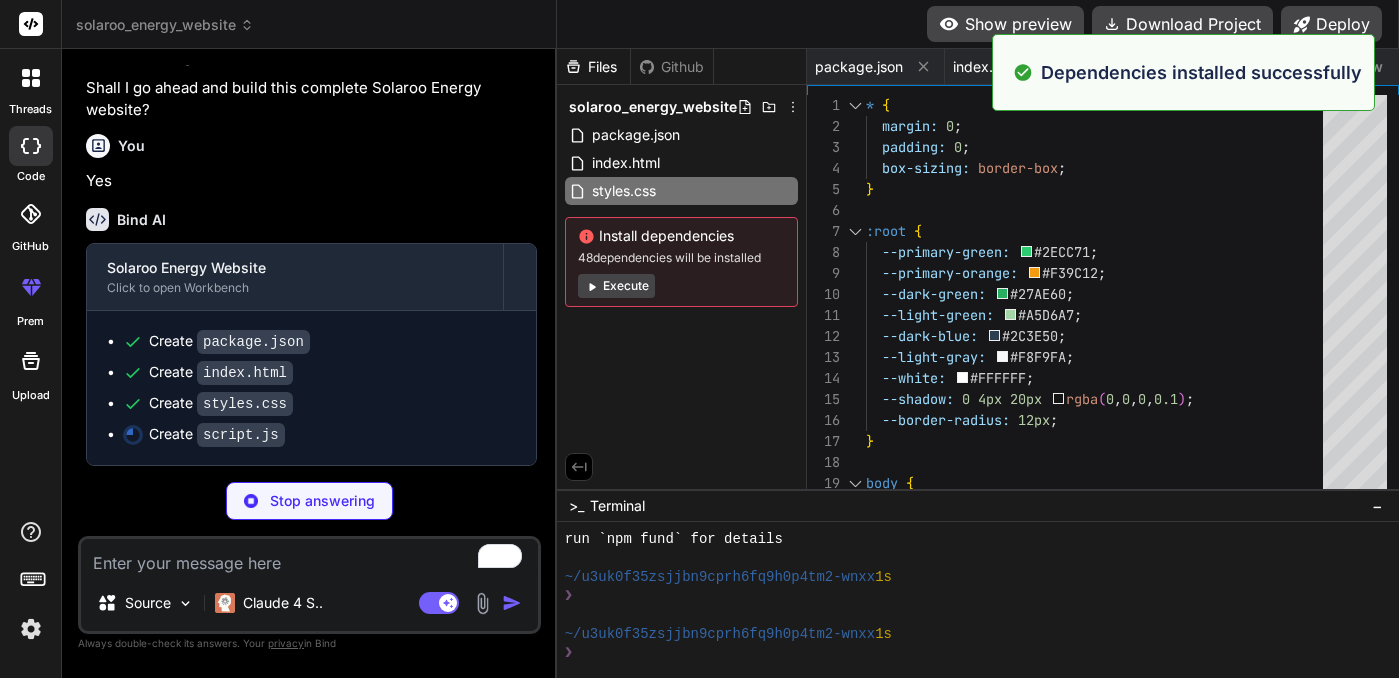 scroll, scrollTop: 3933, scrollLeft: 0, axis: vertical 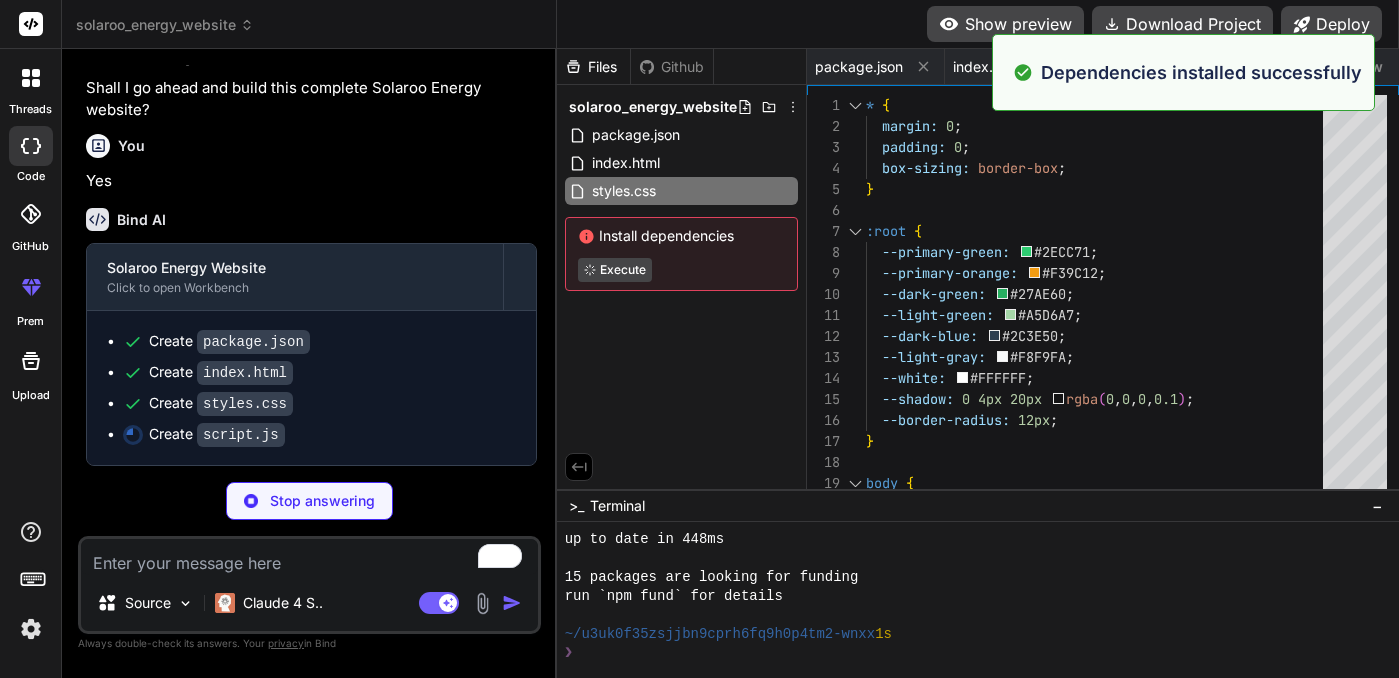 type on "x" 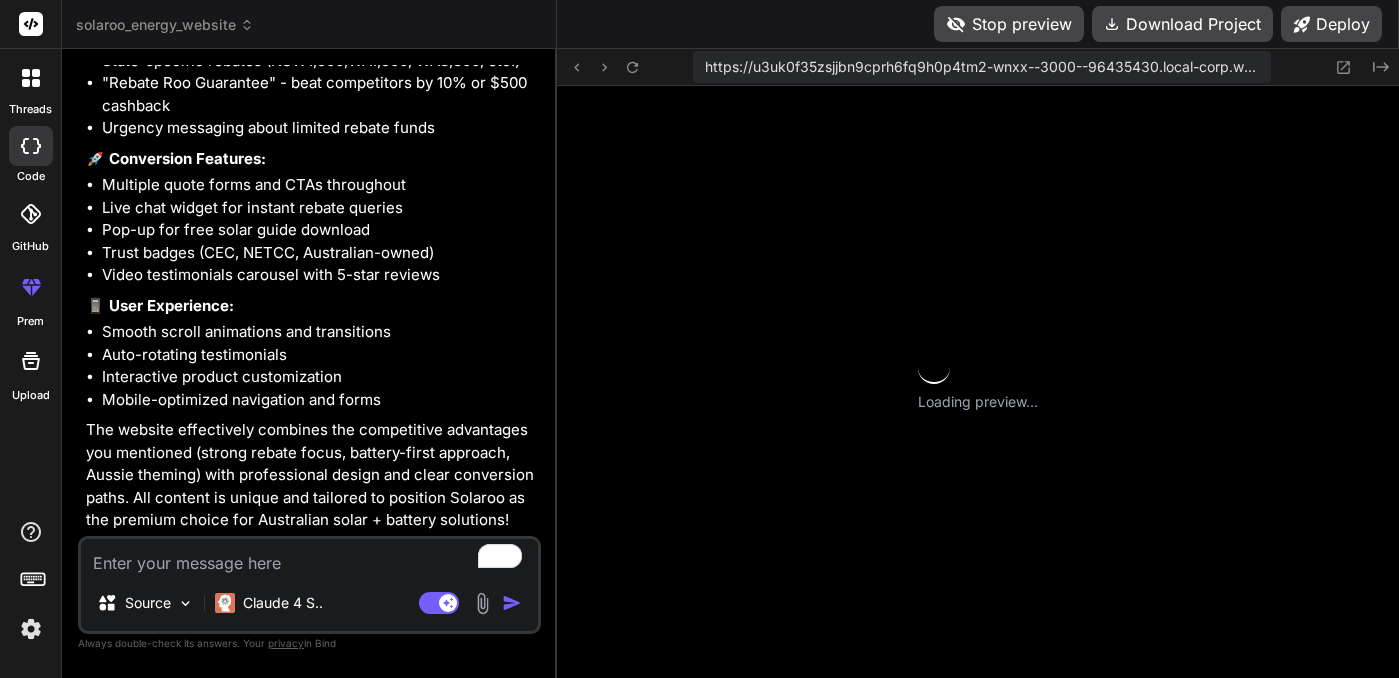 type on "x" 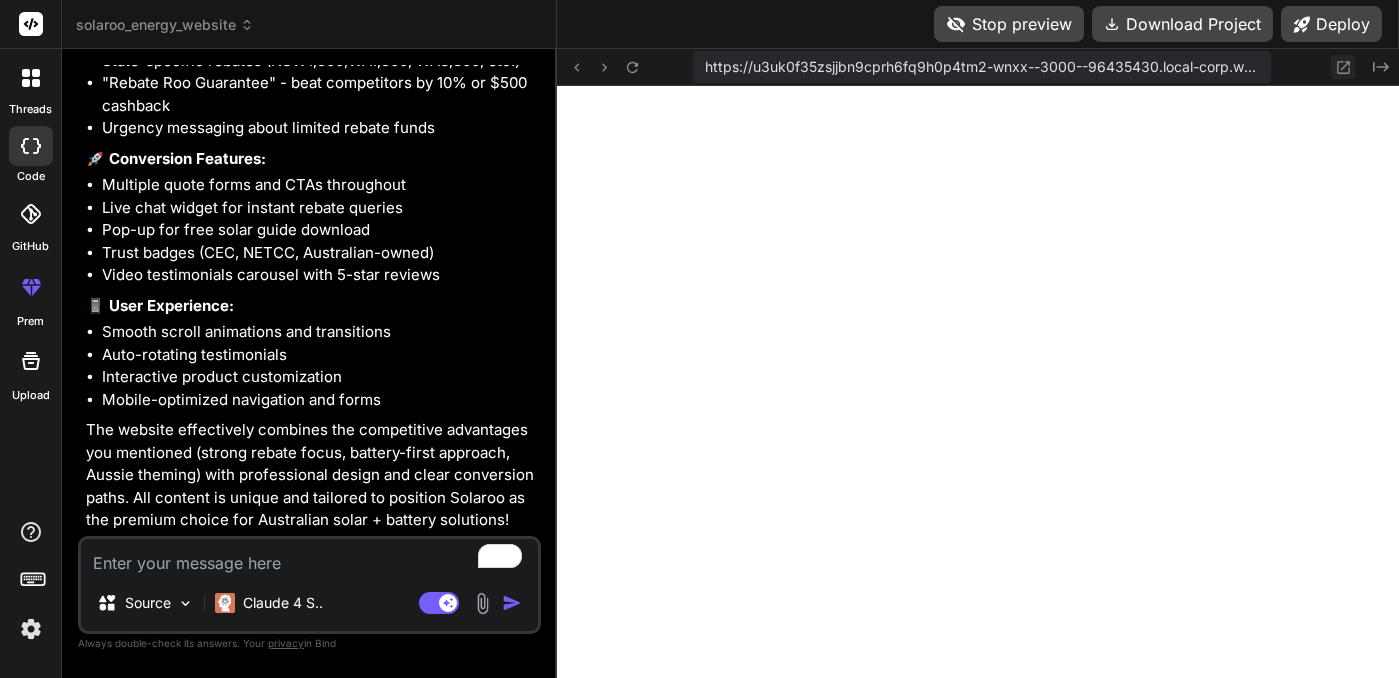 click 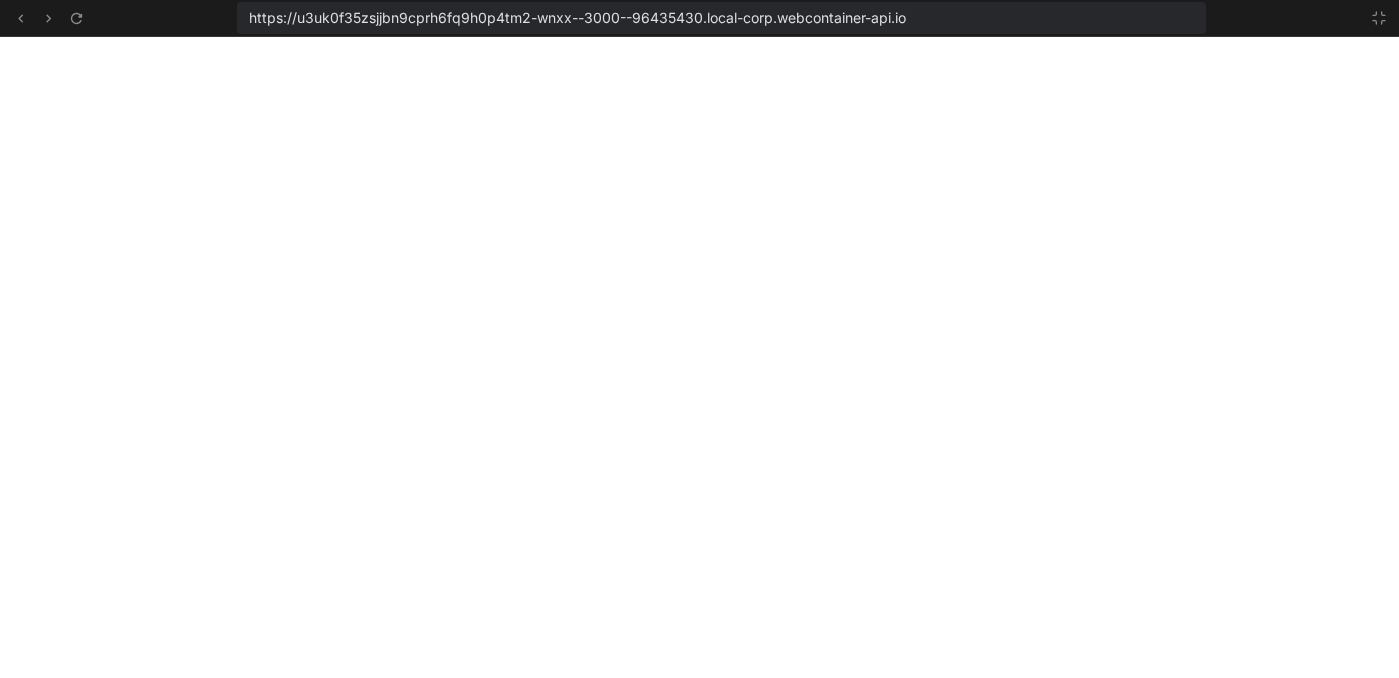 click on "https://u3uk0f35zsjjbn9cprh6fq9h0p4tm2-wnxx--3000--96435430.local-corp.webcontainer-api.io" at bounding box center [721, 18] 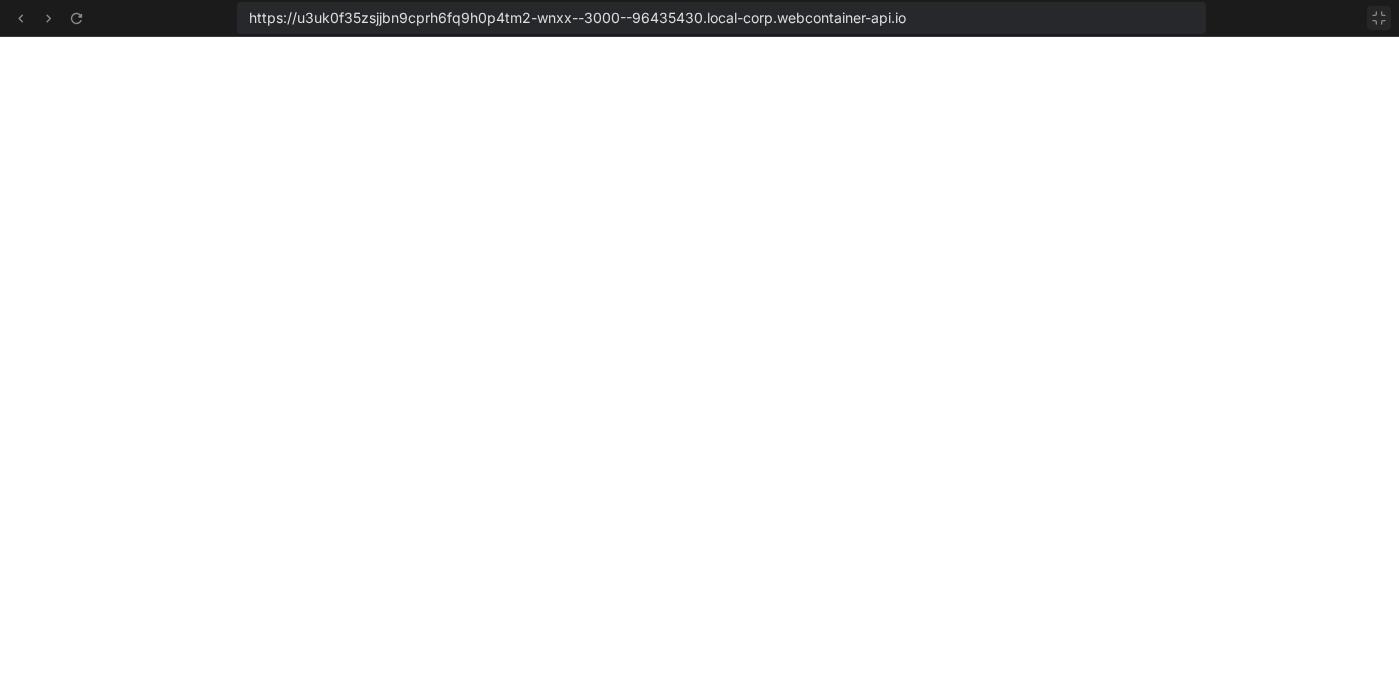 click 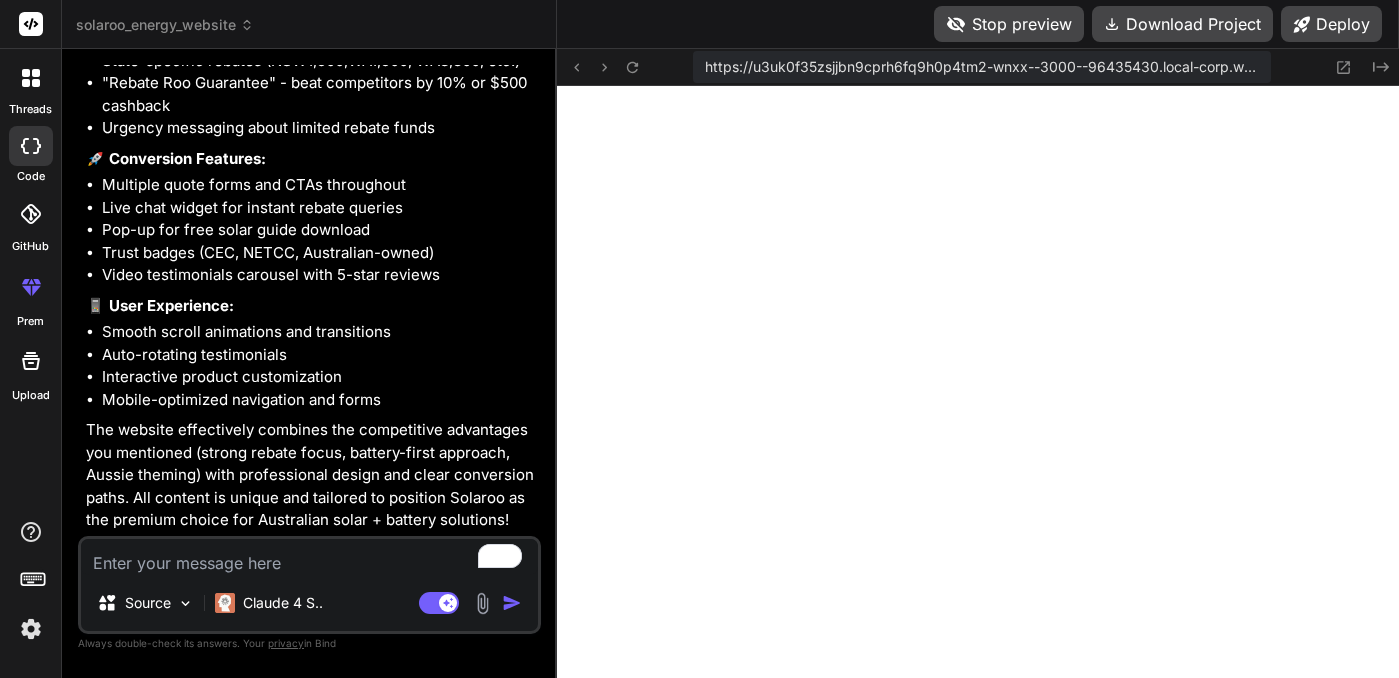 scroll, scrollTop: 6422, scrollLeft: 0, axis: vertical 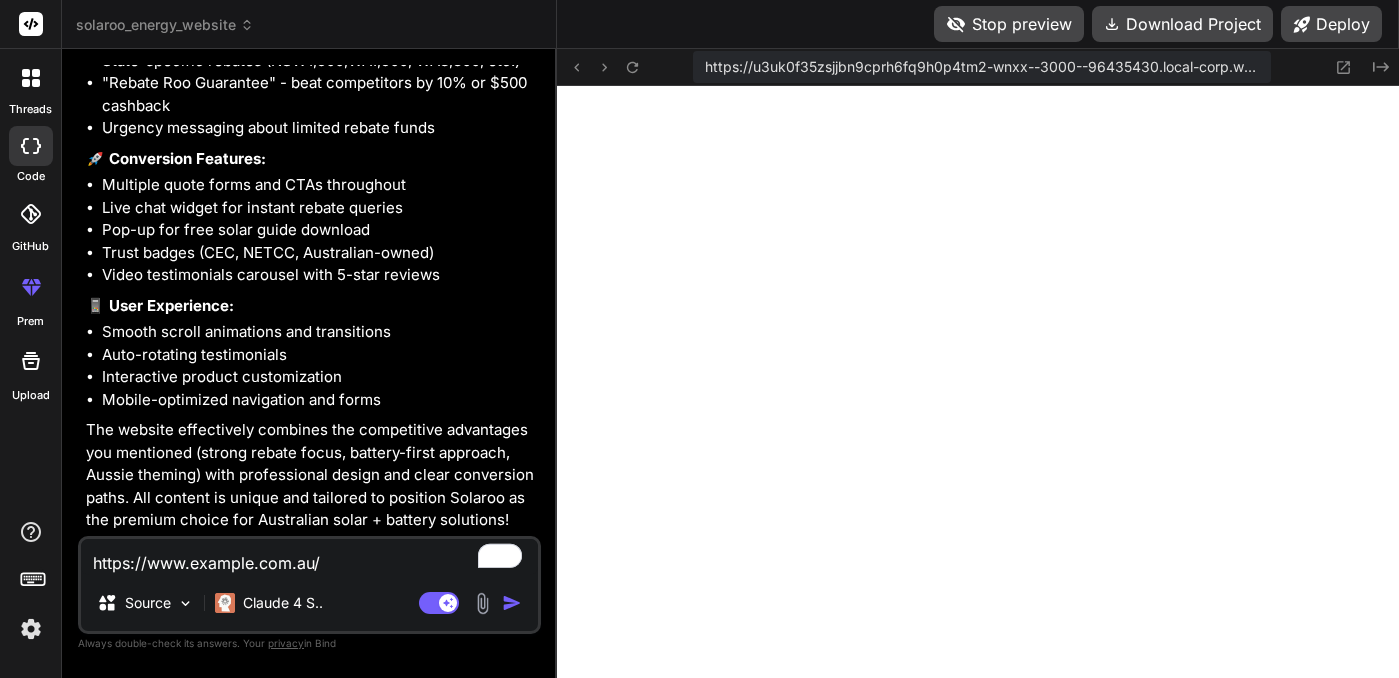 click on "https://www.example.com.au/" at bounding box center [309, 557] 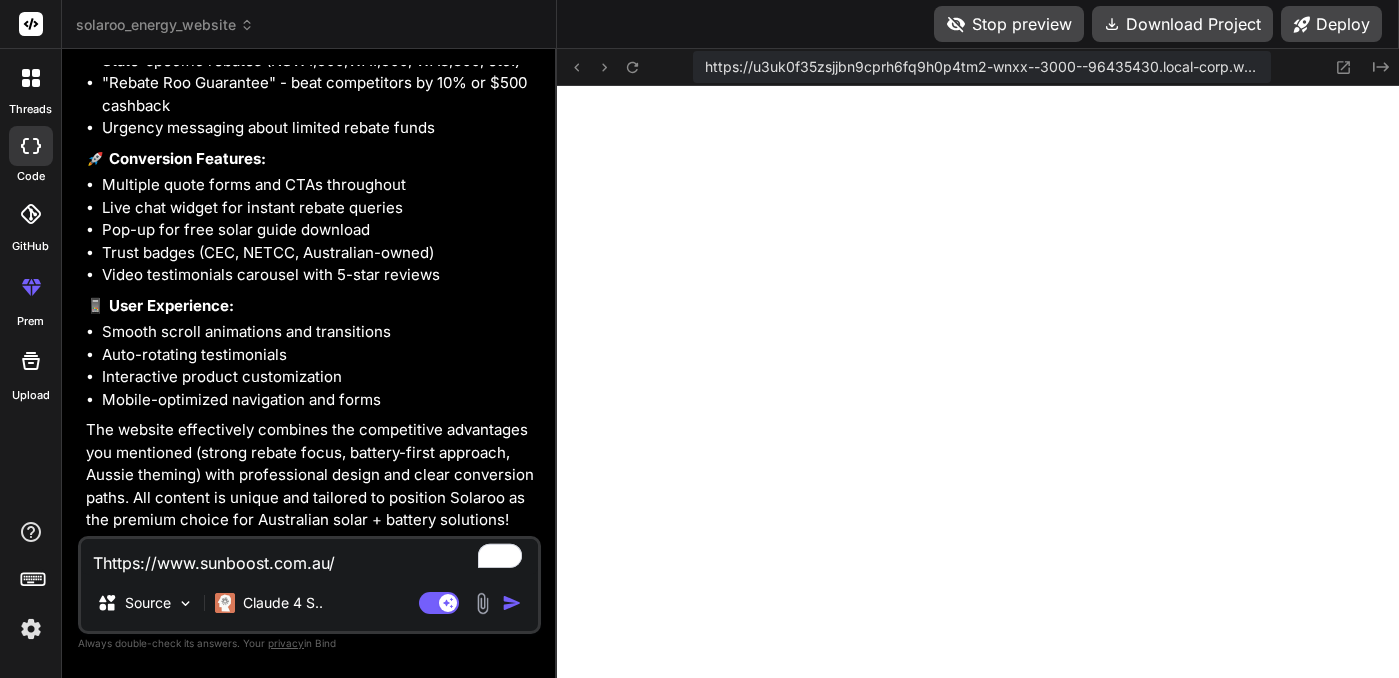 type on "Thhttps://www.sunboost.com.au/" 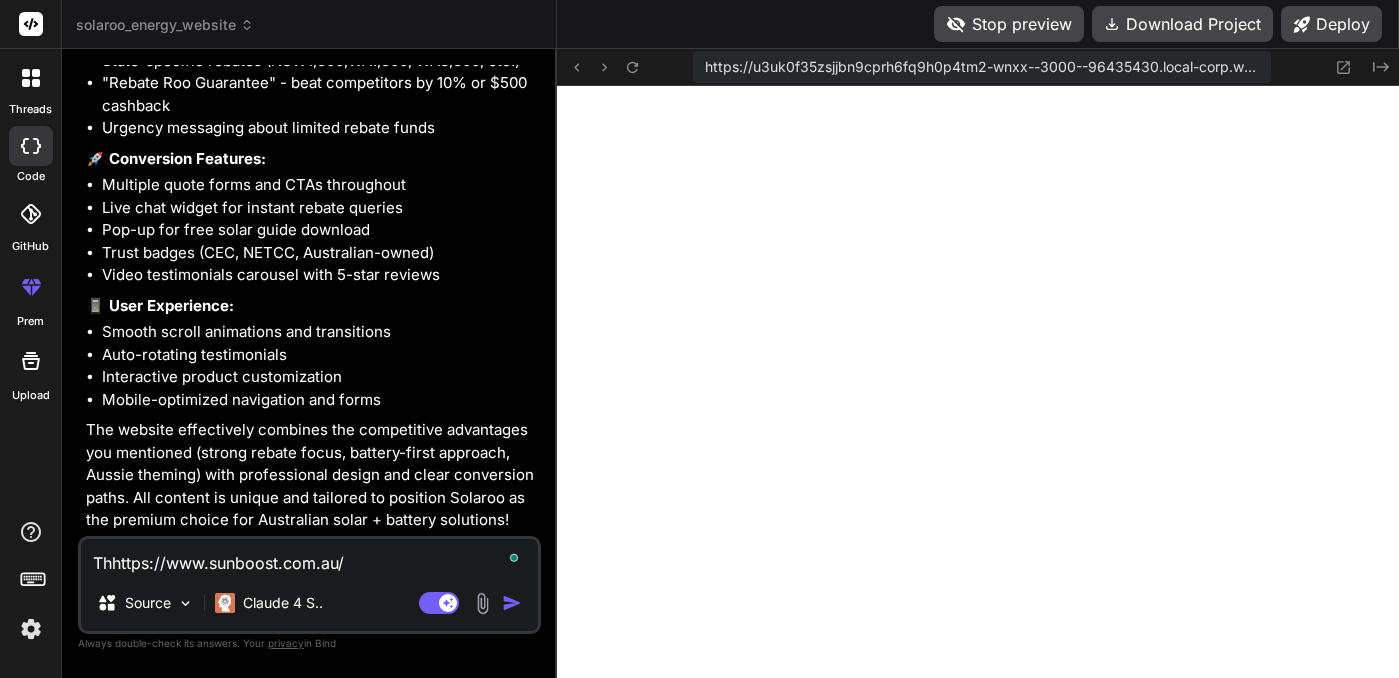 type on "Thihttps://www.example.com.au/" 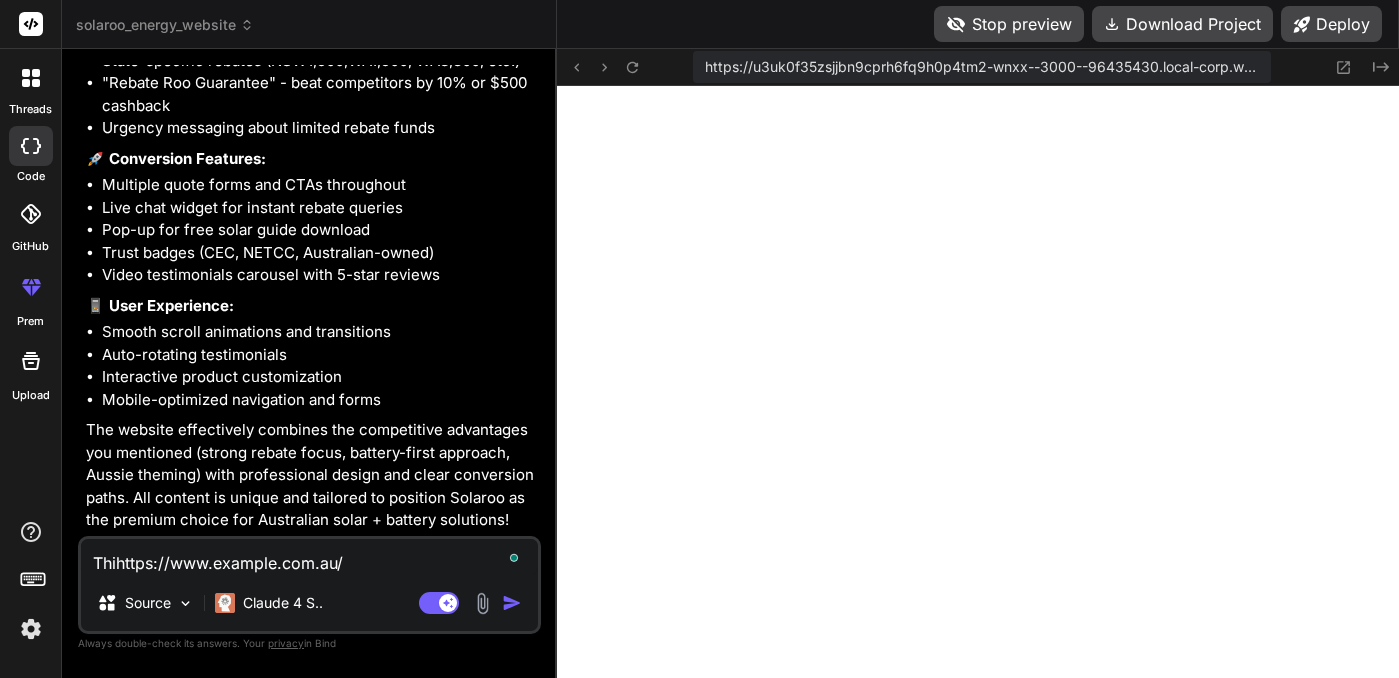 type on "x" 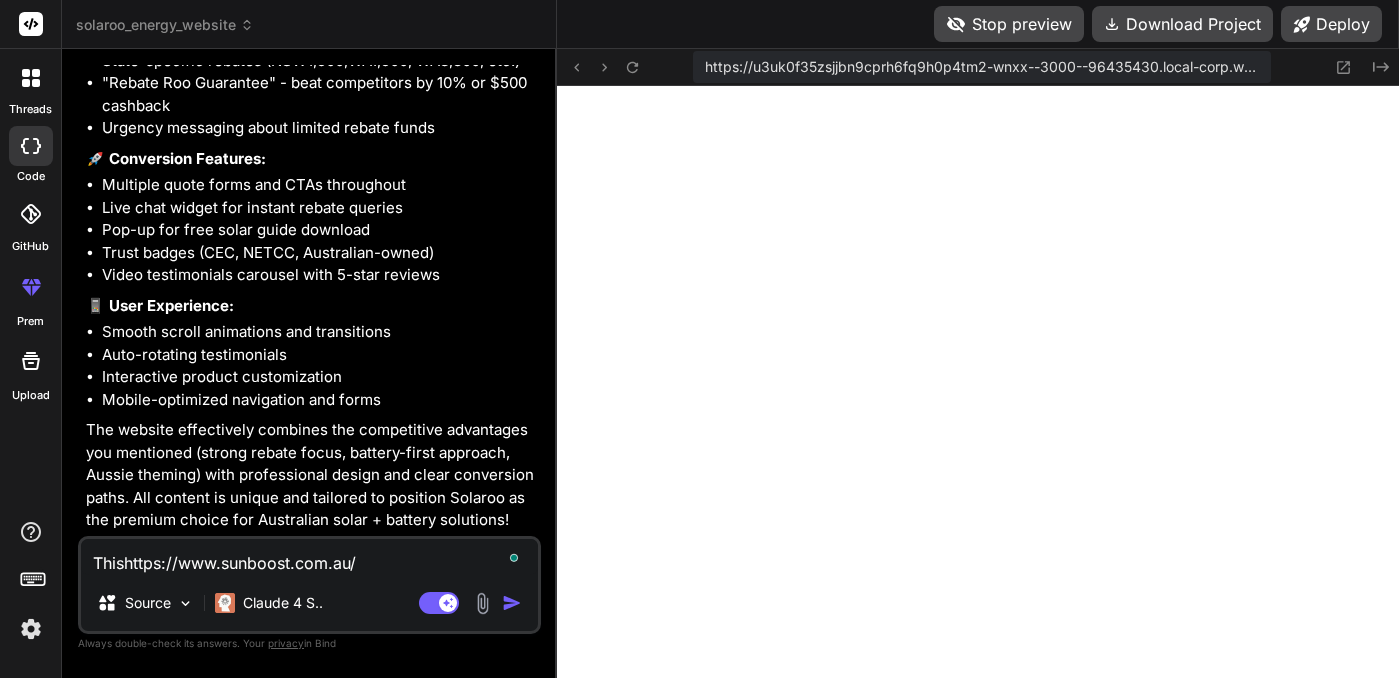 type on "This https://www.example.com.au/" 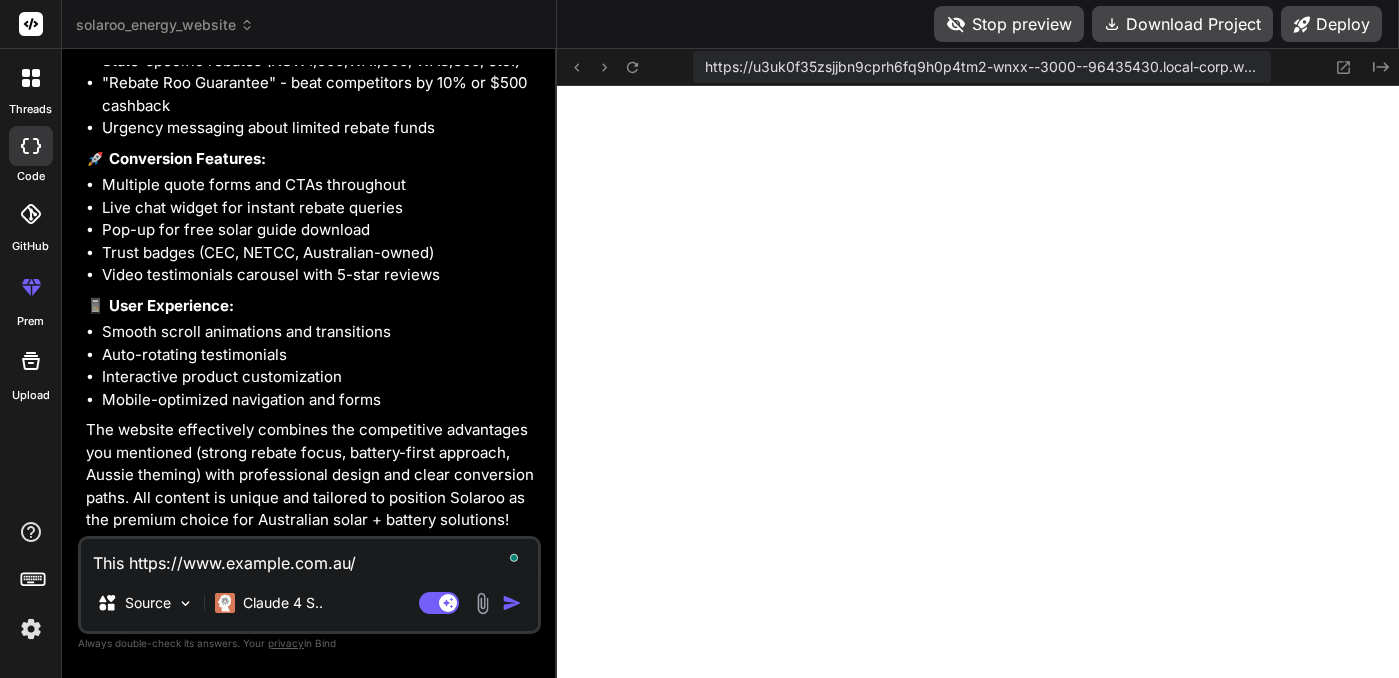 type on "This ihttps://www.sunboost.com.au/" 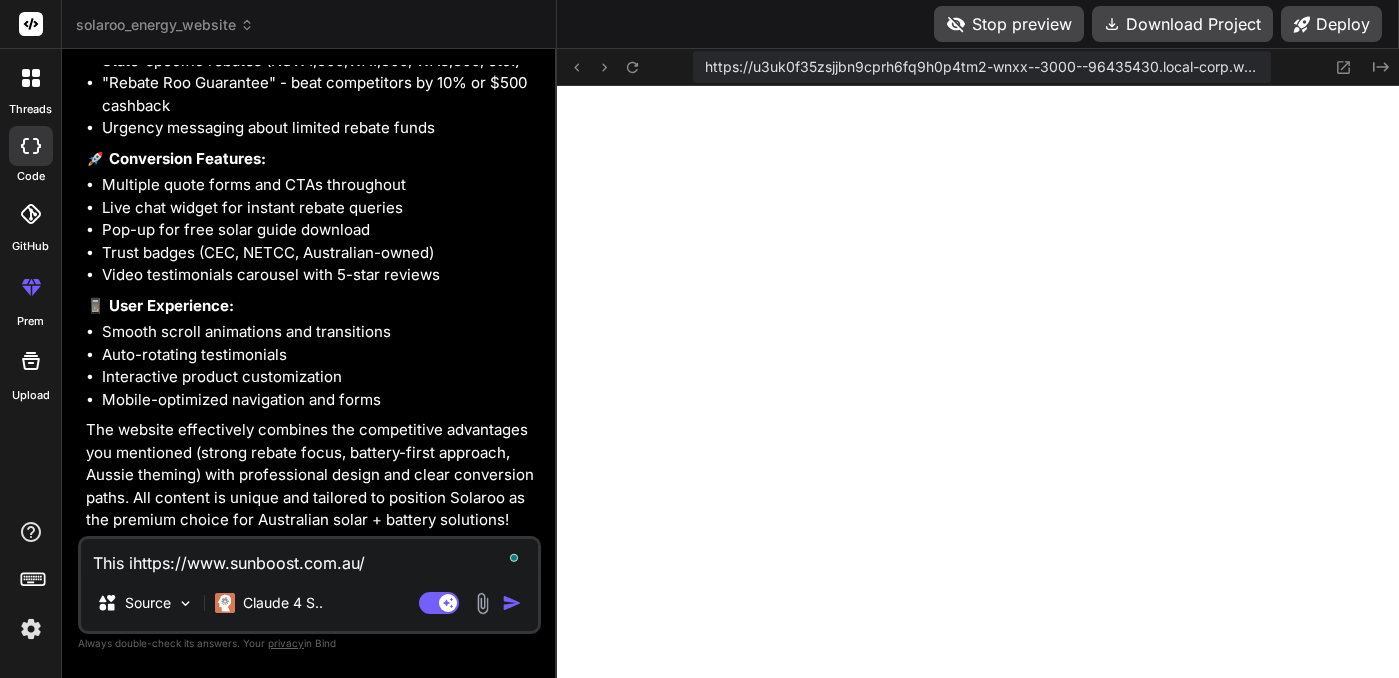 type on "This ishttps://www.sunboost.com.au/" 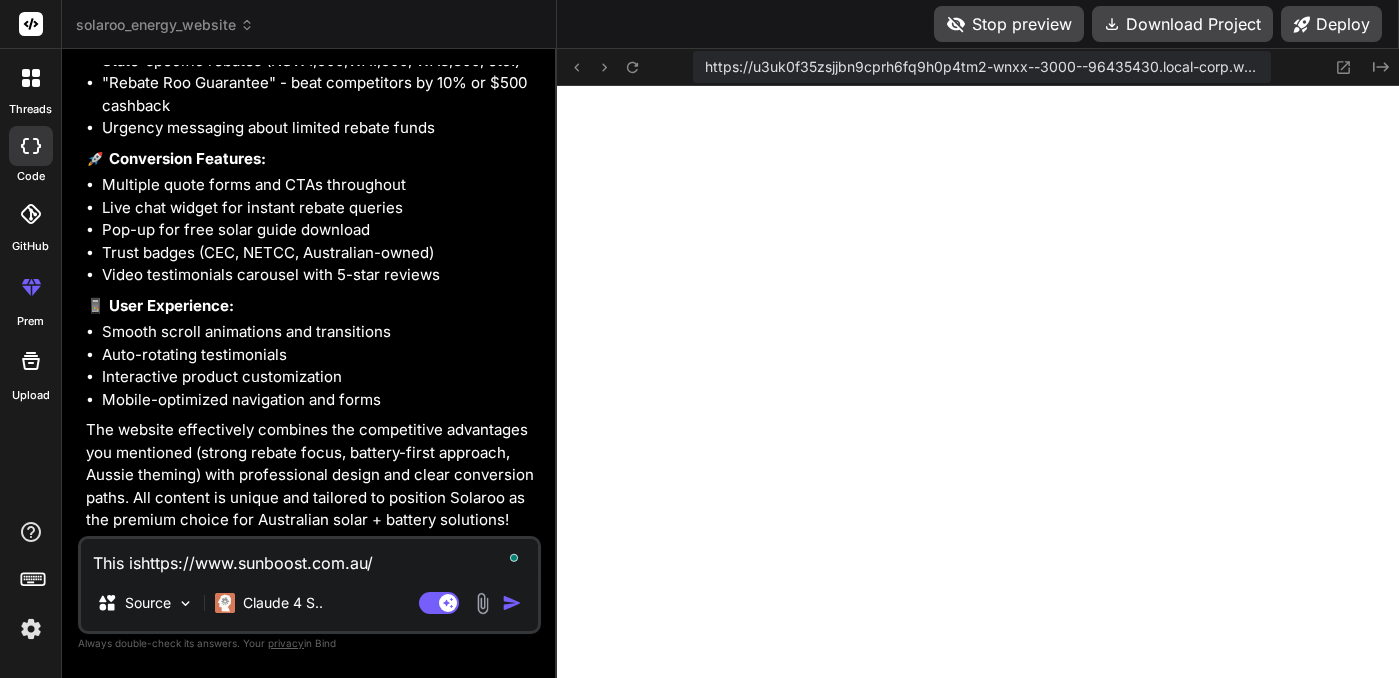 type on "This is https://www.sunboost.com.au/" 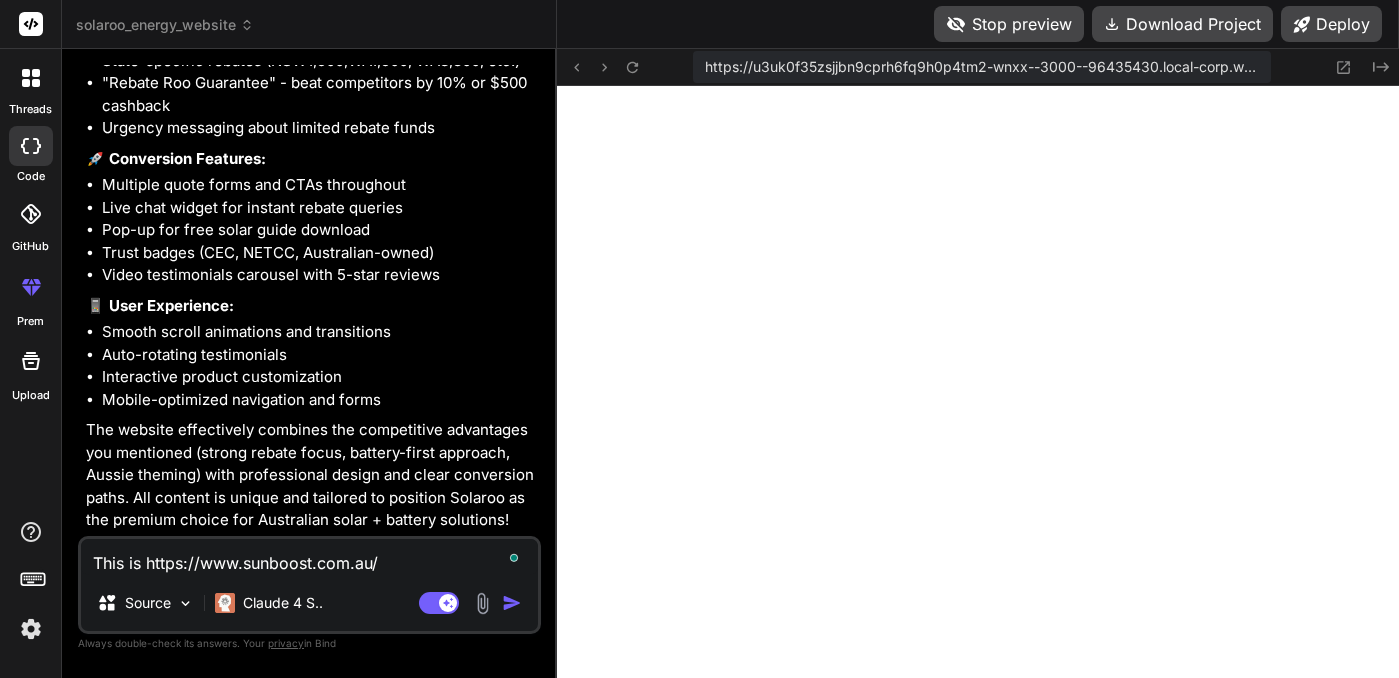 type on "This is fhttps://www.sunboost.com.au/" 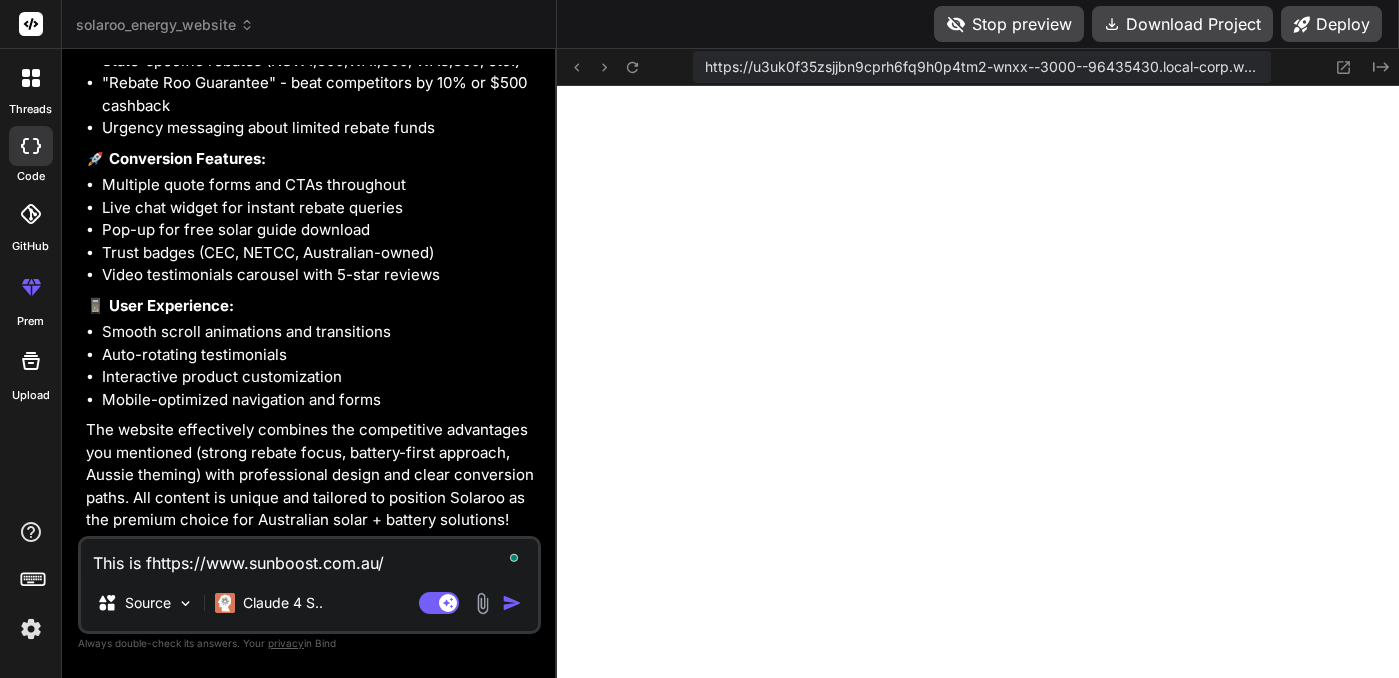 type on "This is fohttps://www.sunboost.com.au/" 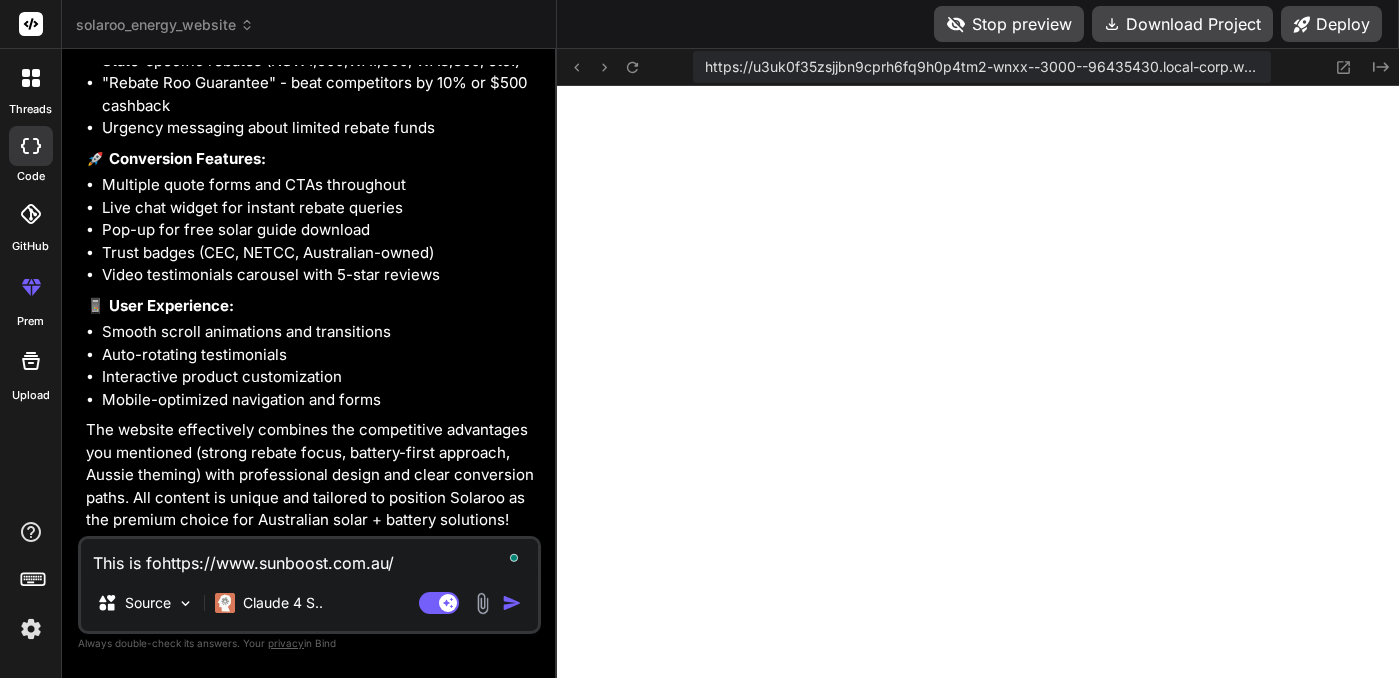 type on "This is forhttps://www.sunboost.com.au/" 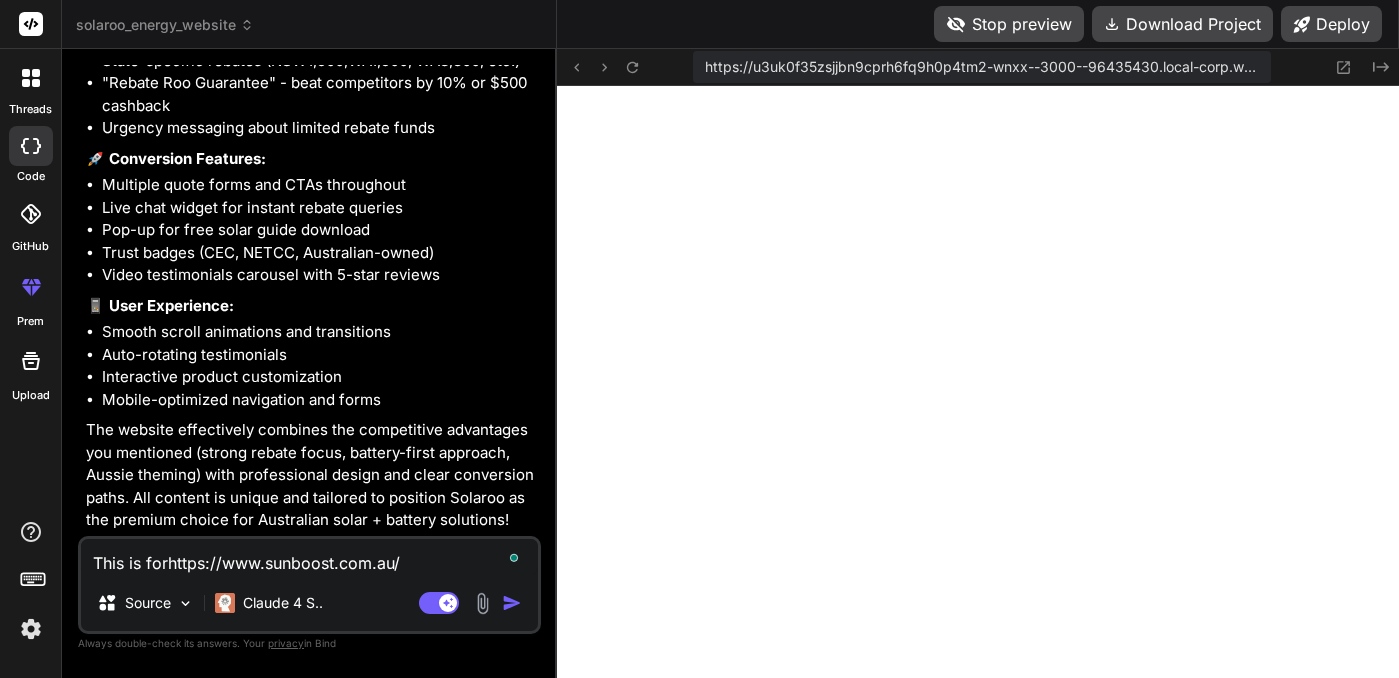 type on "This is for https://www.sunboost.com.au/" 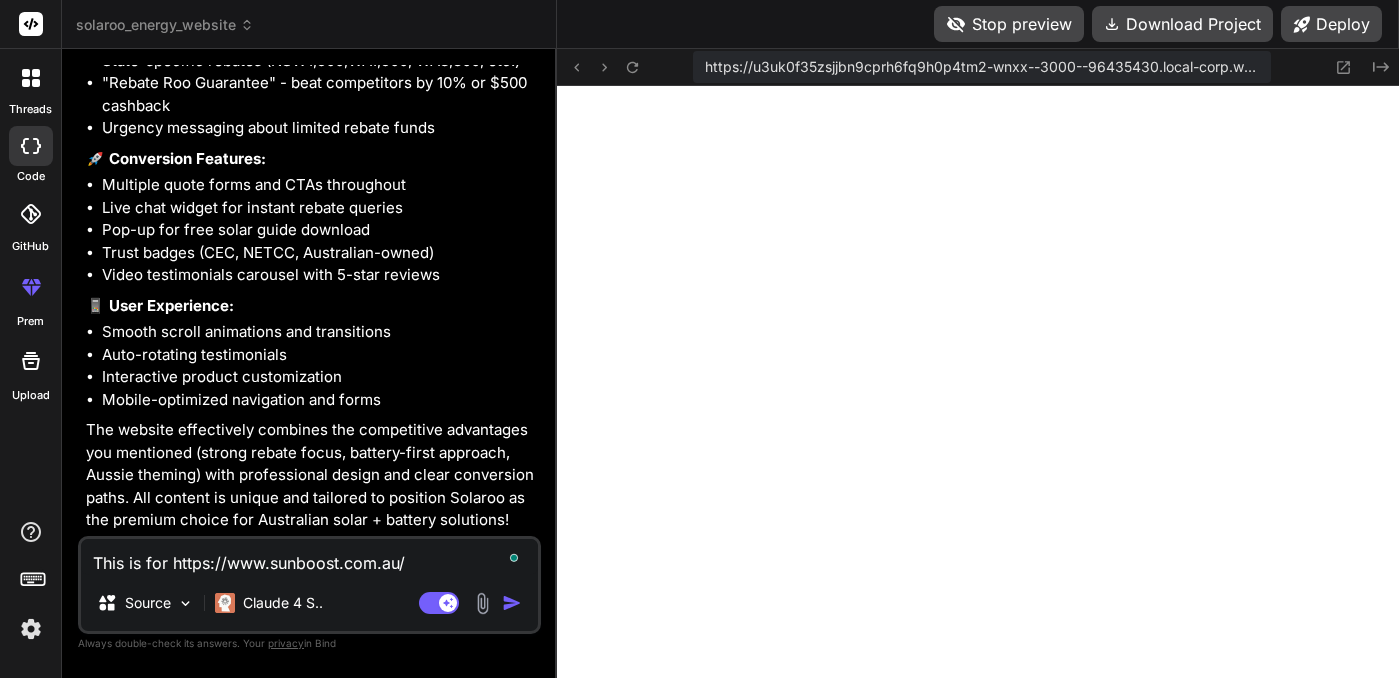 type on "This is for yhttps://www.sunboost.com.au/" 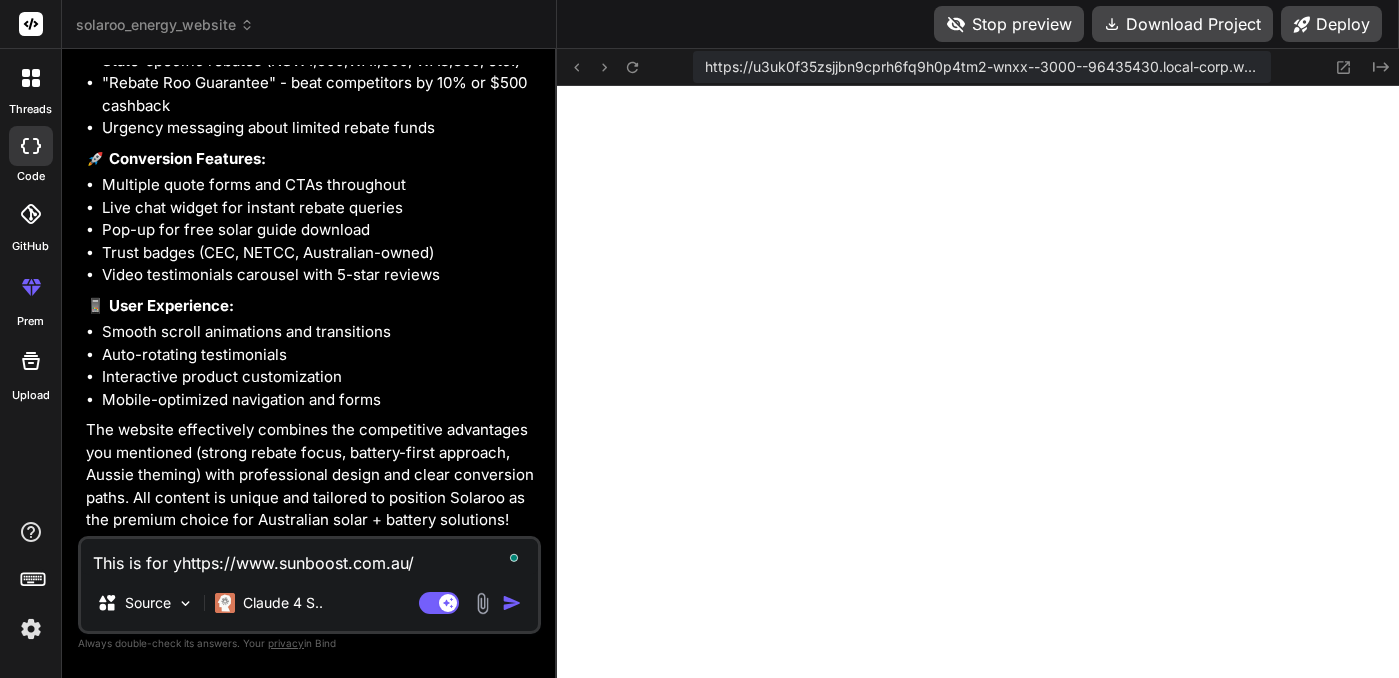 type on "This is for yohttps://www.sunboost.com.au/" 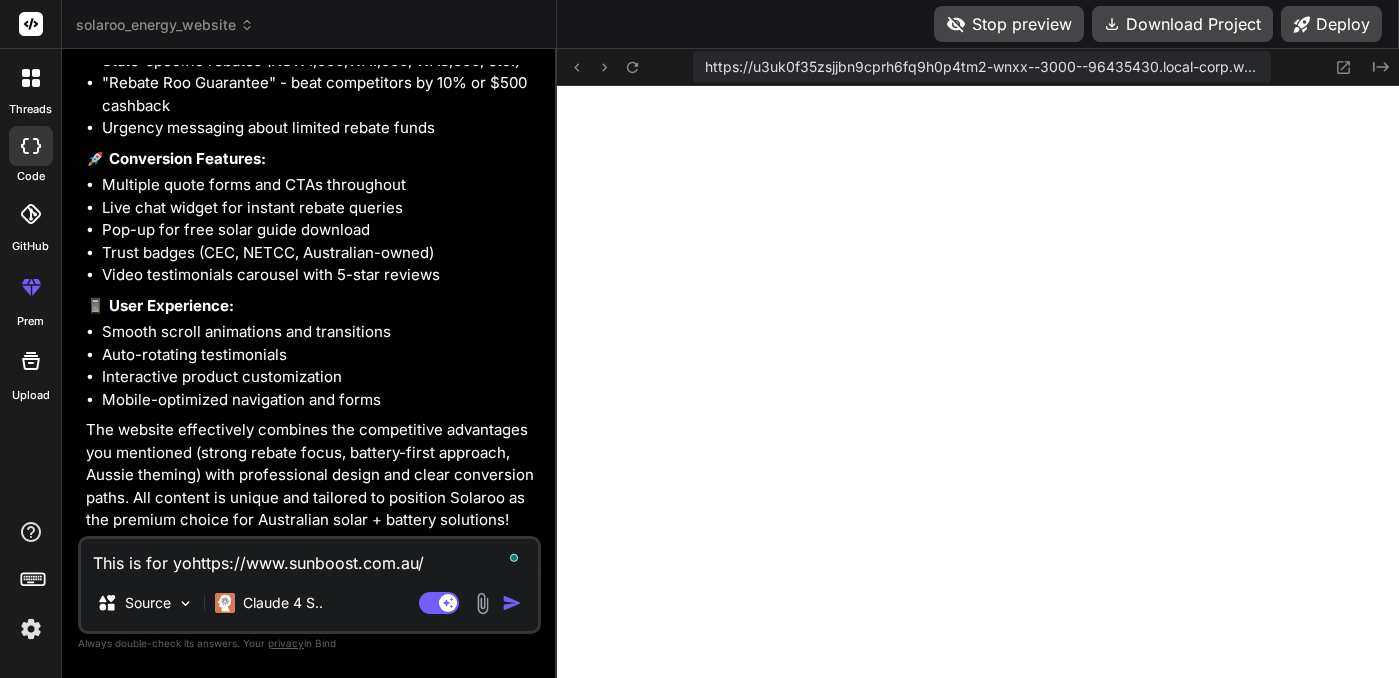 type on "This is for youhttps://www.sunboost.com.au/" 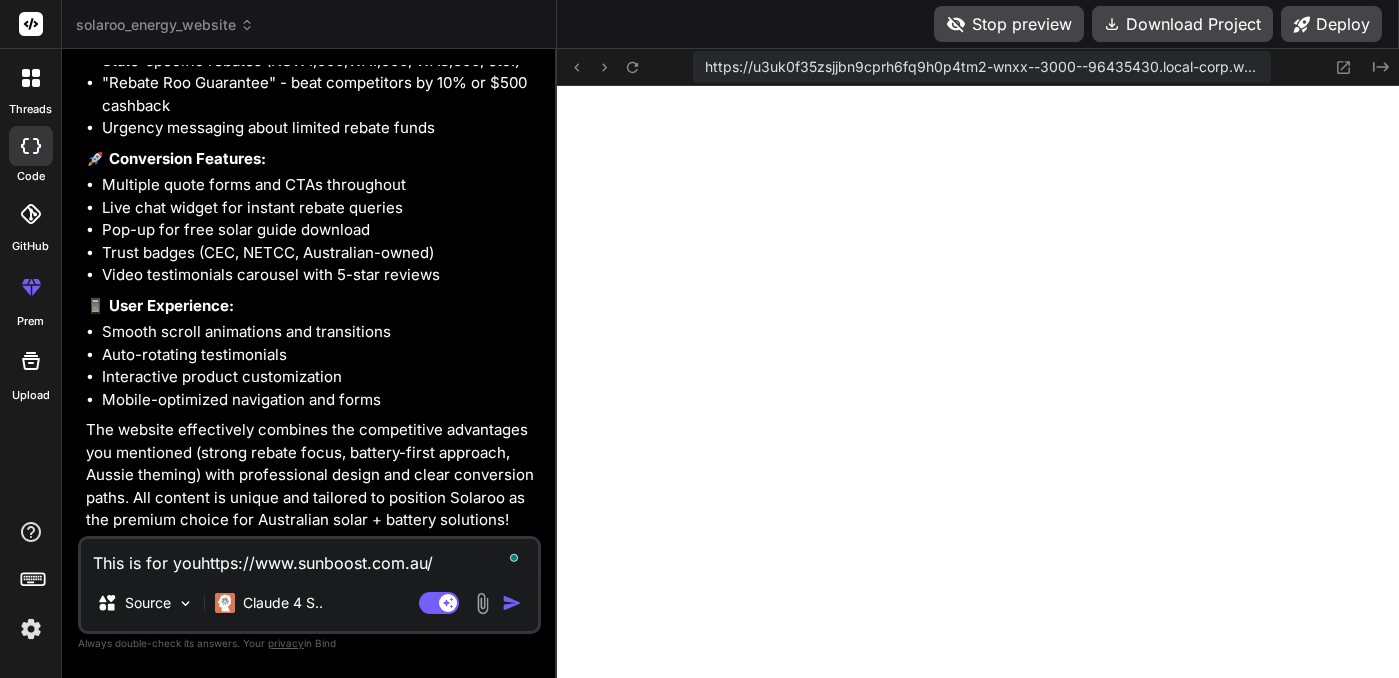 type on "This is for yourhttps://www.sunboost.com.au/" 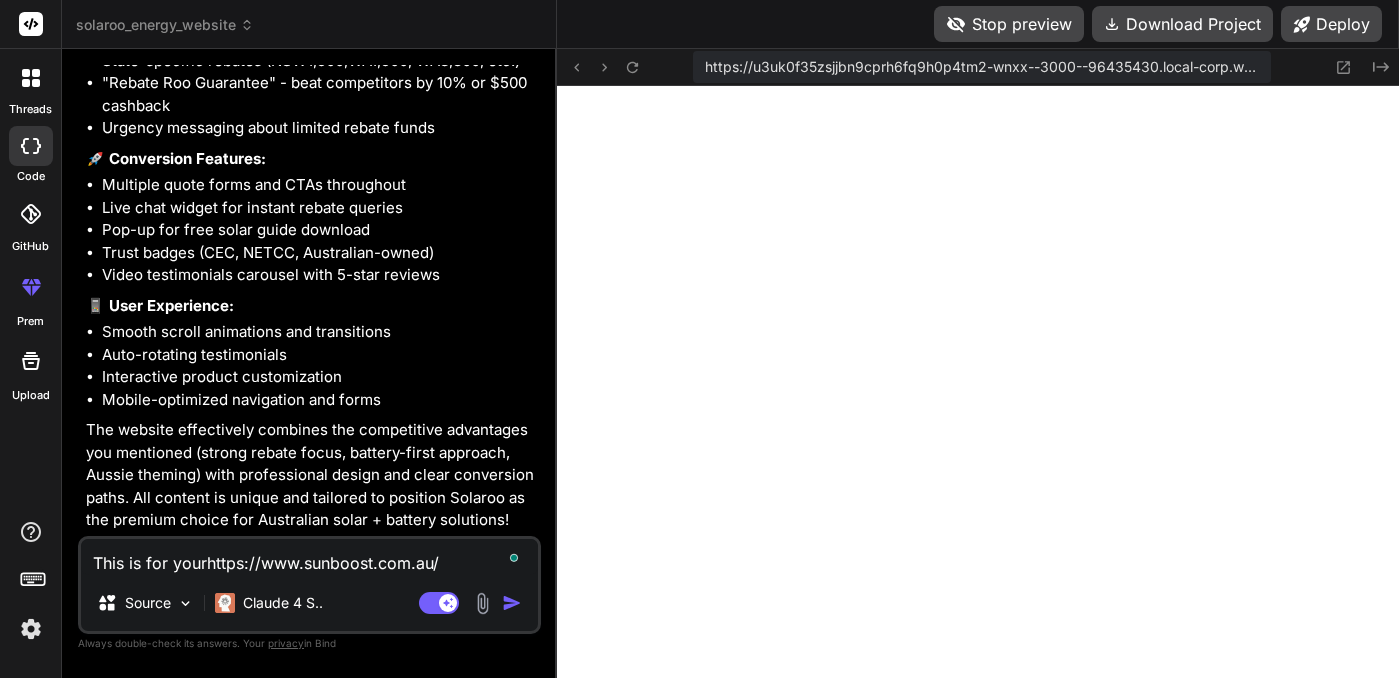 type on "This is for your https://www.sunboost.com.au/" 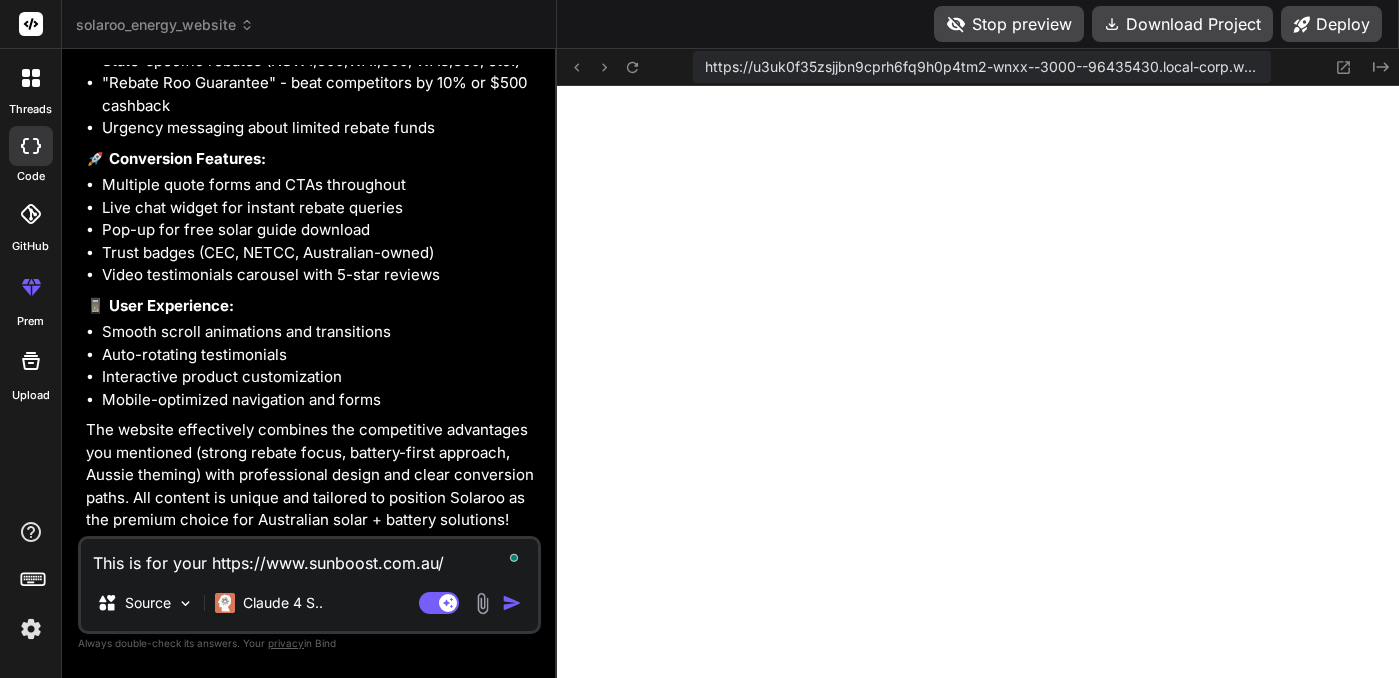 type on "This is for your rhttps://www.sunboost.com.au/" 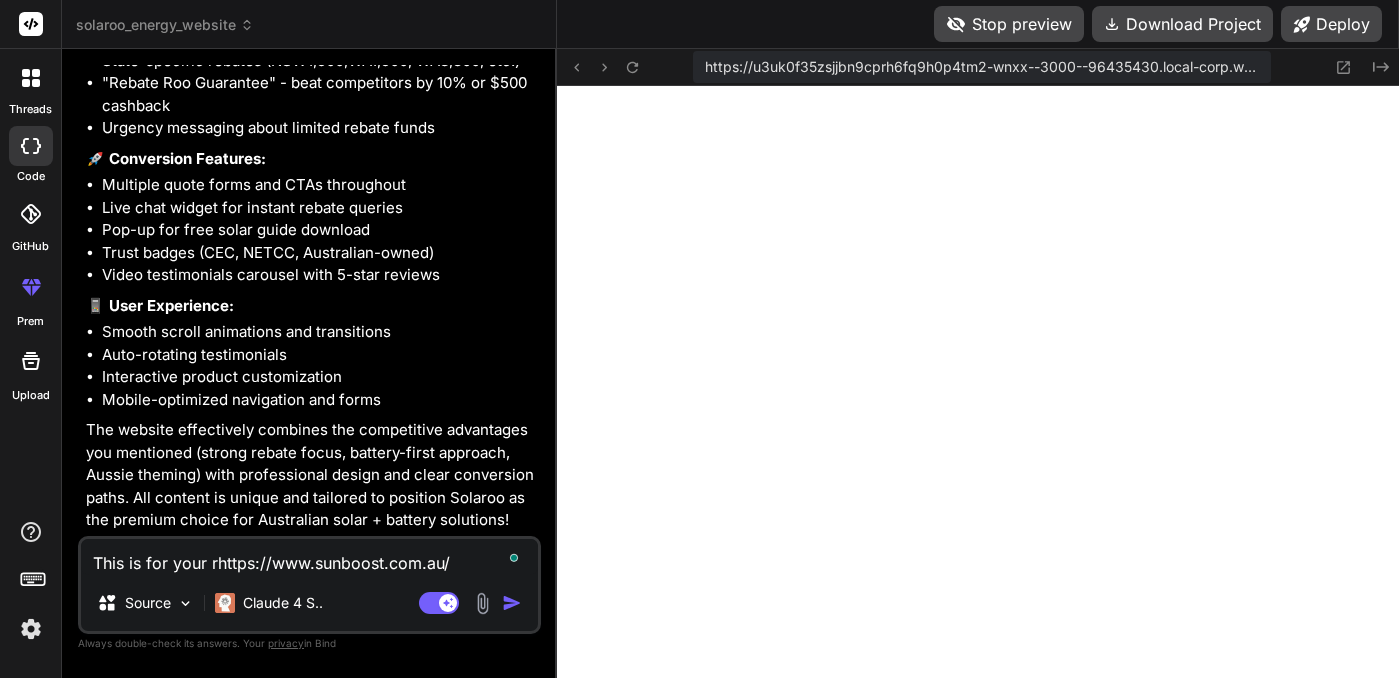 type on "This is for your rehttps://www.example.com.au/" 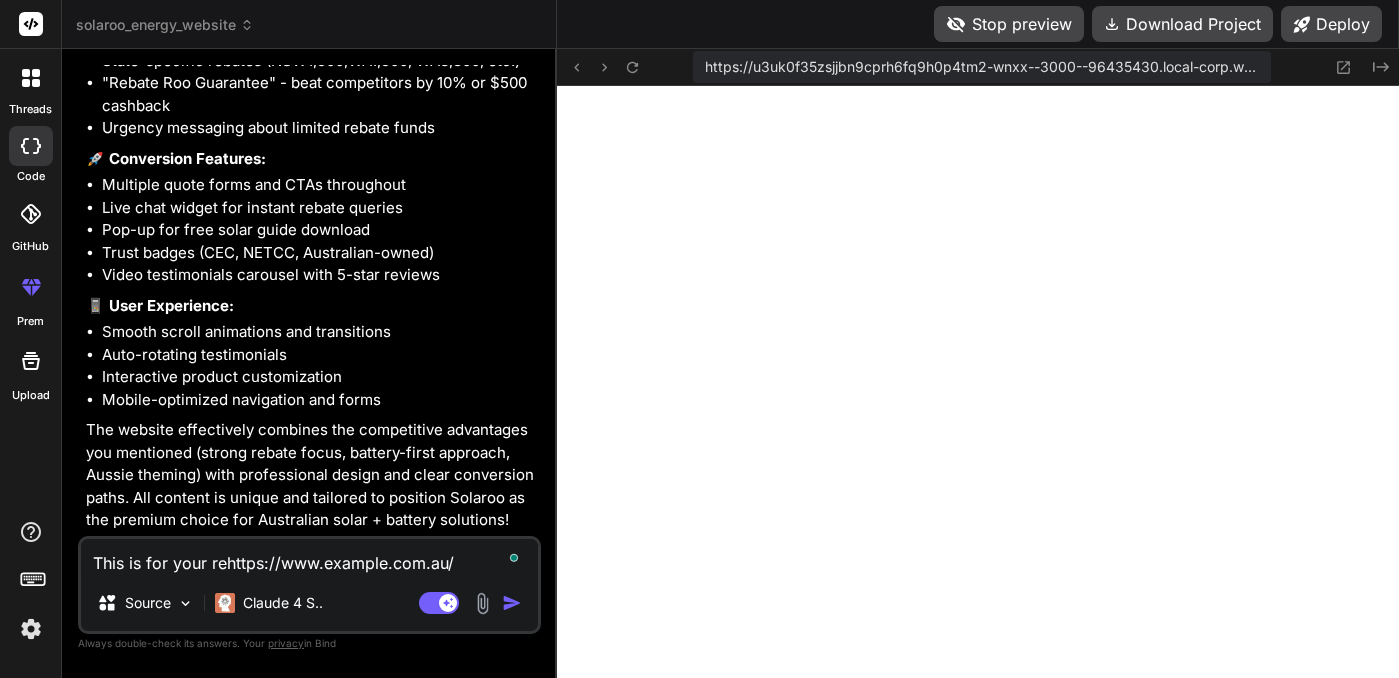 type on "This is for your refhttps://www.example.com.au/" 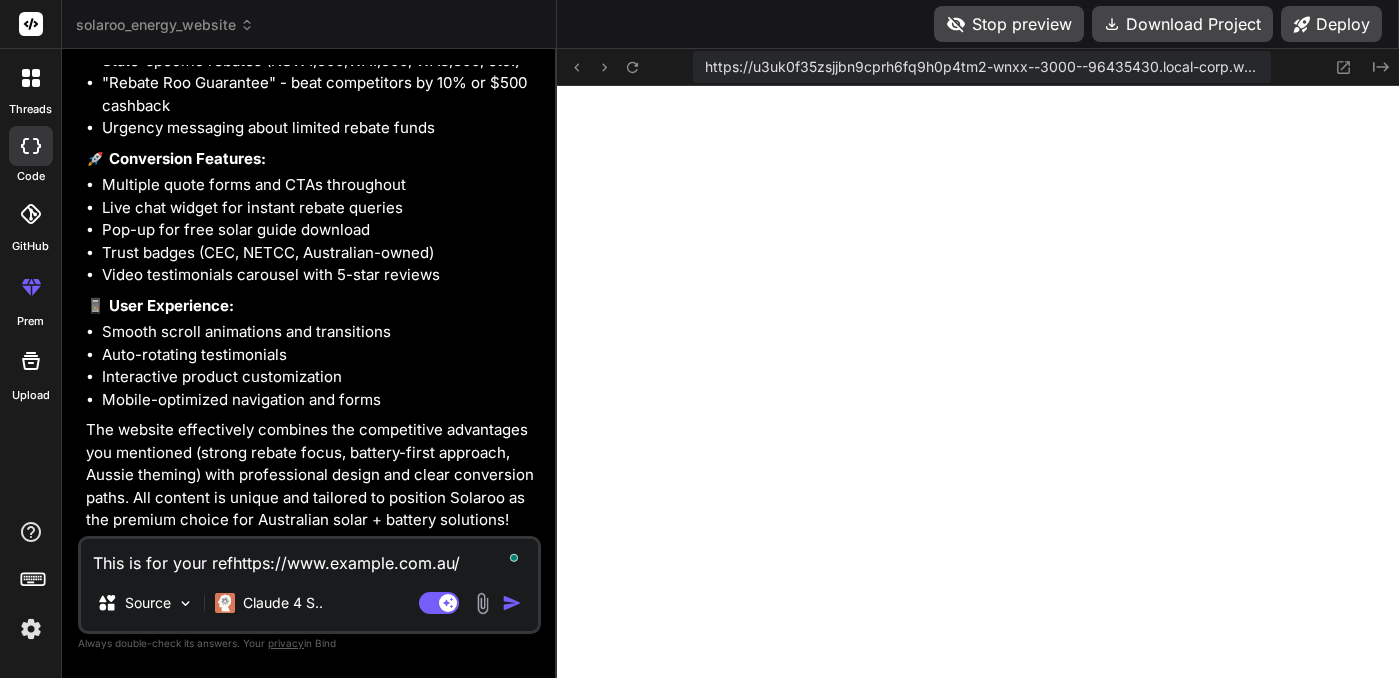 type on "This is for your refrhttps://www.sunboost.com.au/" 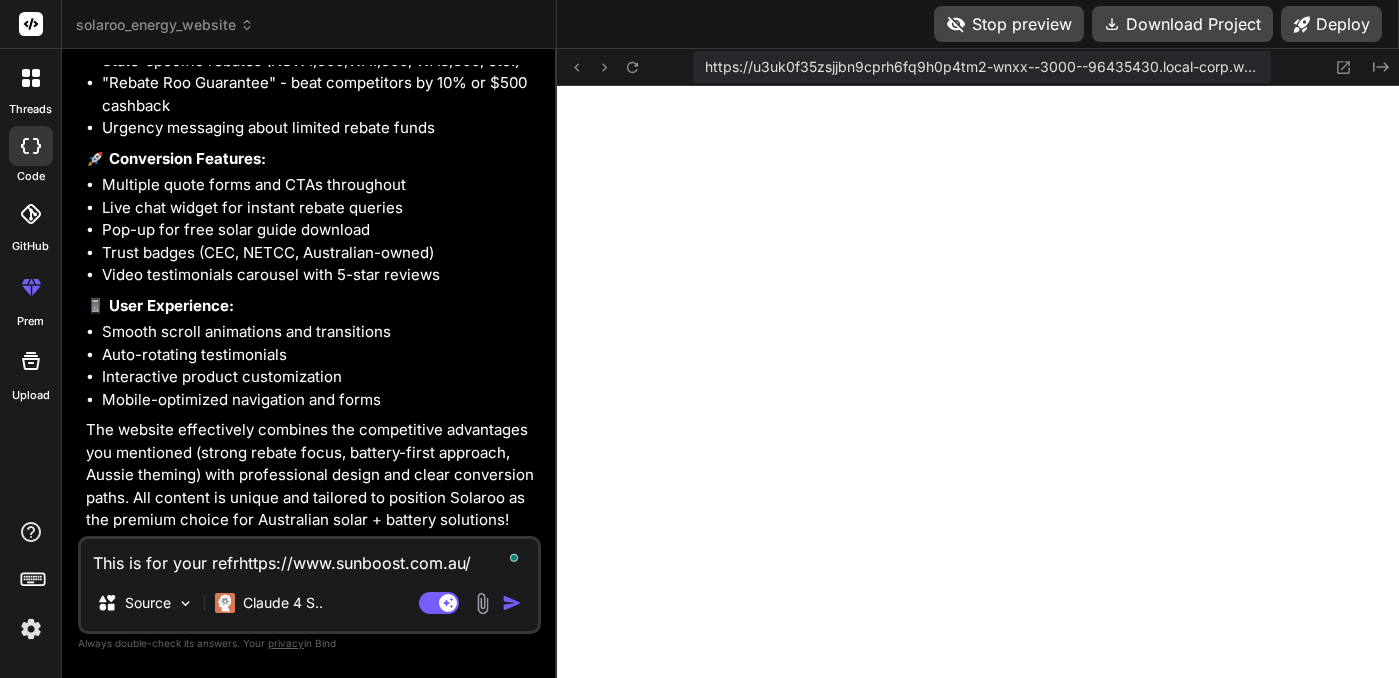 type on "This is for your refrehttps://www.sunboost.com.au/" 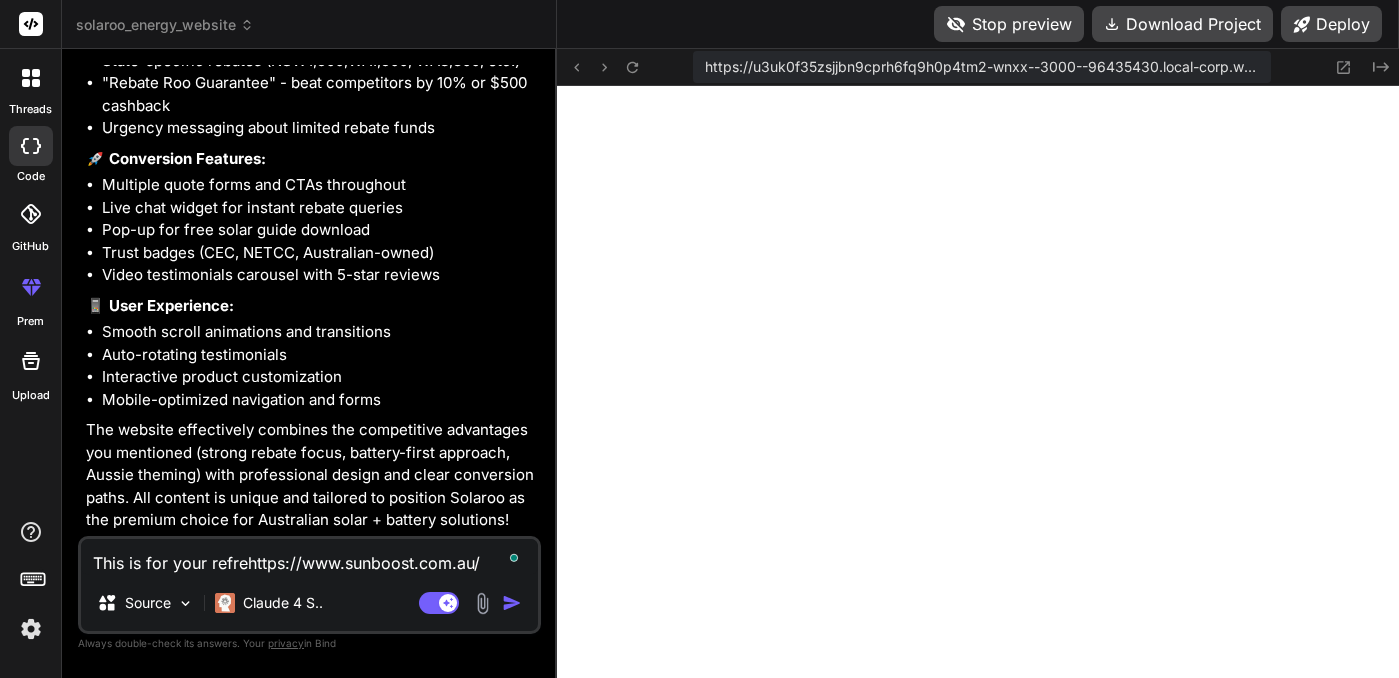 type on "x" 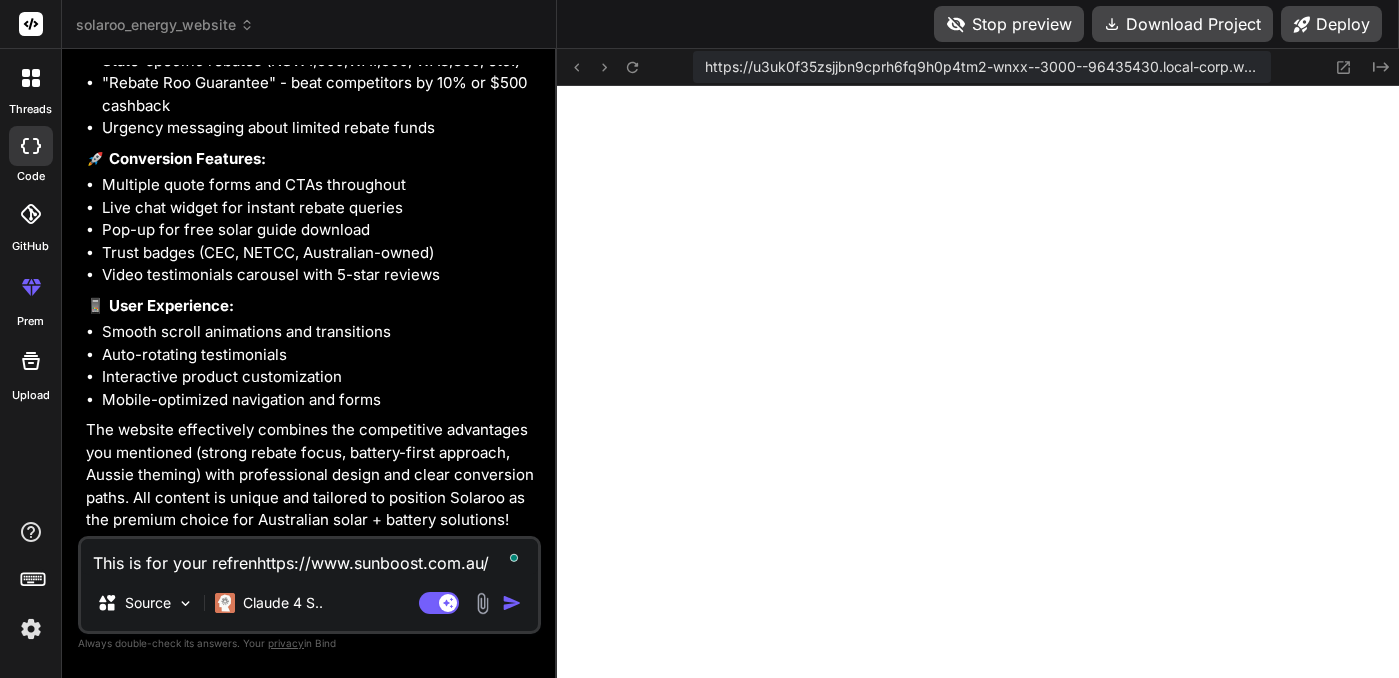 type on "x" 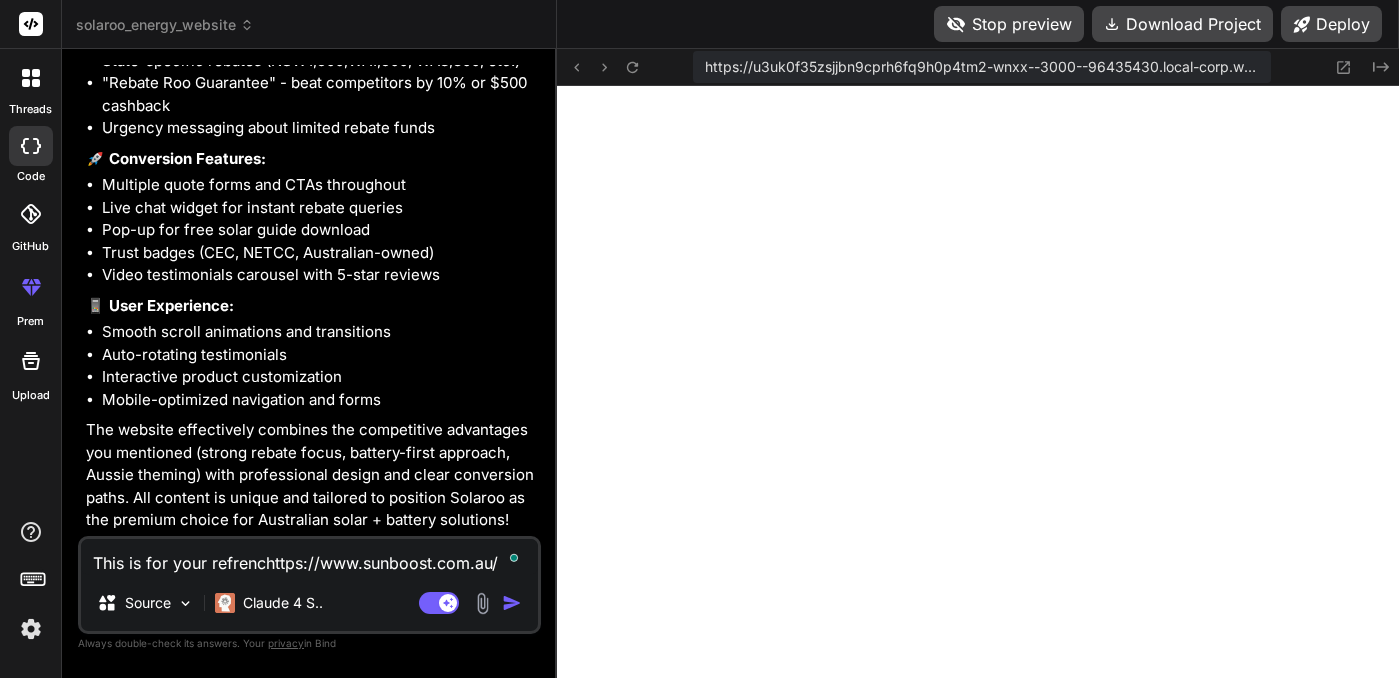 type on "x" 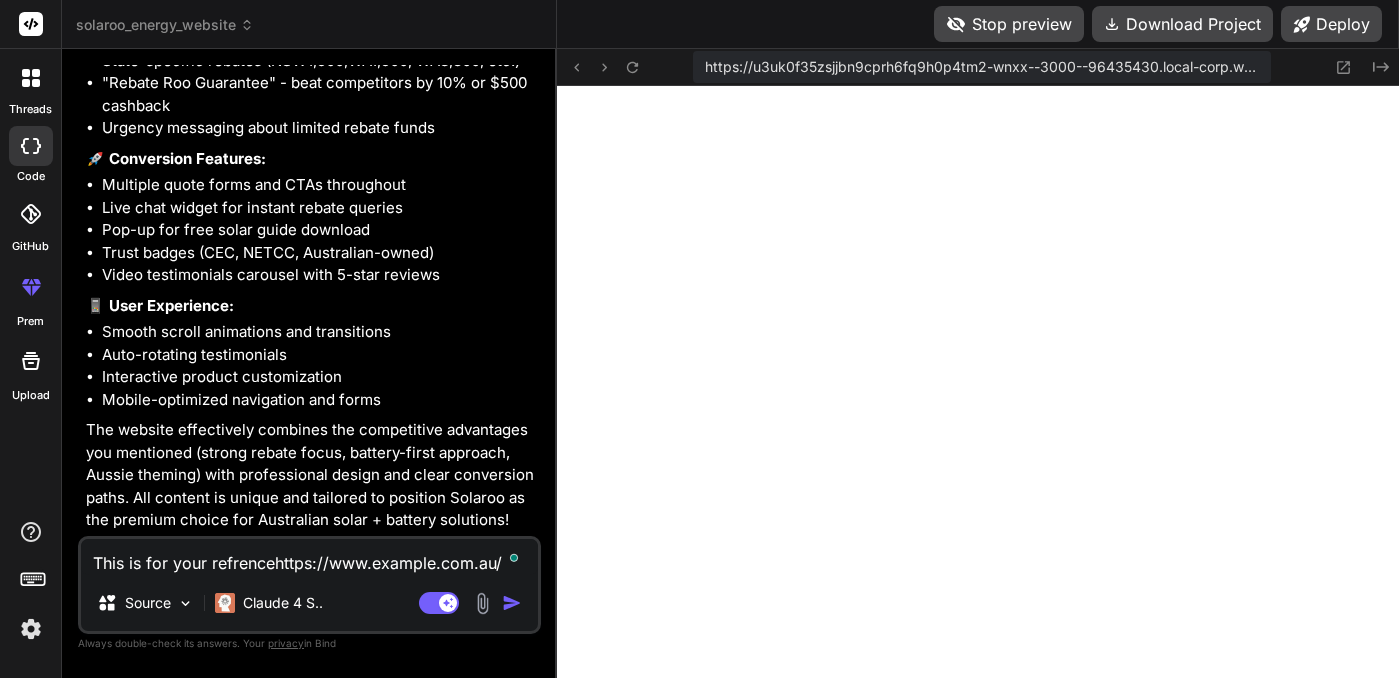 type on "This is for your refrence https://www.example.com.au/" 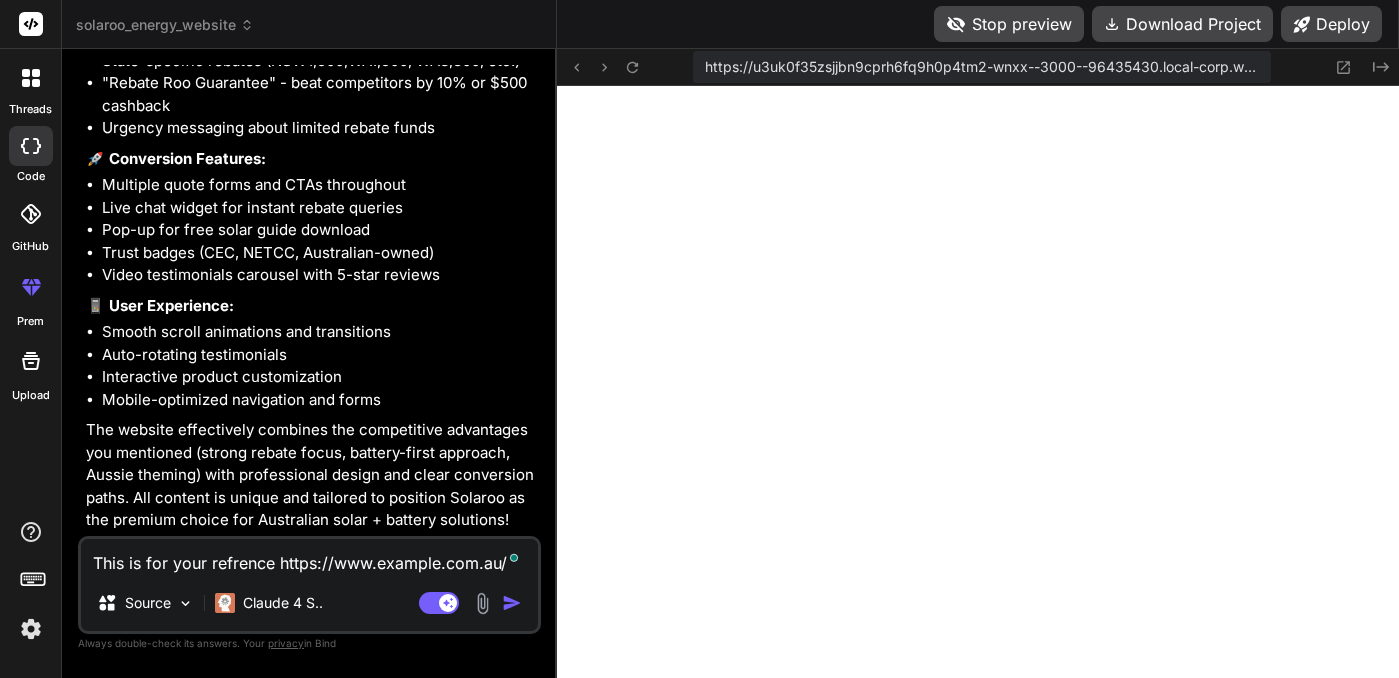 type on "This is for your refrence ahttps://www.sunboost.com.au/" 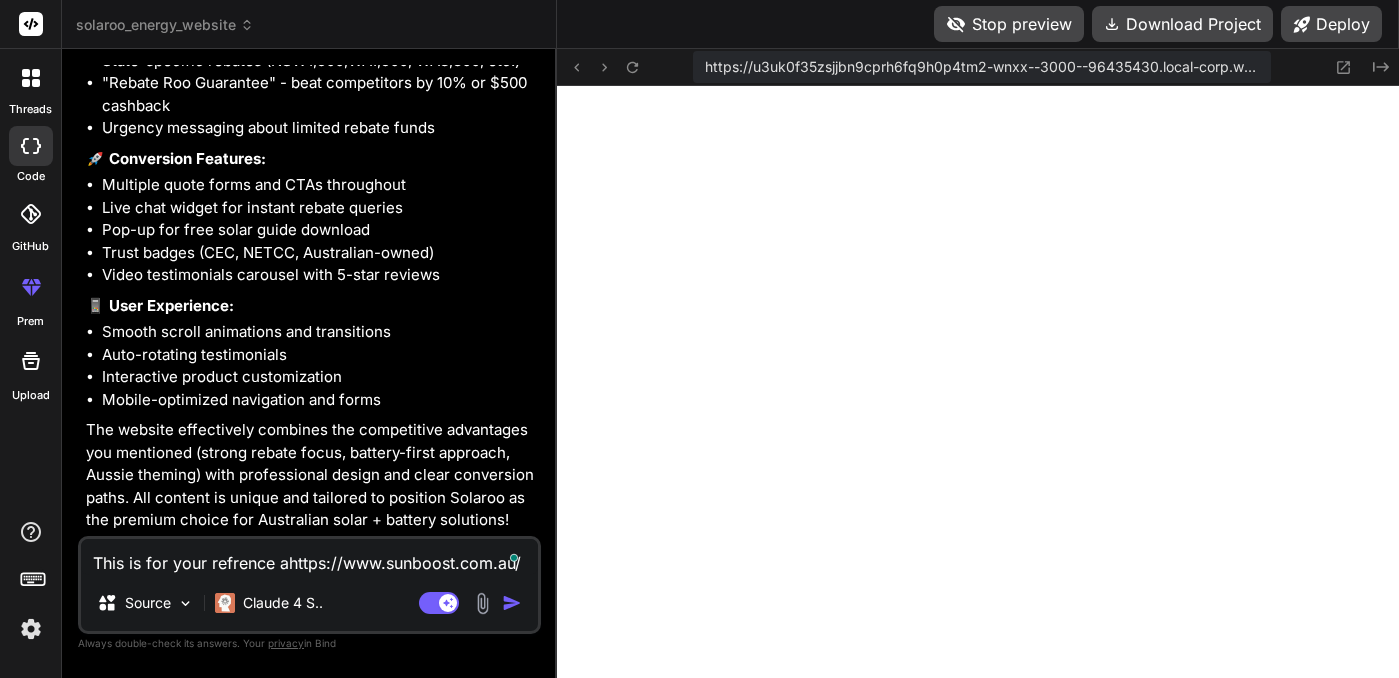 type on "This is for your refrence anhttps://www.sunboost.com.au/" 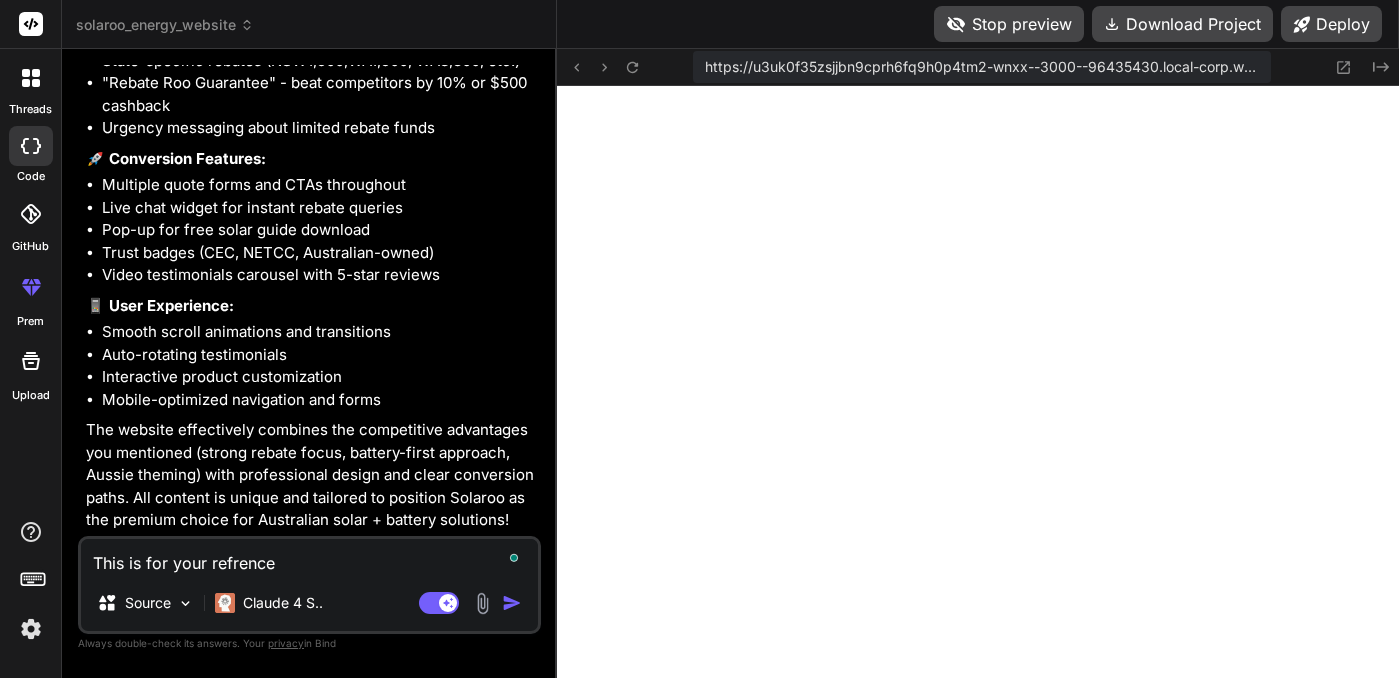 type on "This is for your refrence anohttps://www.sunboost.com.au/" 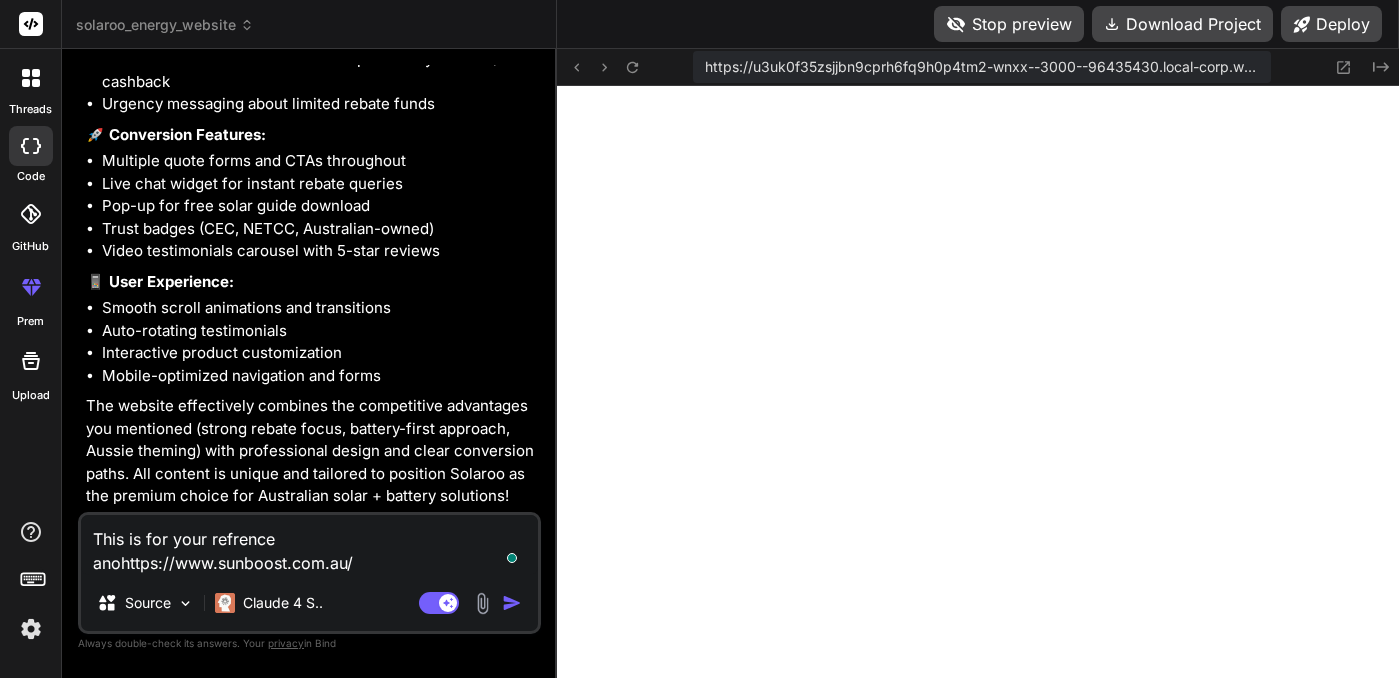 type on "This is for your refrence anothttps://www.sunboost.com.au/" 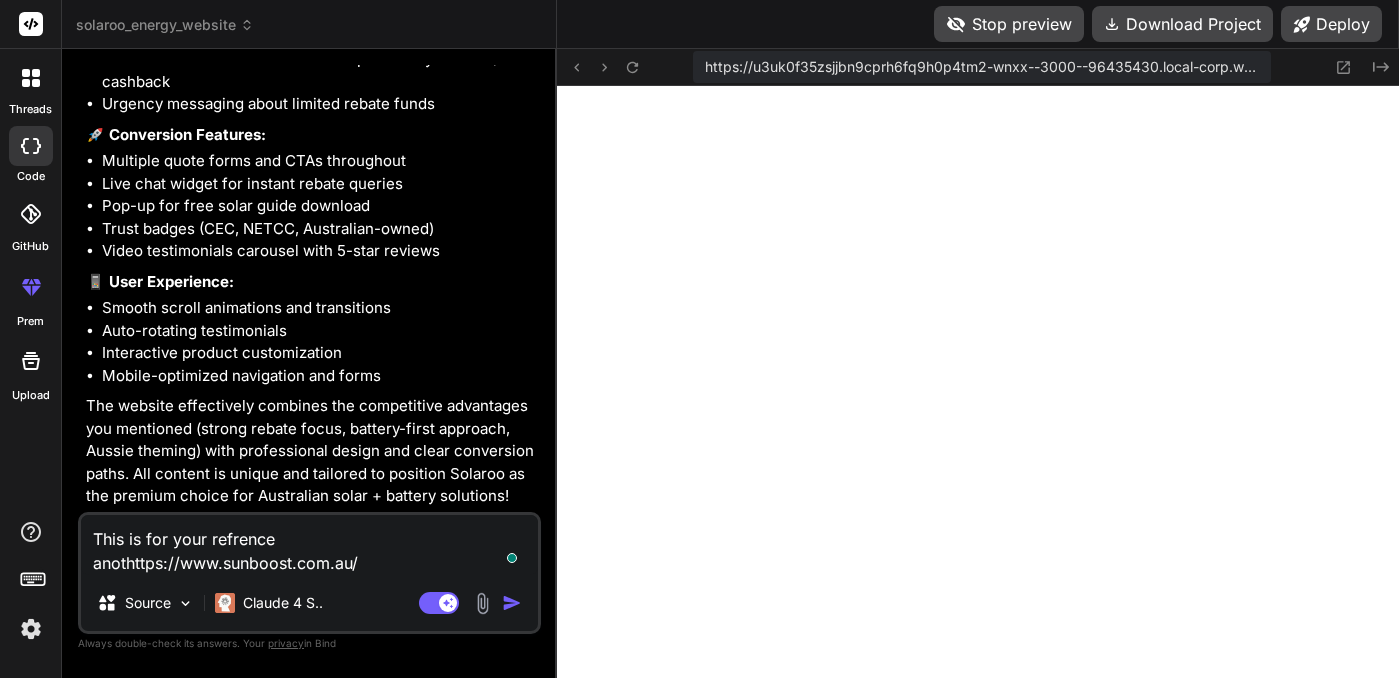 type on "This is for your refrence anothhttps://www.sunboost.com.au/" 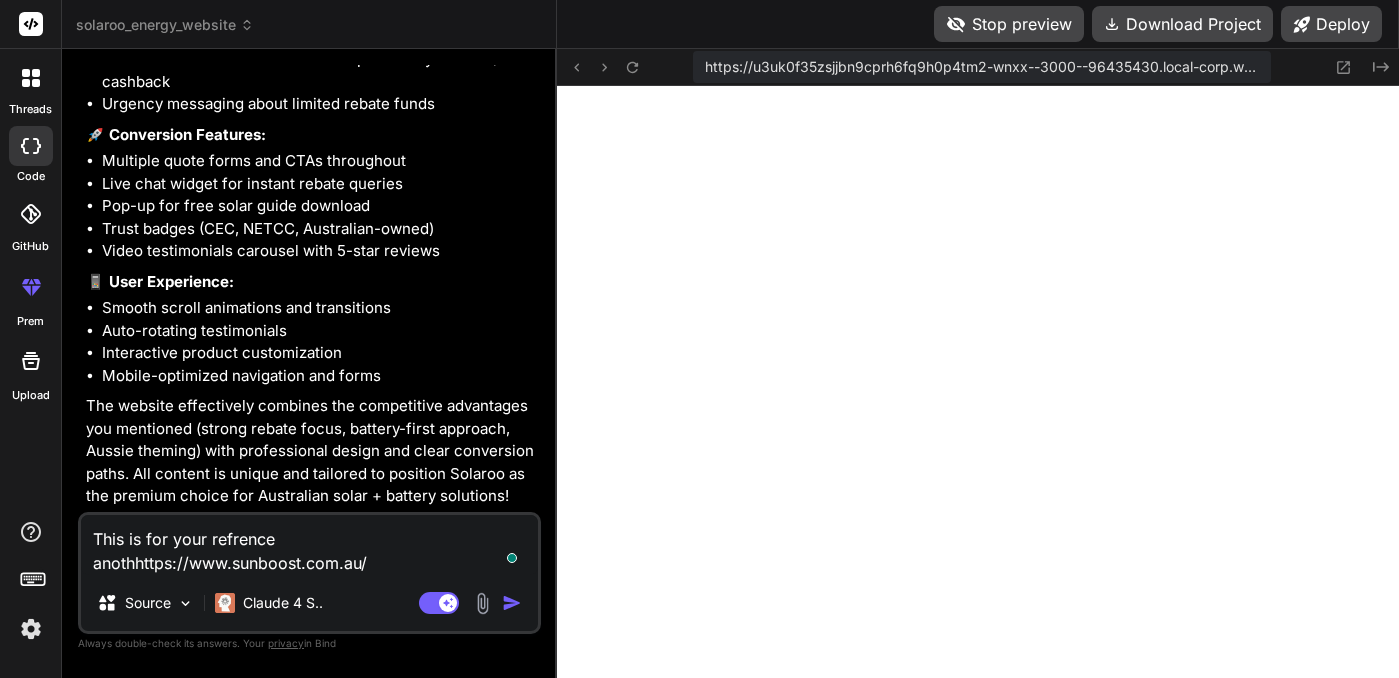 type on "This is for your refrence anothehttps://www.sunboost.com.au/" 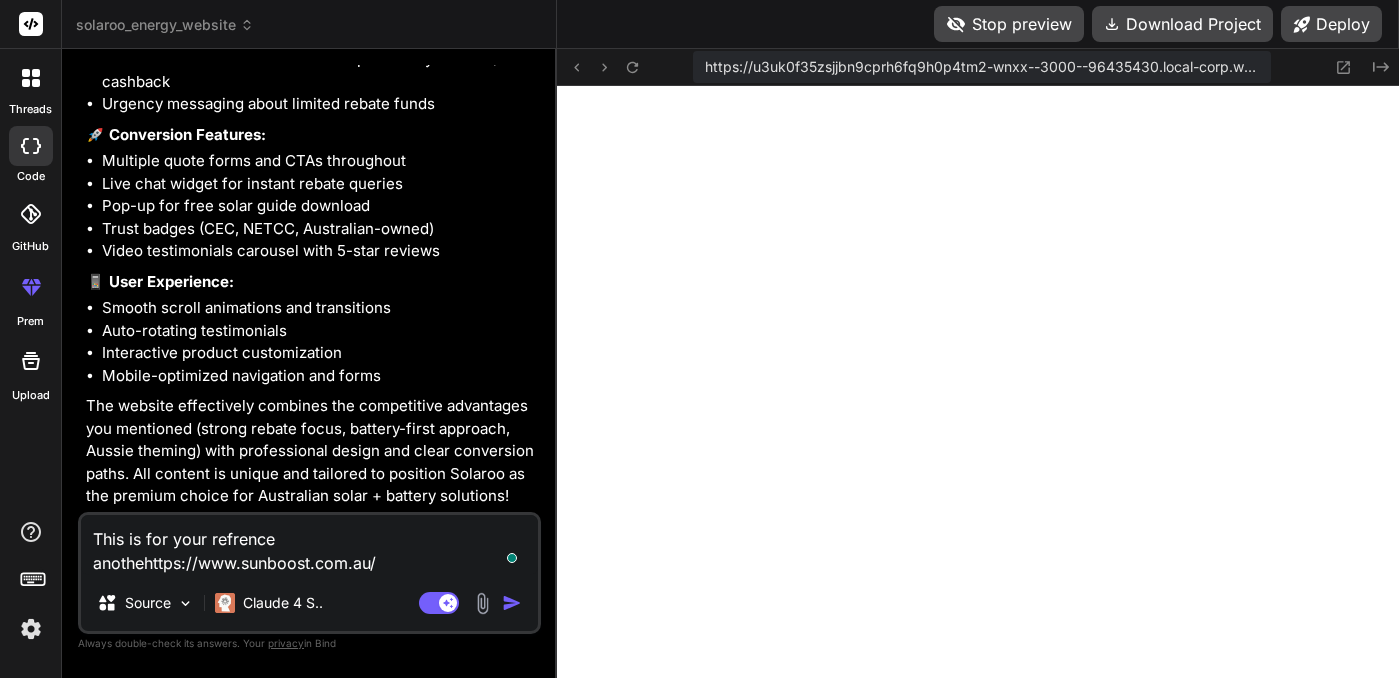 type on "This is for your refrence anotherhttps://www.sunboost.com.au/" 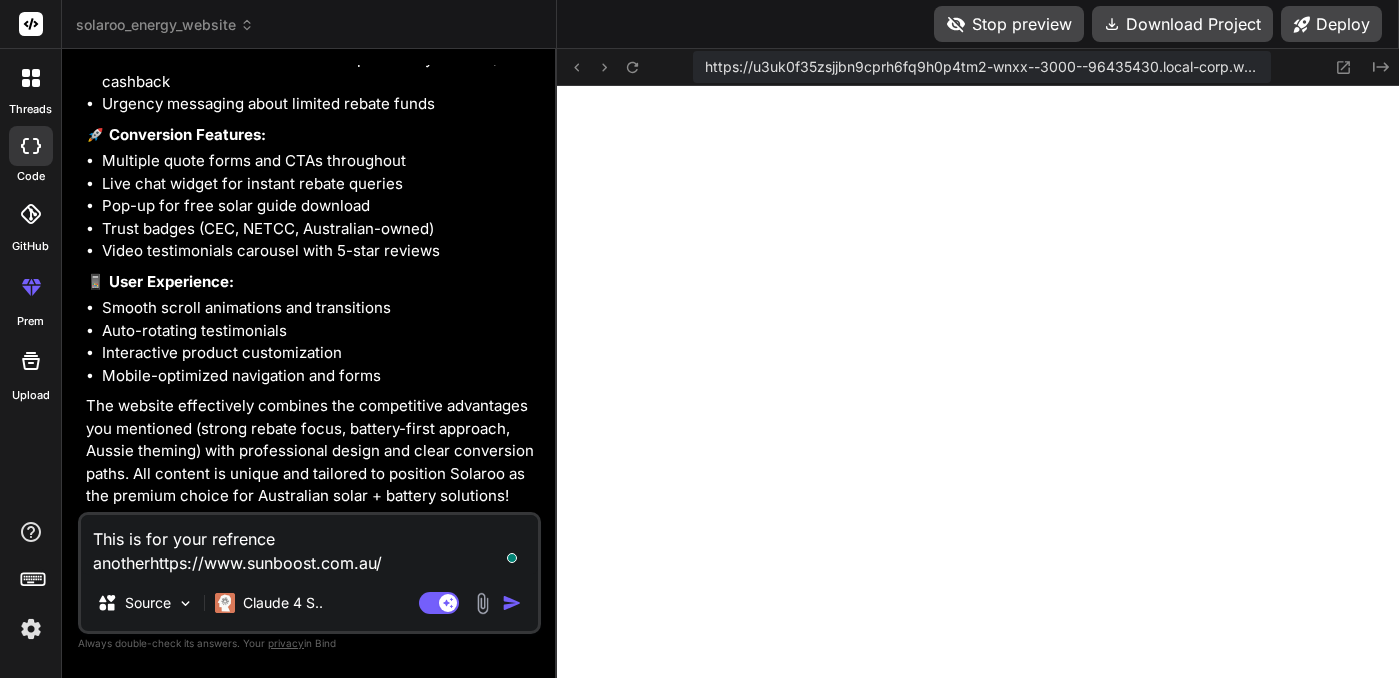 type on "x" 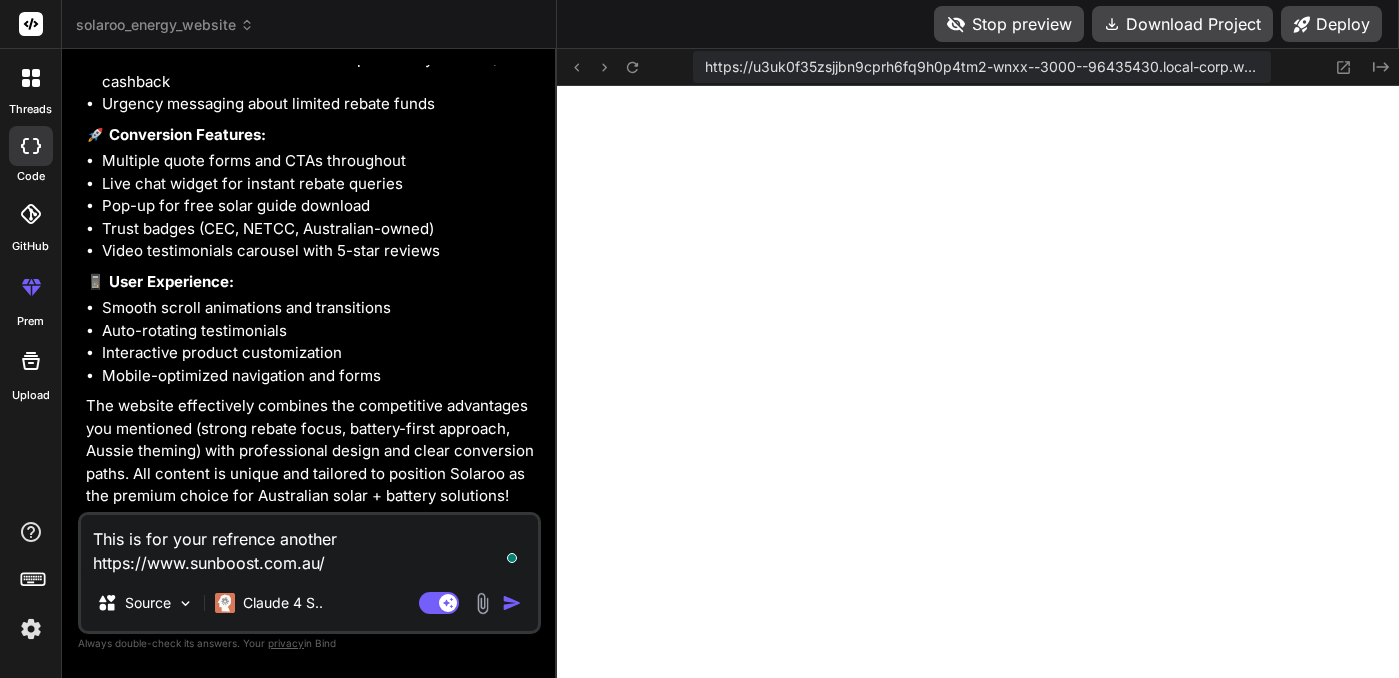 type on "This is for your refrence another bhttps://www.sunboost.com.au/" 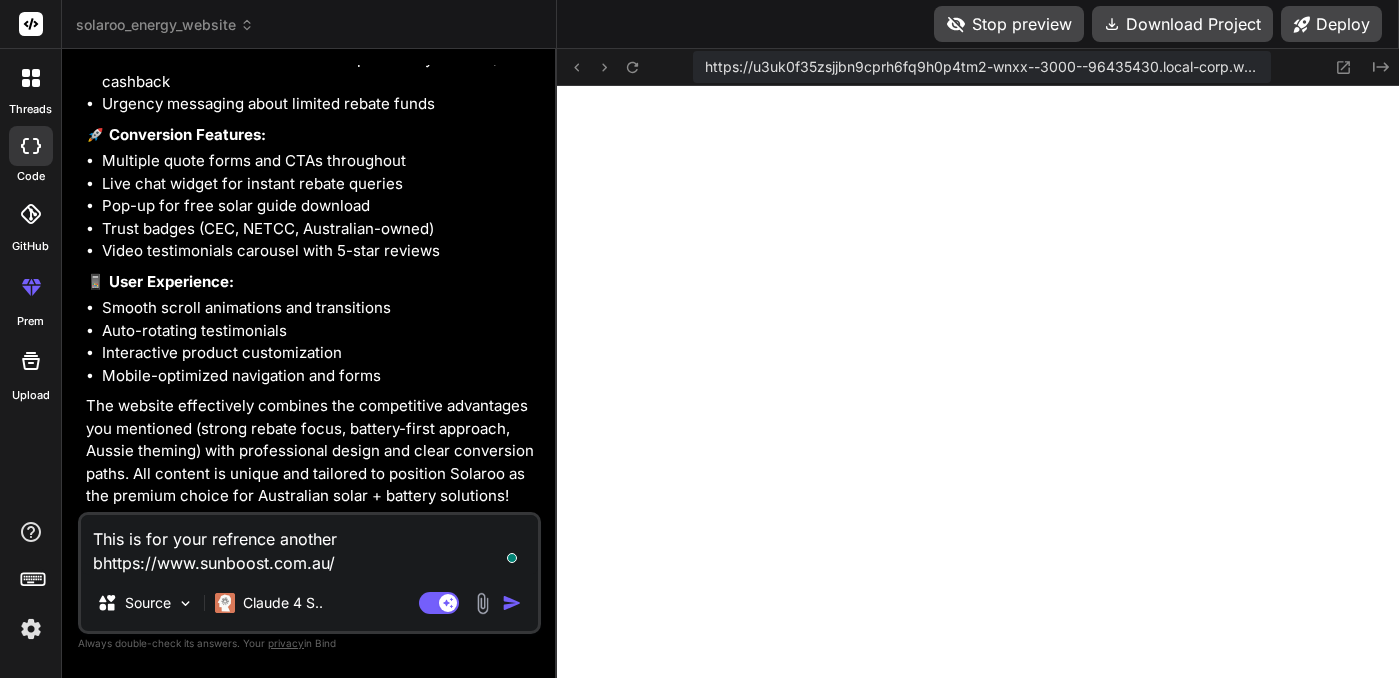 type on "x" 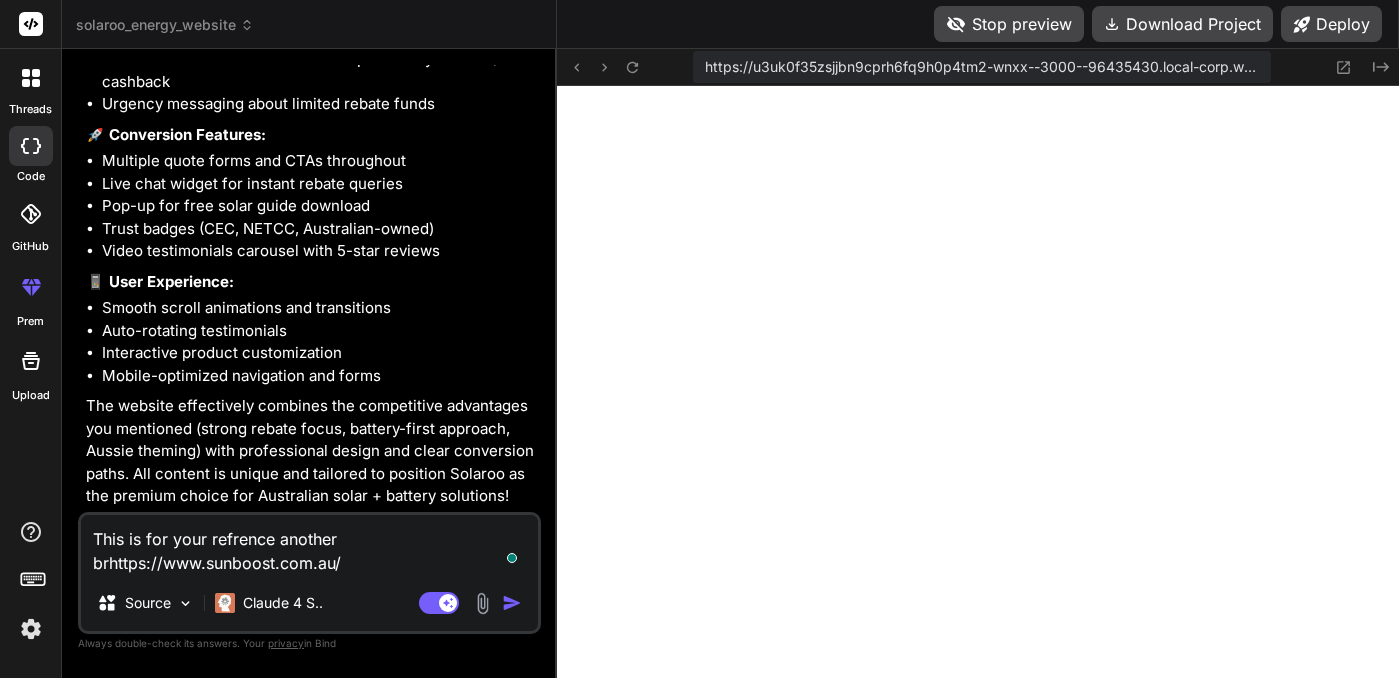 type on "This is for your refrence another brahttps://www.sunboost.com.au/" 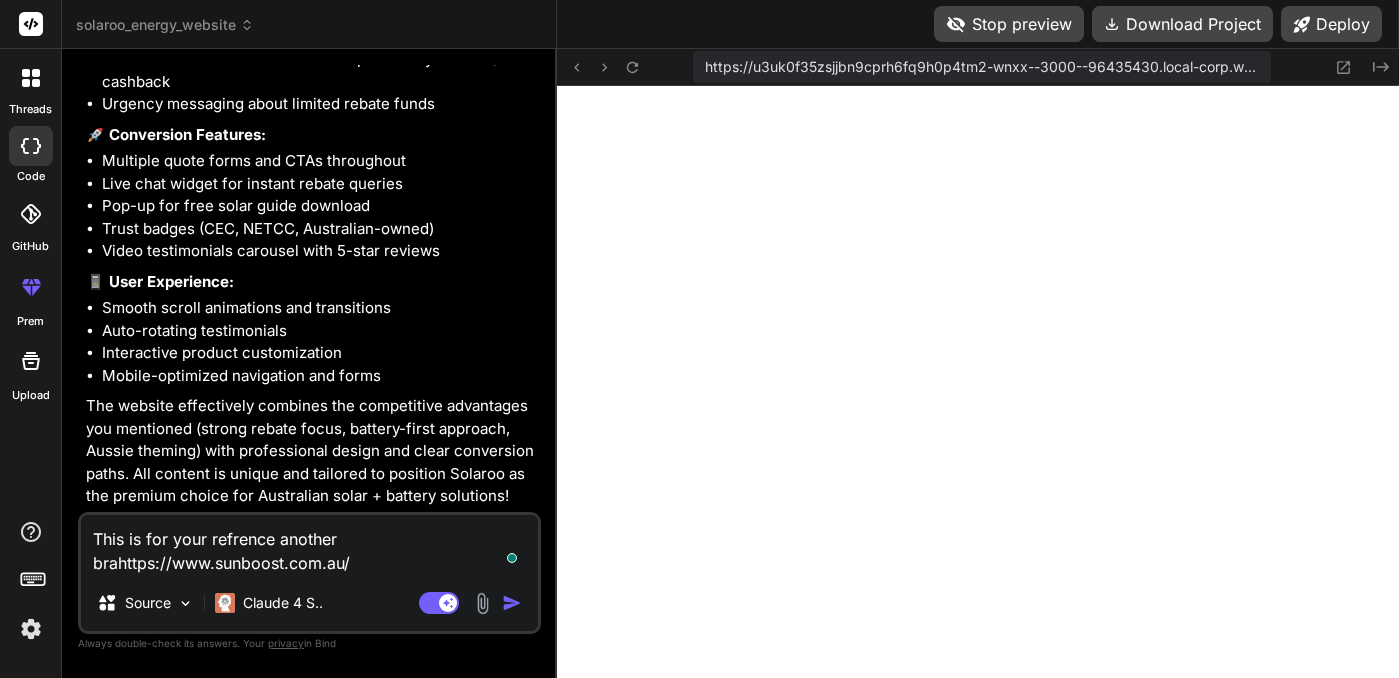 type on "This is for your refrence another branhttps://www.sunboost.com.au/" 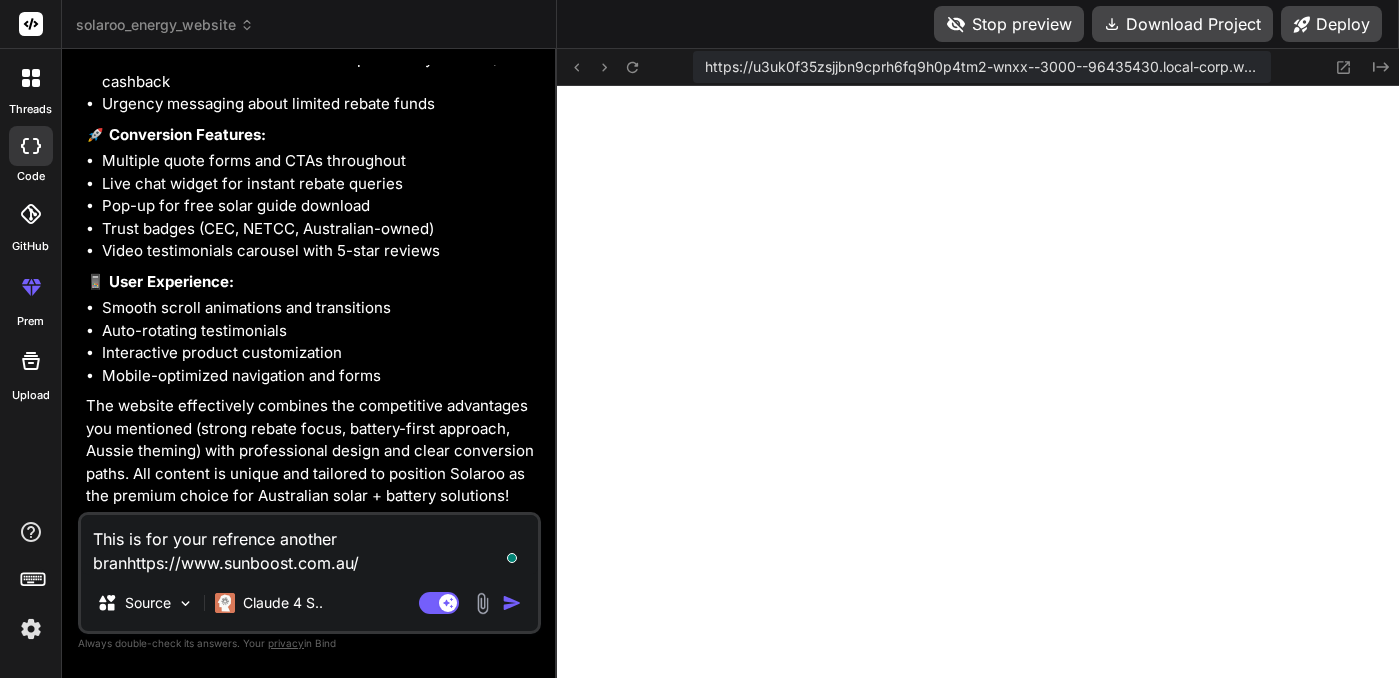 type on "This is for your refrence another brandhttps://www.sunboost.com.au/" 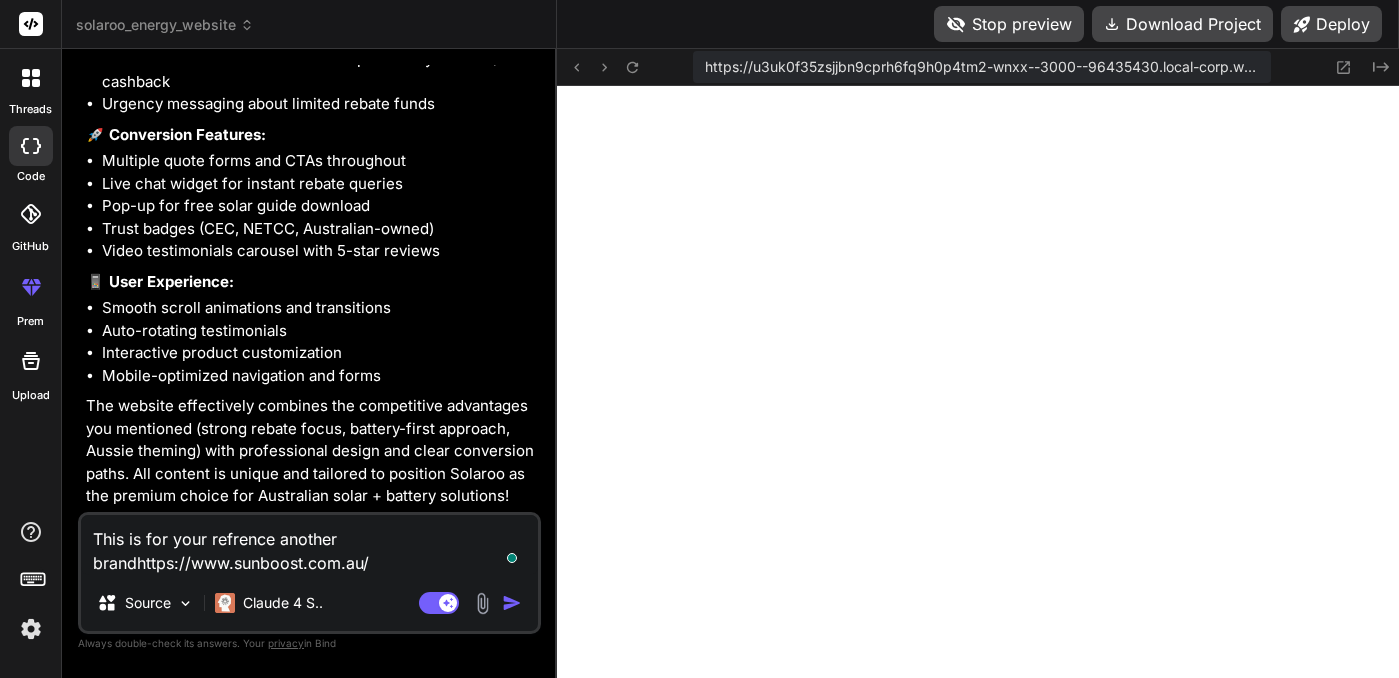 type on "This is for your refrence another brand https://www.sunboost.com.au/" 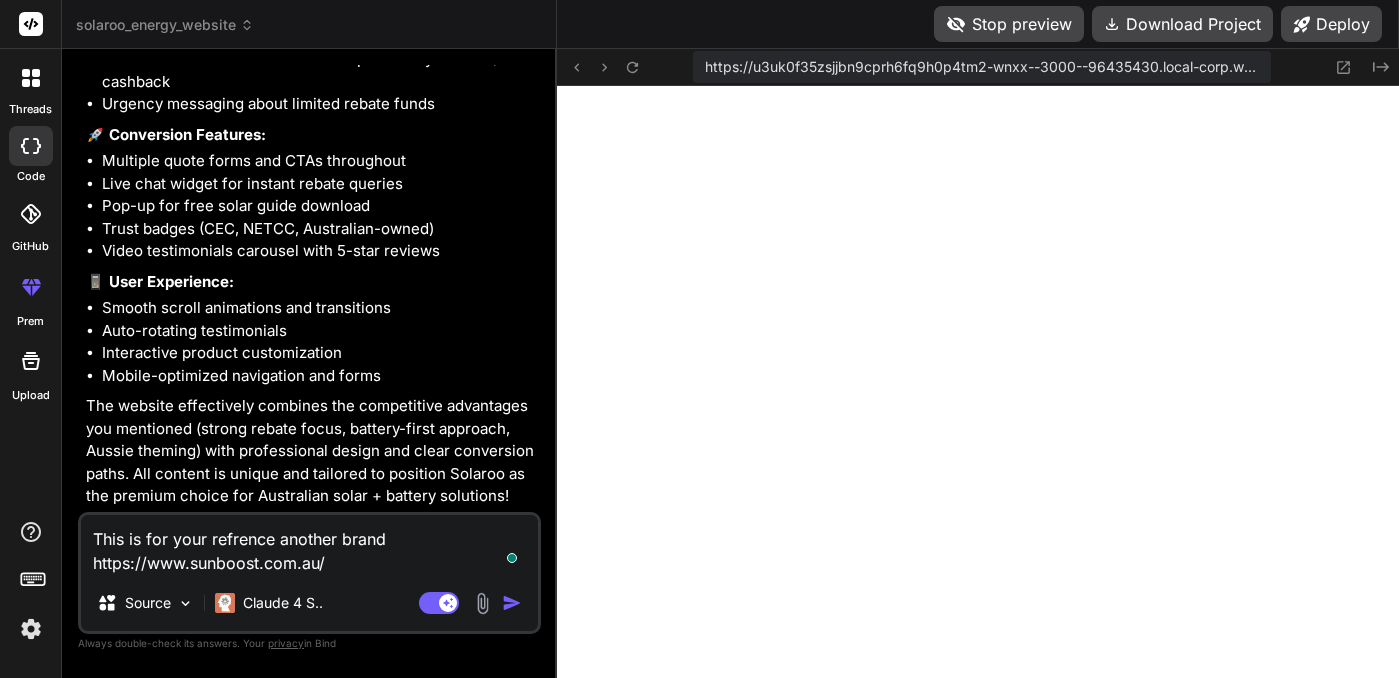 type on "This is for your refrence another brand hhttps://www.example.com.au/" 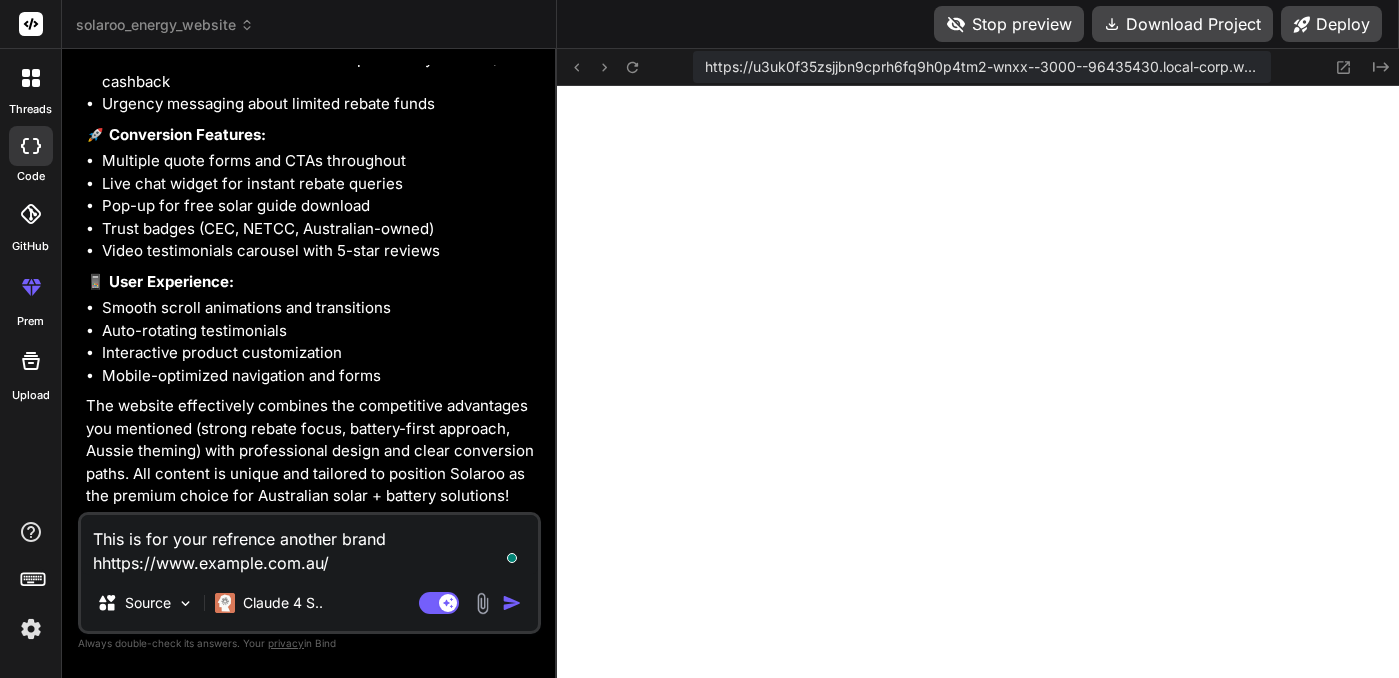 type on "This is for your refrence another brand hohttps://www.example.com.au/" 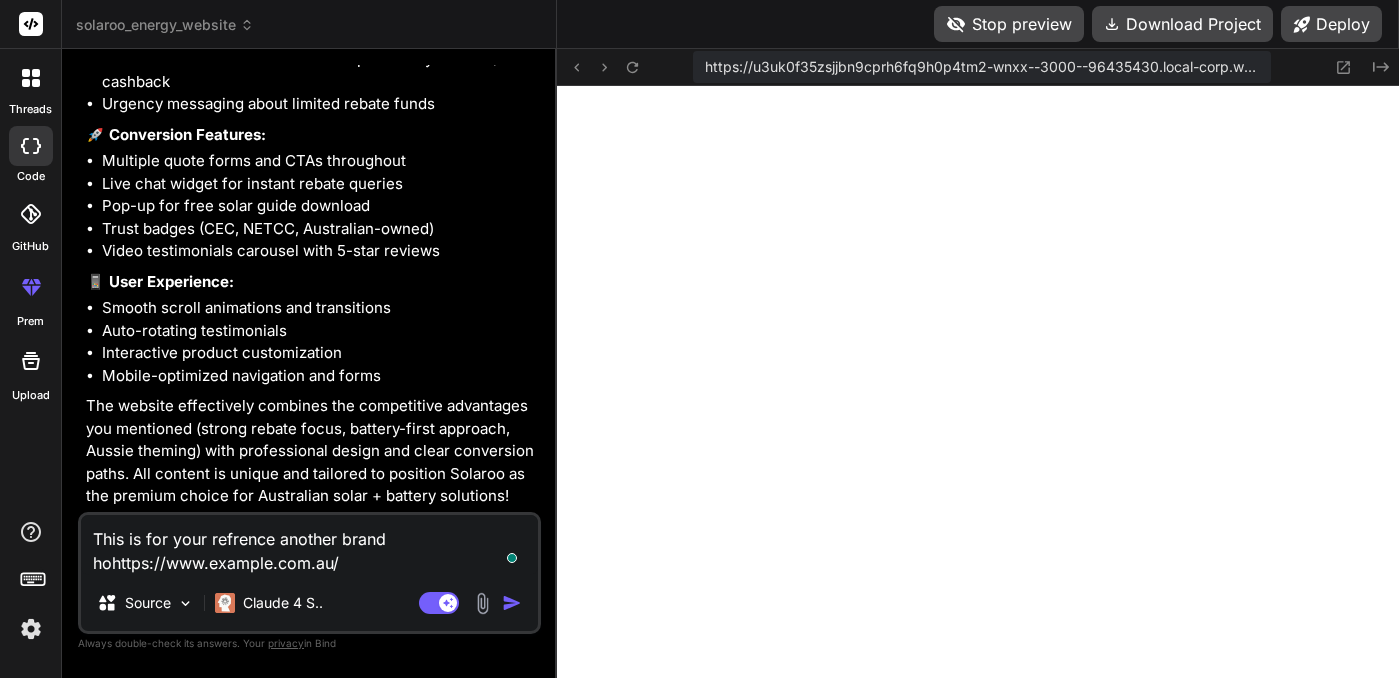 type on "This is for your refrence another brand howhttps://www.sunboost.com.au/" 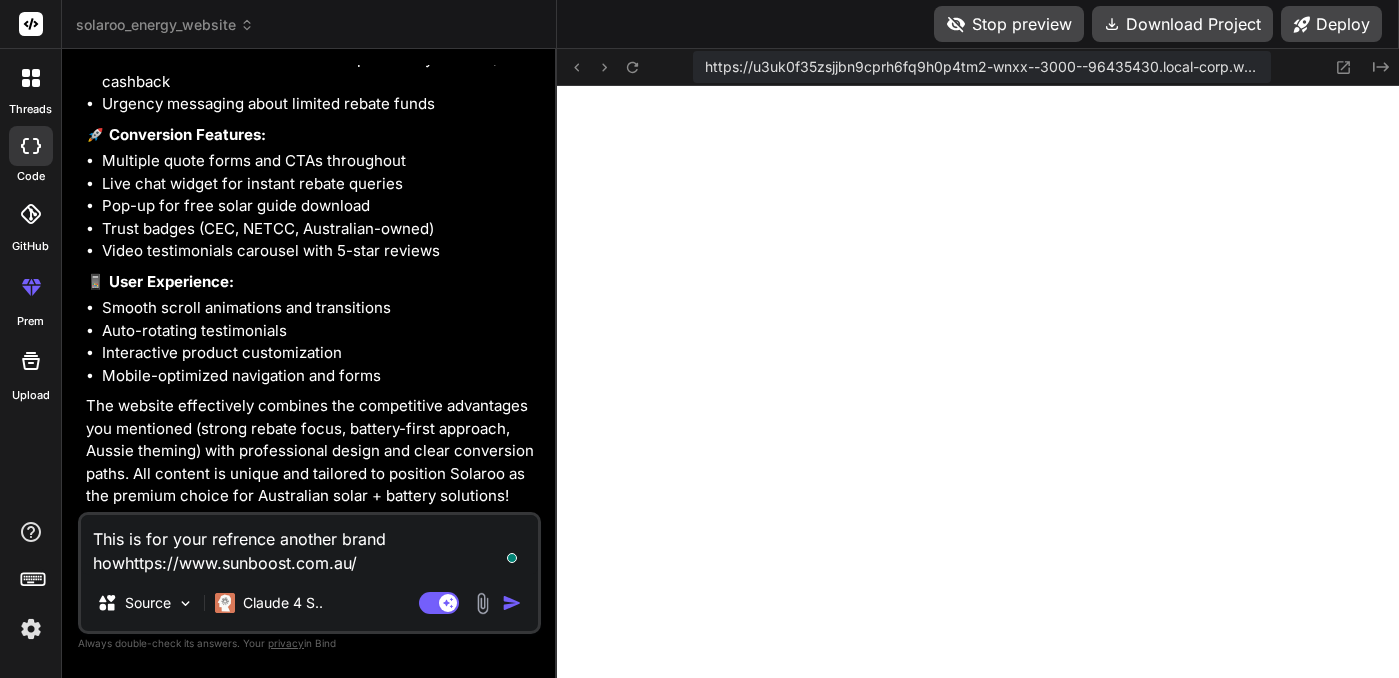 type on "x" 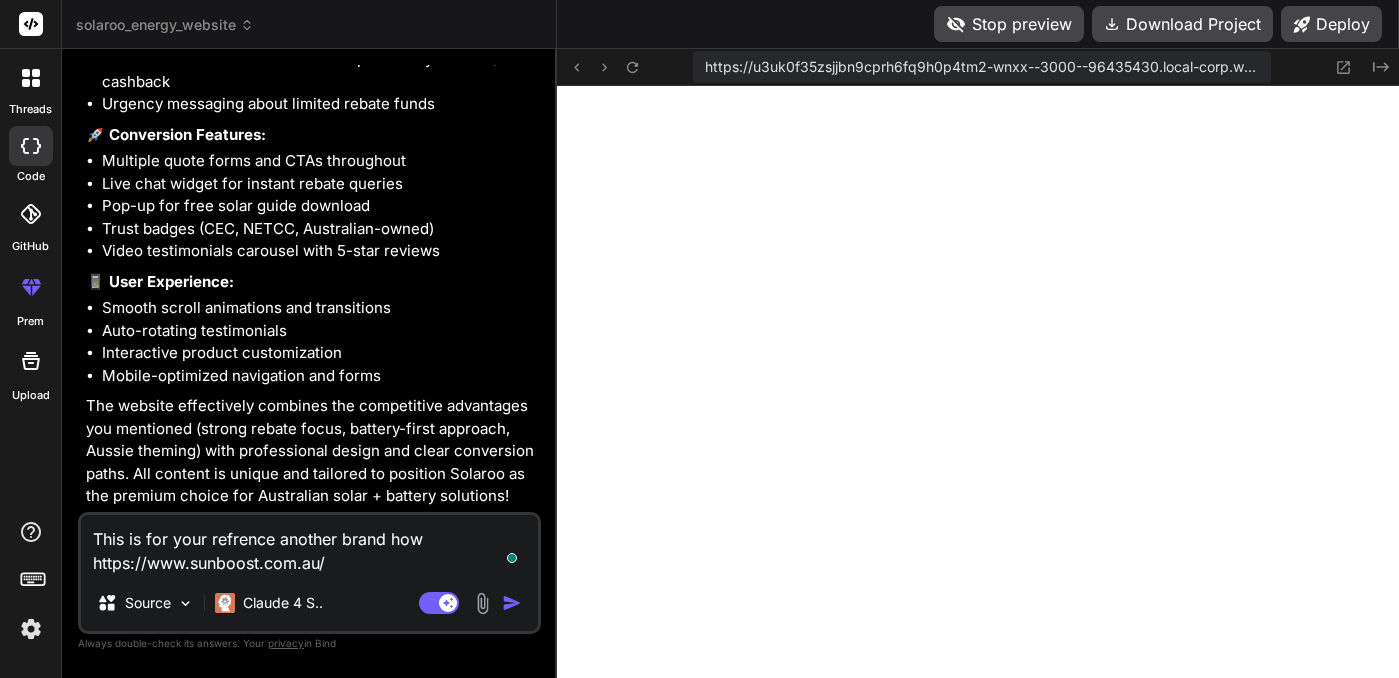 type on "This is for your refrence another brand howhttps://www.sunboost.com.au/" 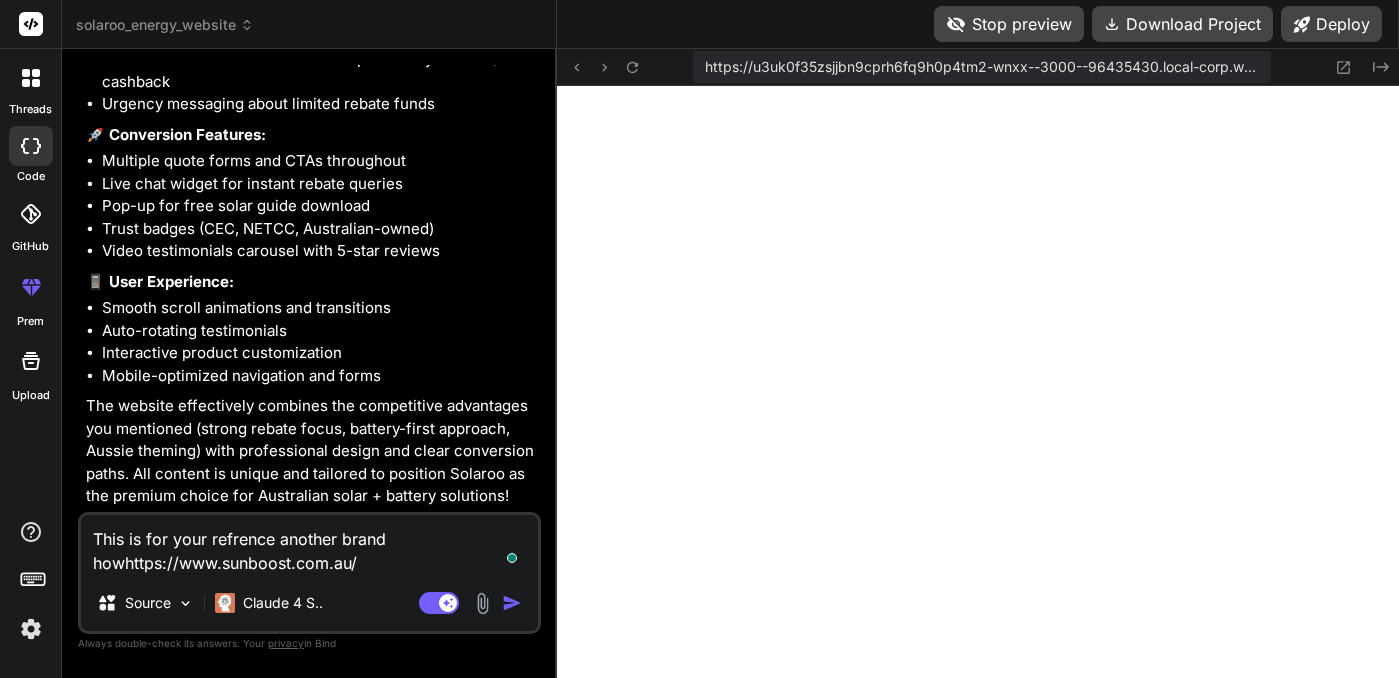 type on "This is for your refrence another brand hohttps://www.example.com.au/" 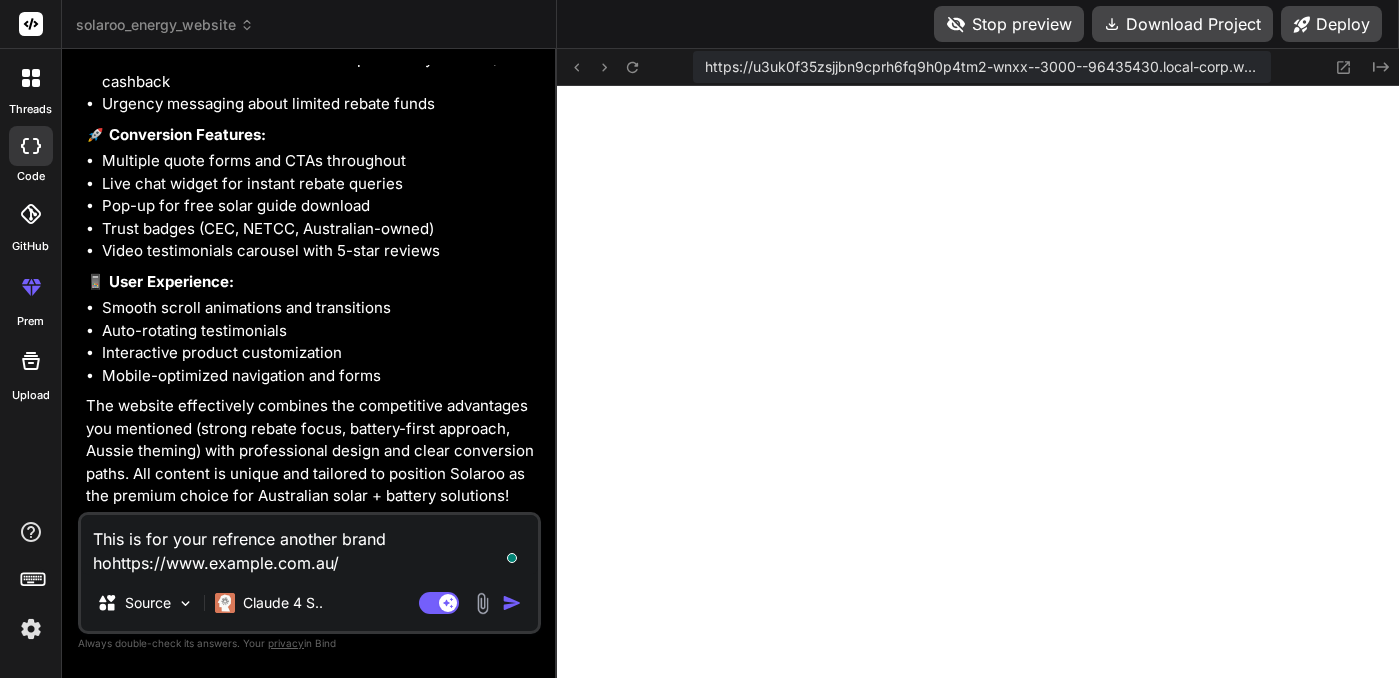 type on "This is for your refrence another brand hhttps://www.example.com.au/" 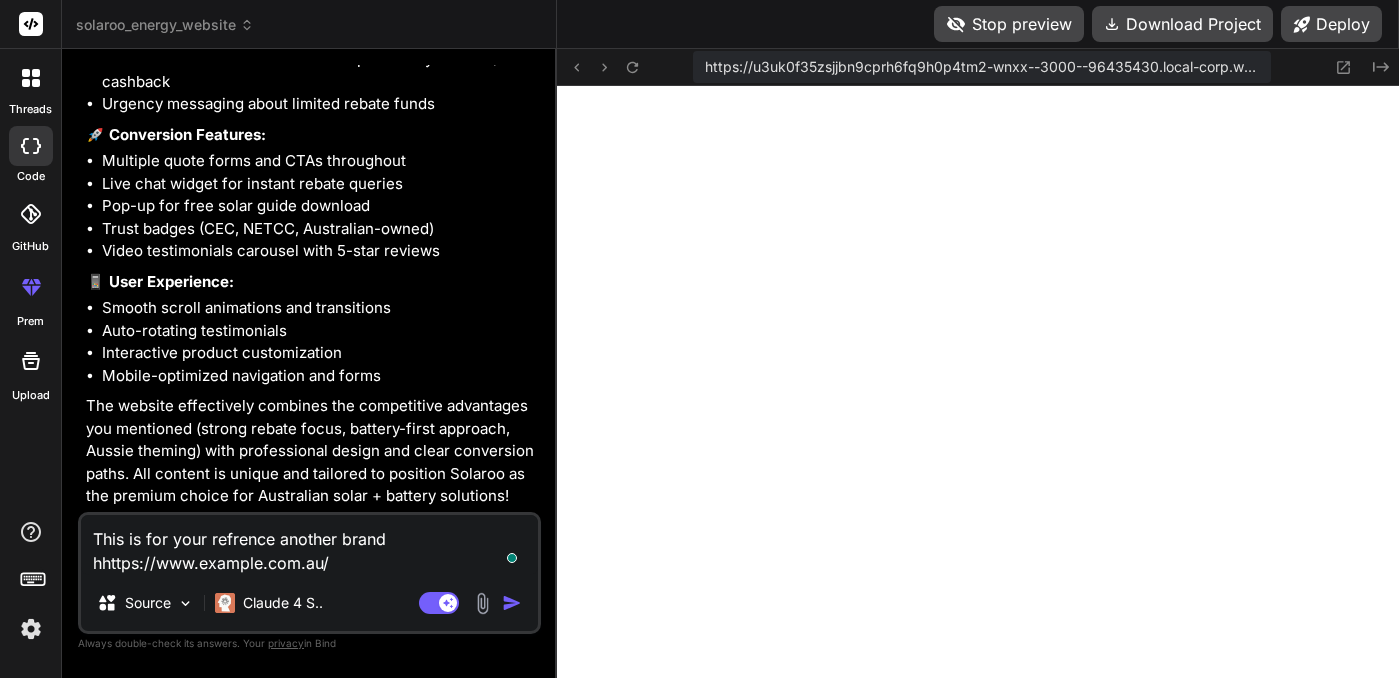 type on "This is for your refrence another brand https://www.sunboost.com.au/" 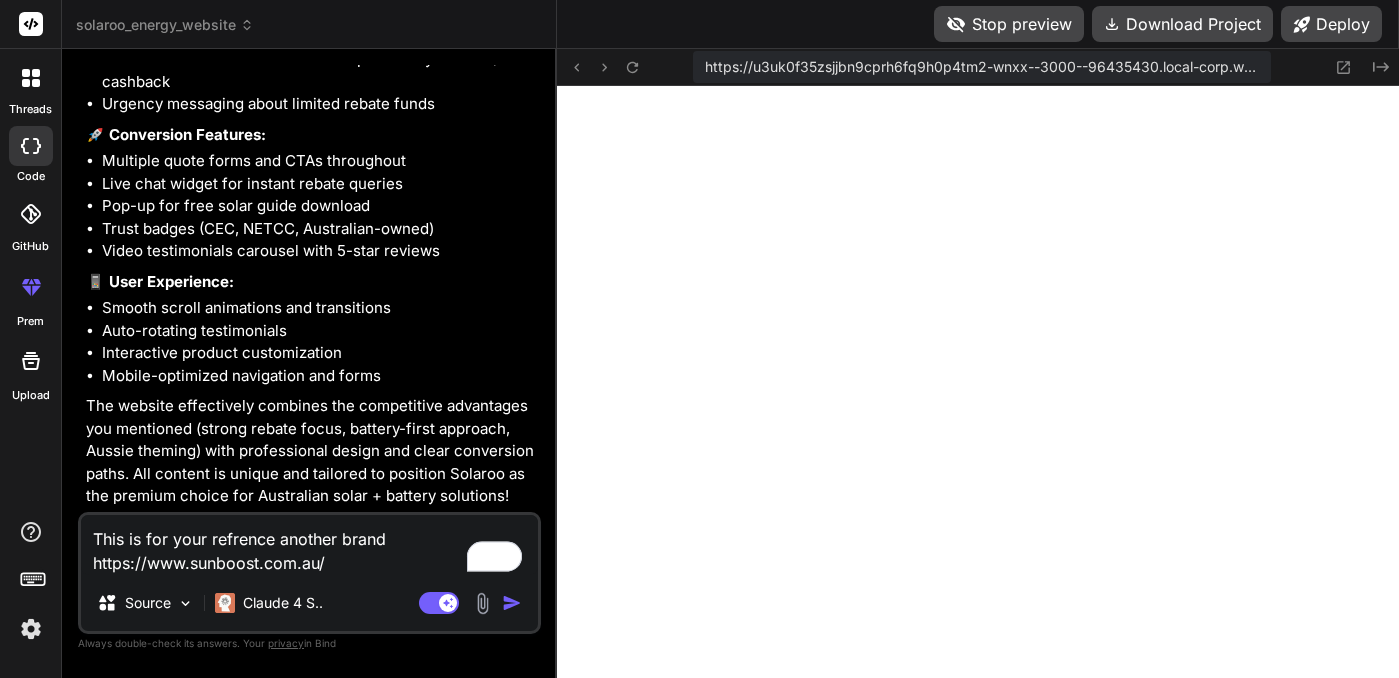 type on "This is for your refrence another brand ahttps://www.sunboost.com.au/" 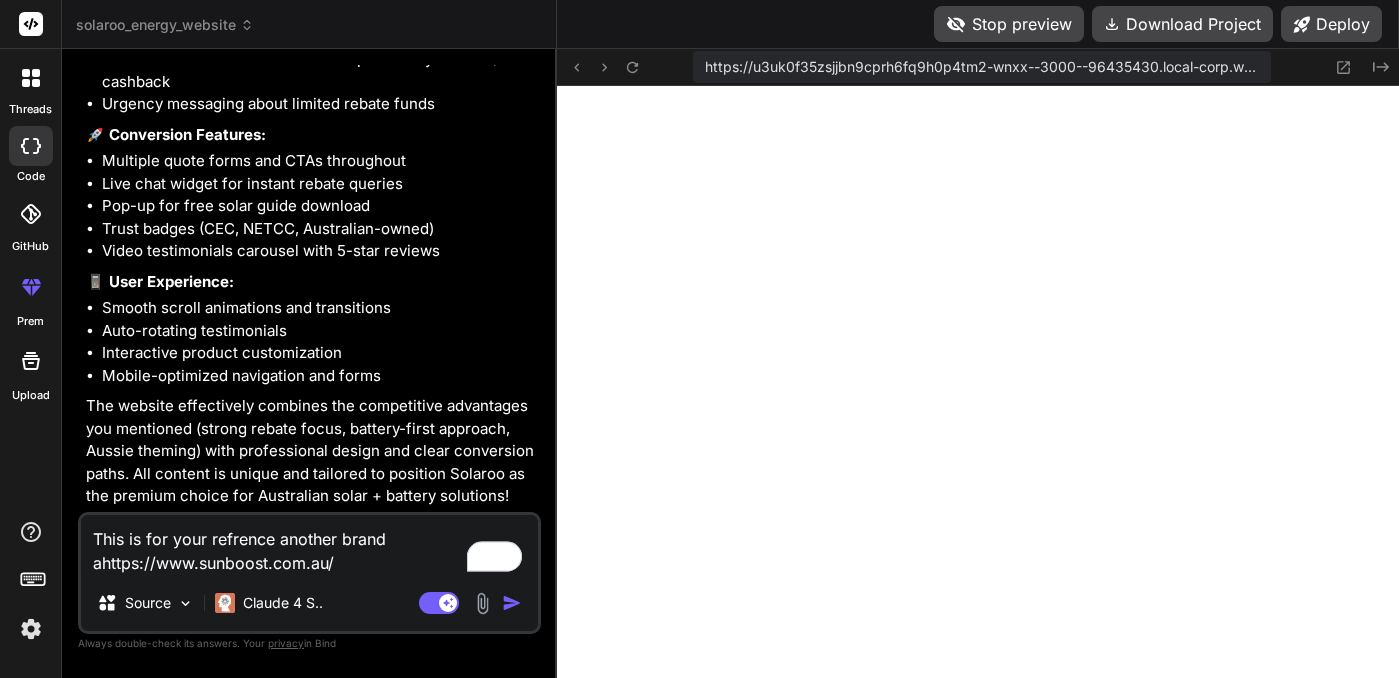 type on "This is for your refrence another brand anhttps://www.sunboost.com.au/" 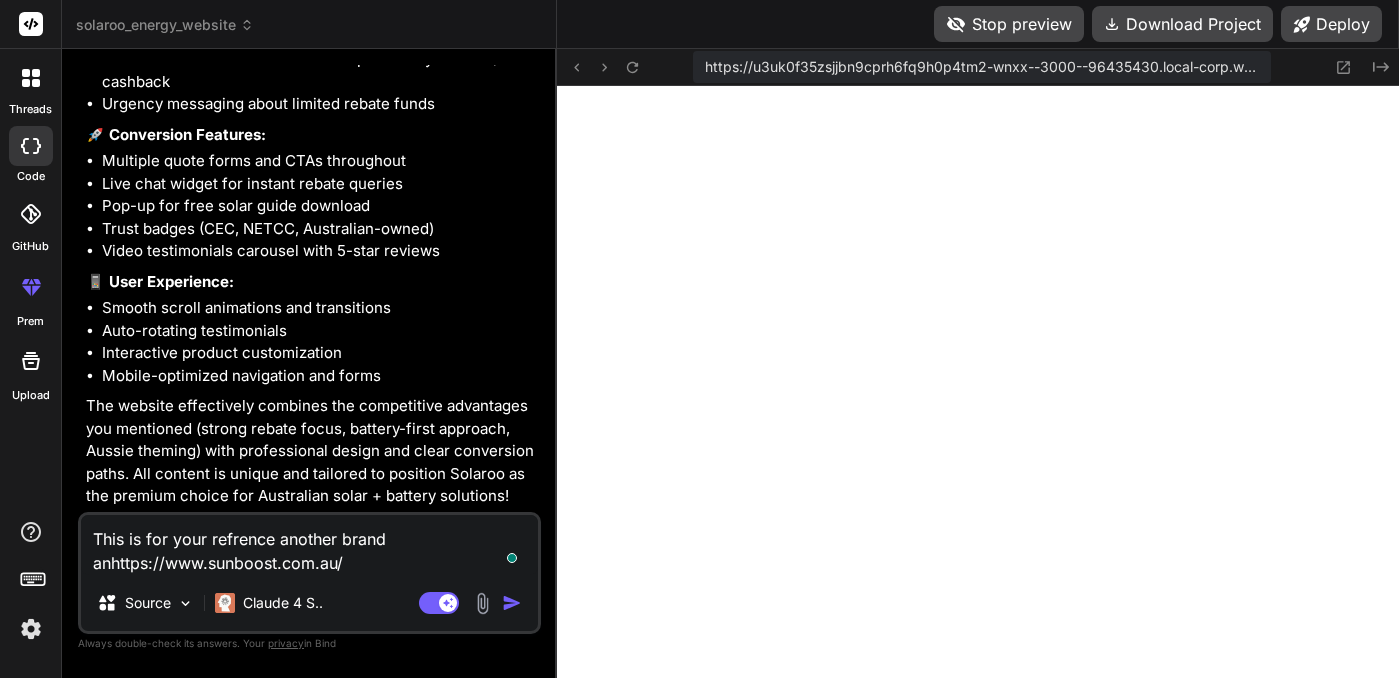 type on "This is for your refrence another brand anahttps://www.sunboost.com.au/" 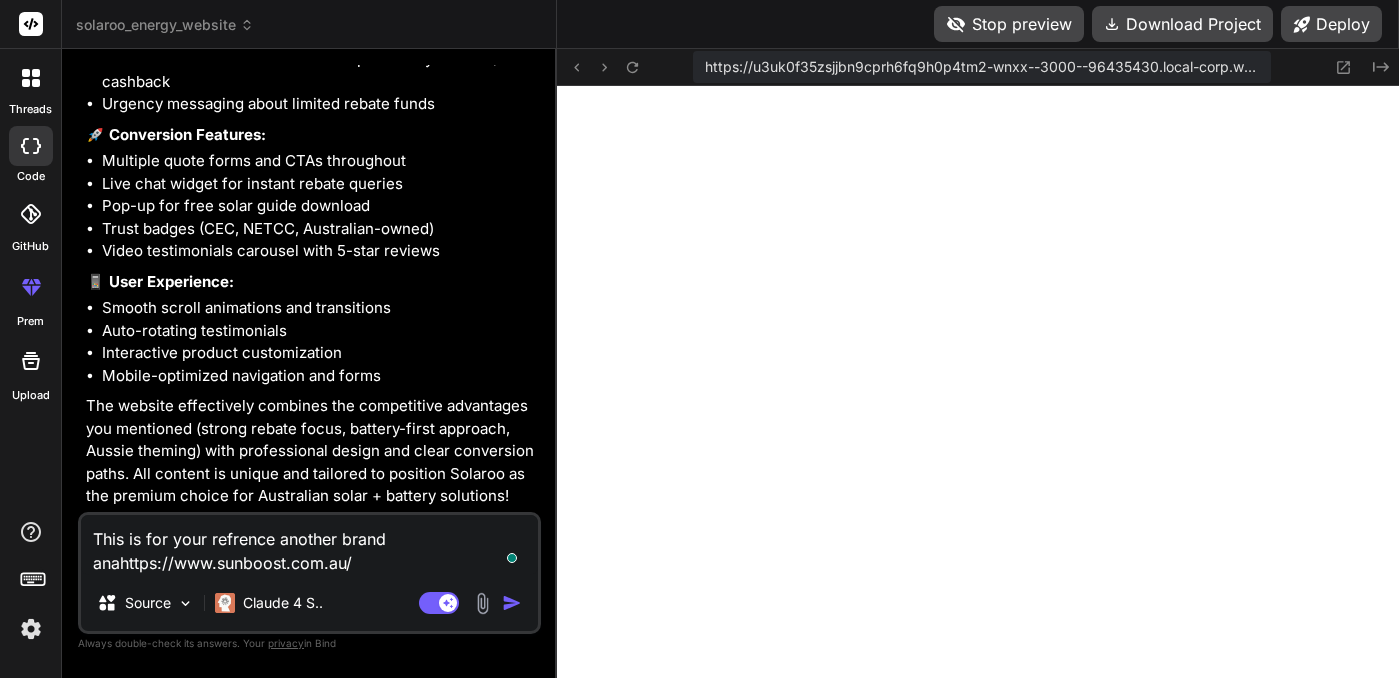 type on "This is for your refrence another brand analhttps://www.sunboost.com.au/" 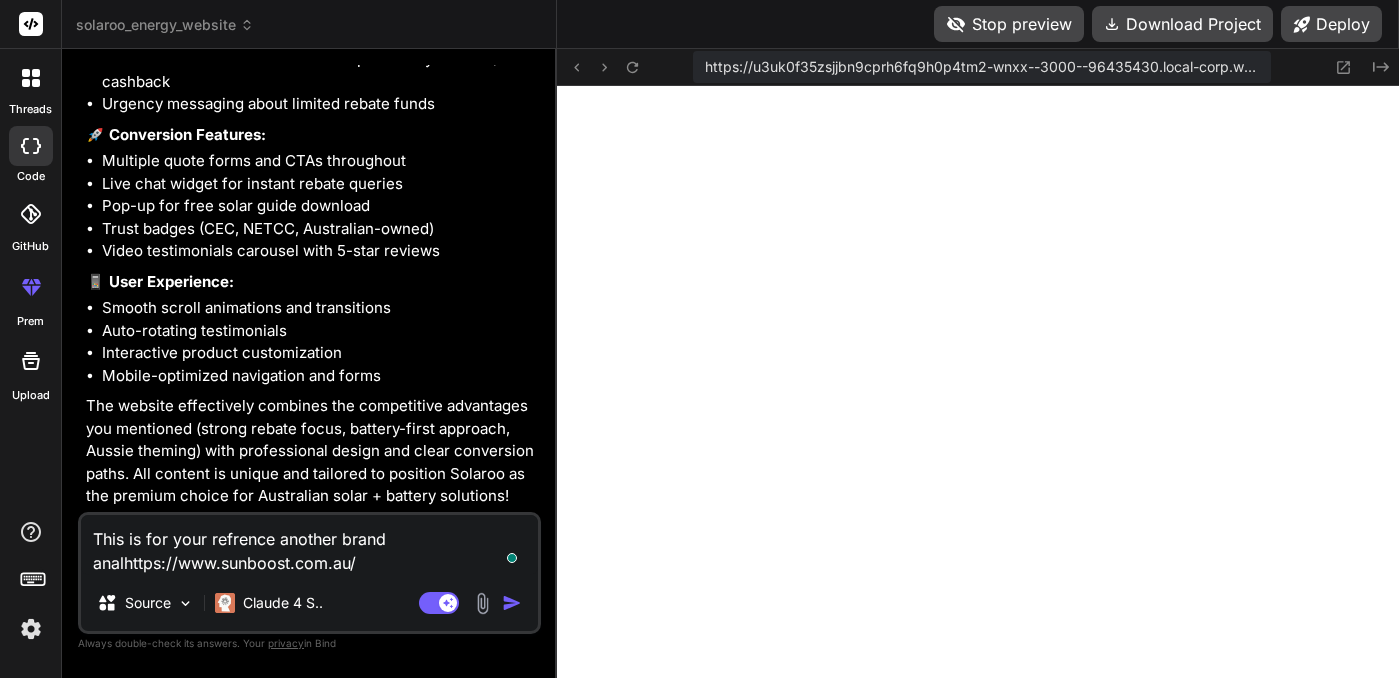 type on "This is for your refrence another brand analyhttps://www.sunboost.com.au/" 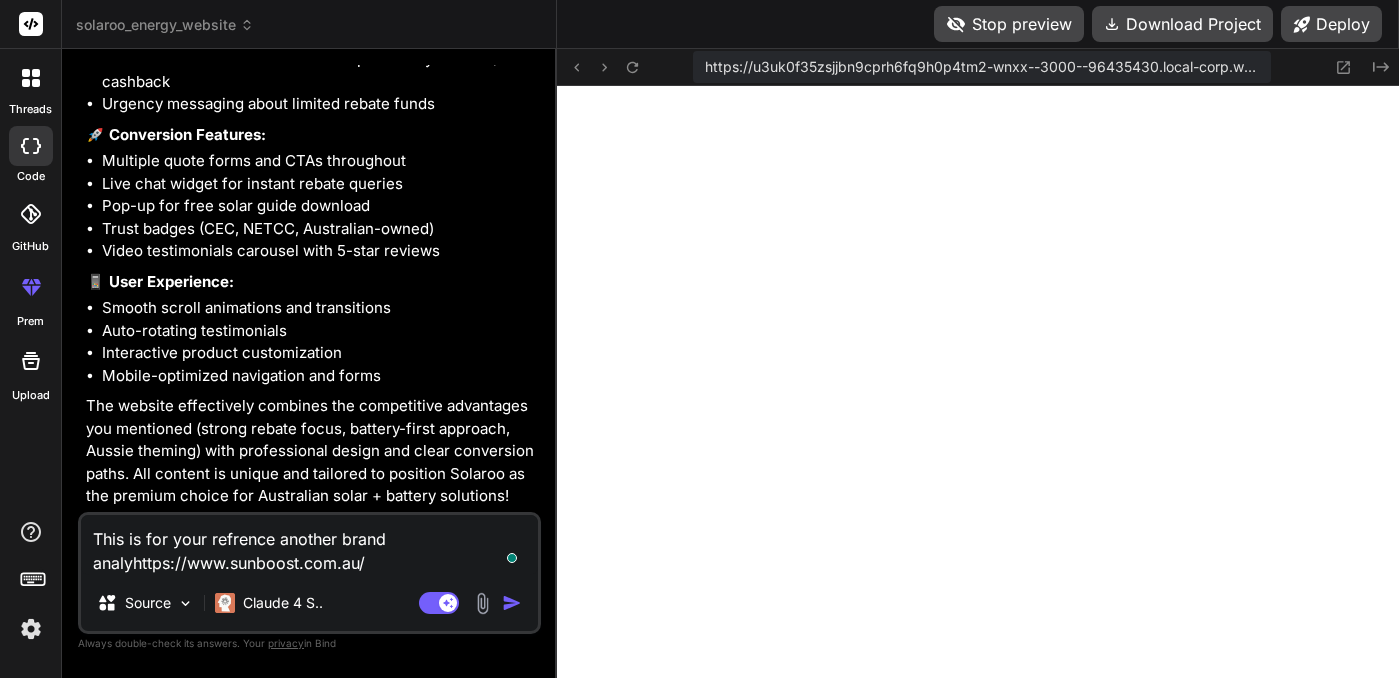type on "x" 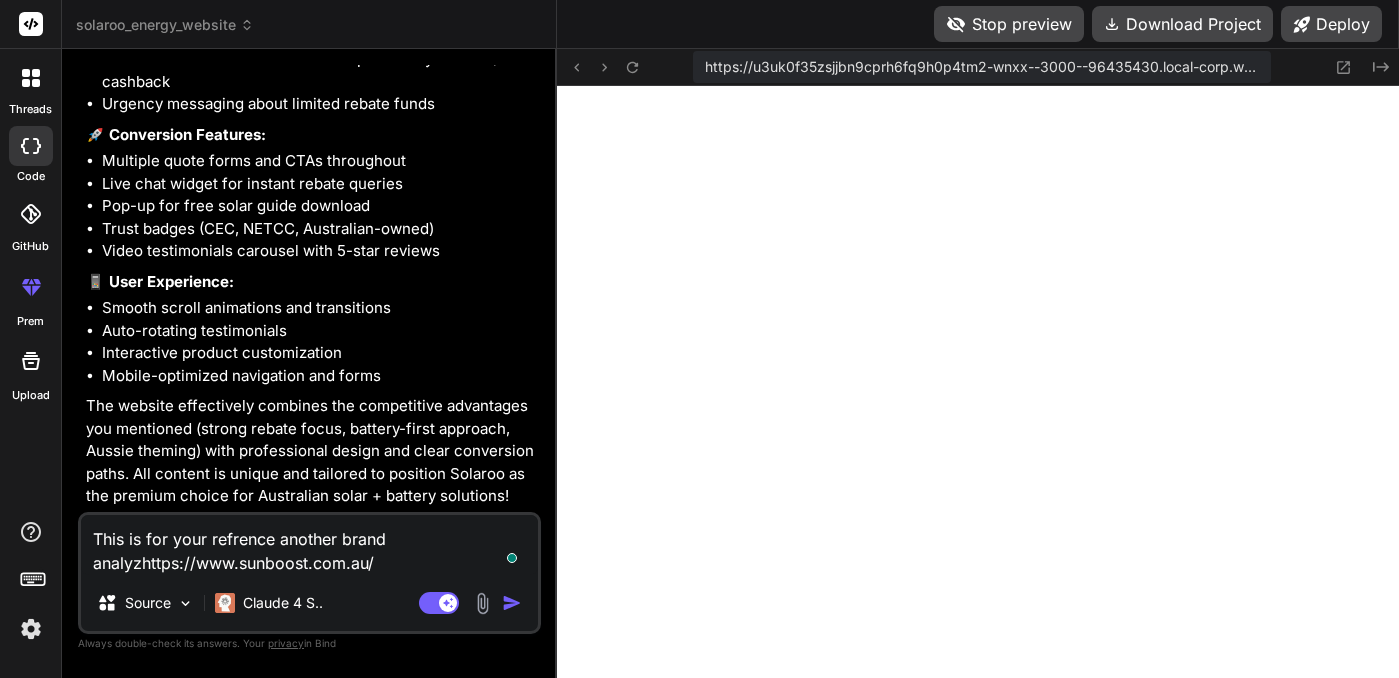 type on "This is for your refrence another brand analyzehttps://www.sunboost.com.au/" 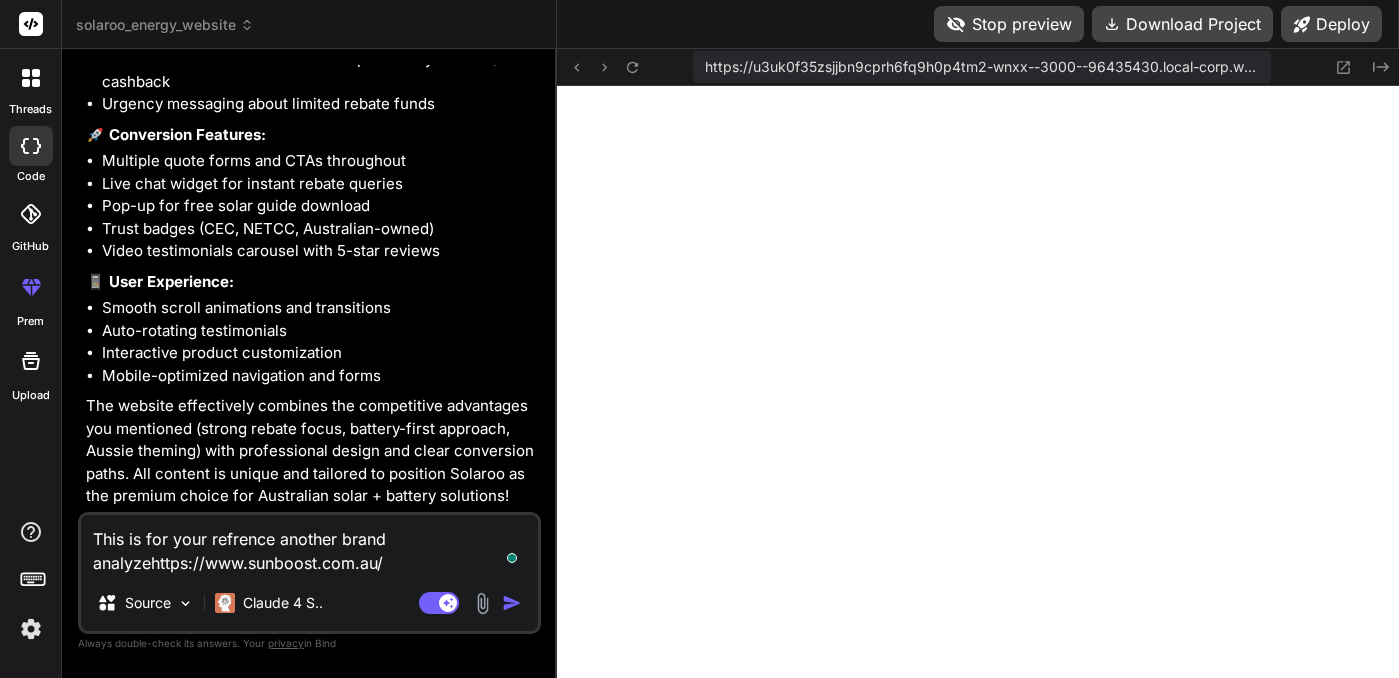 type on "This is for your refrence another brand analyze https://www.sunboost.com.au/" 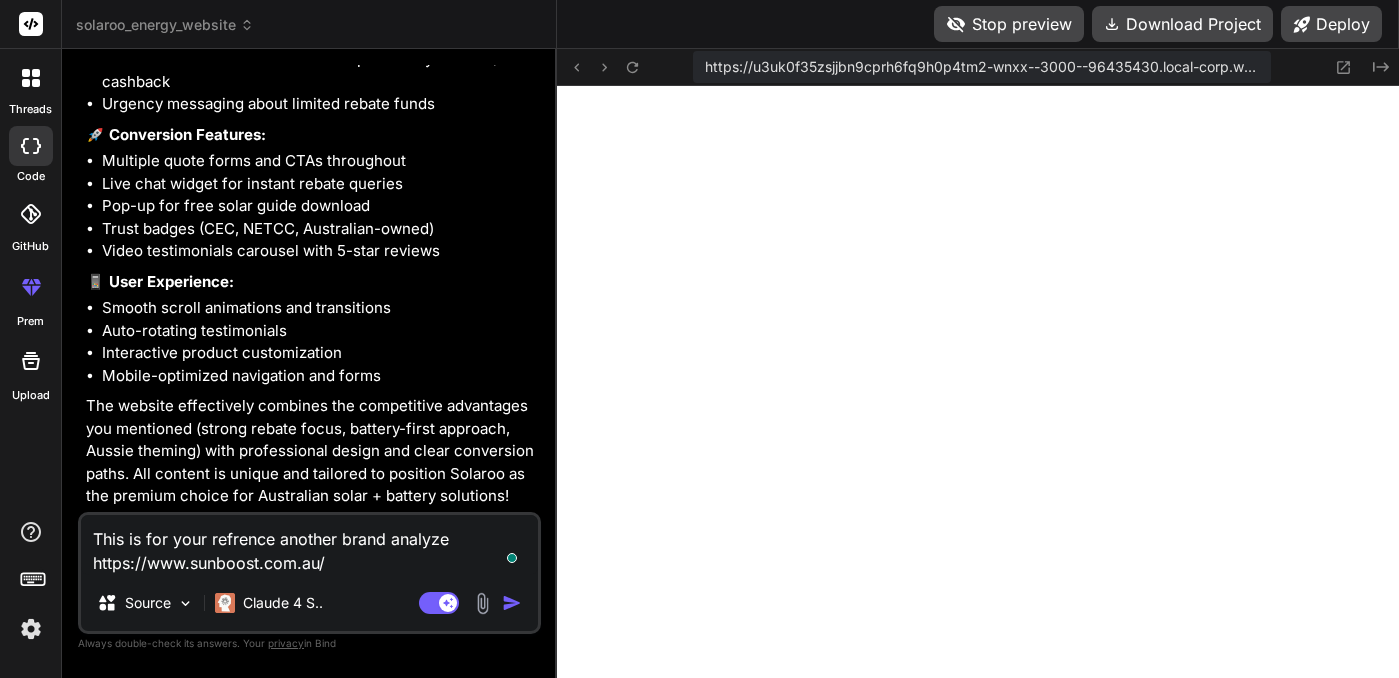type on "This is for your refrence another brand analyze ihttps://www.example.com.au/" 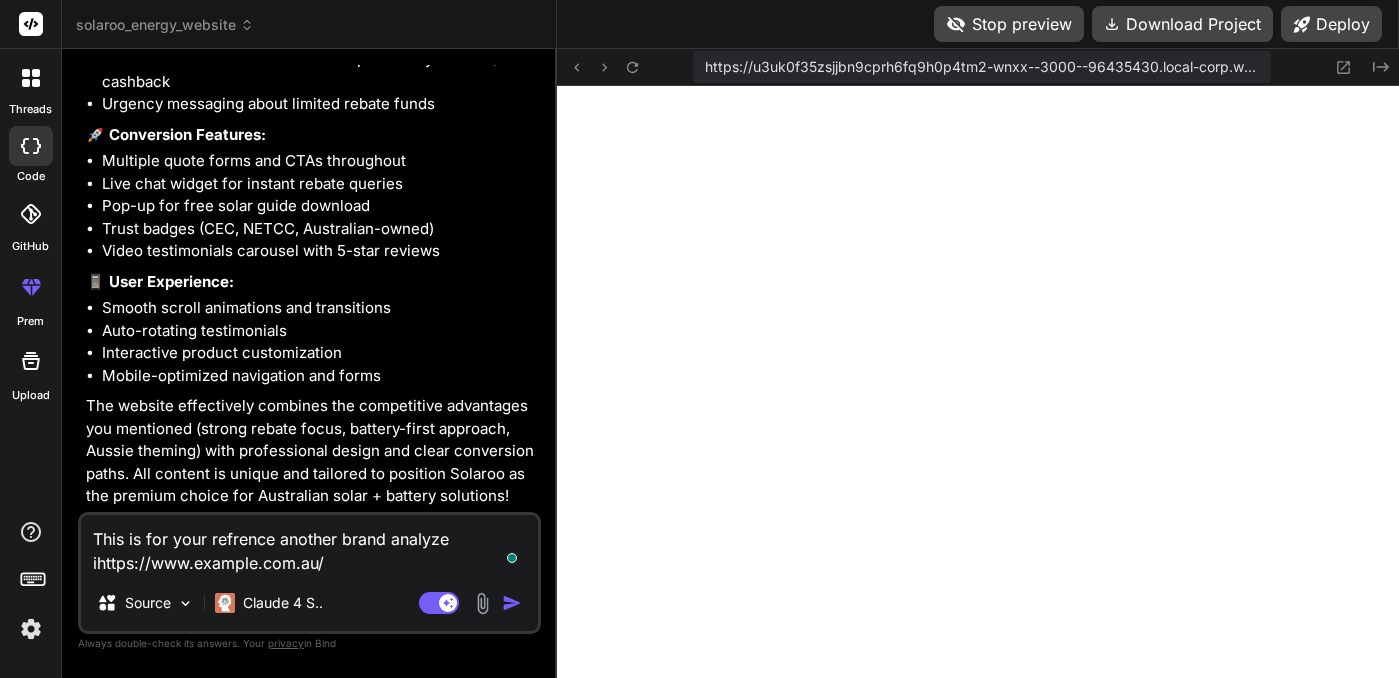 type on "x" 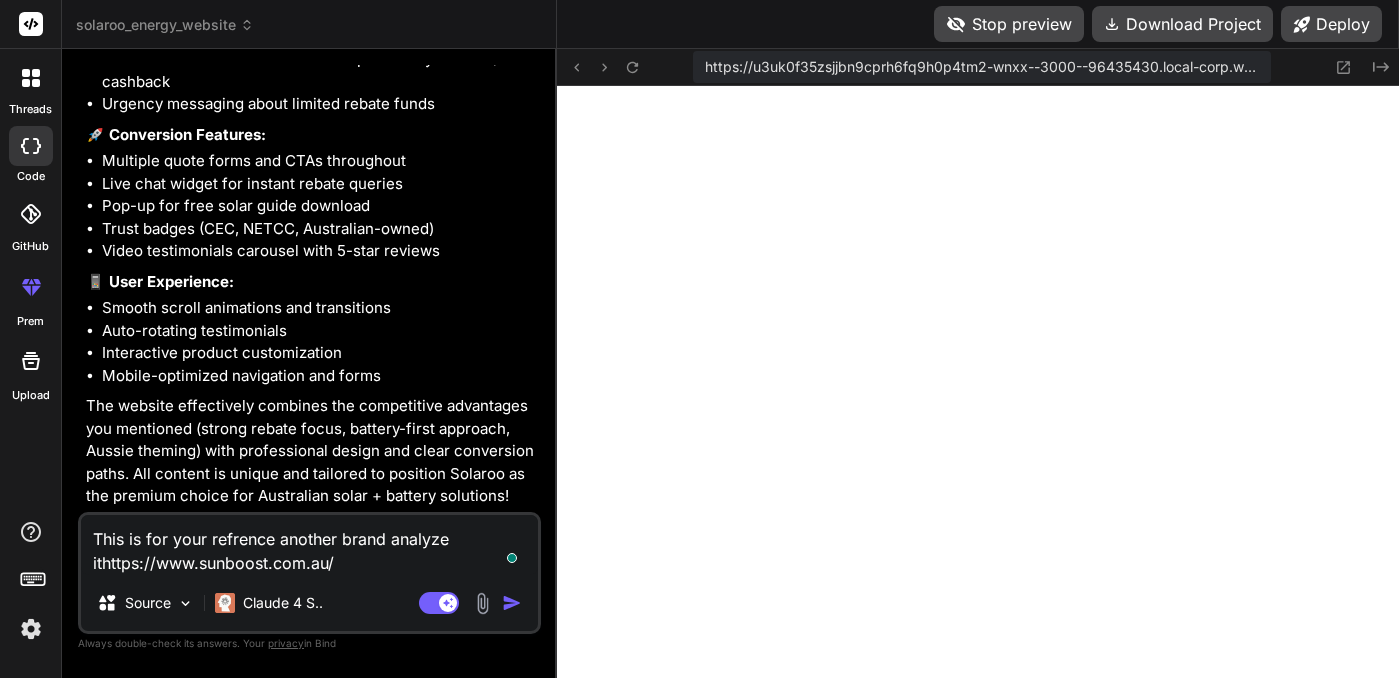 type on "This is for your refrence another brand analyze it https://www.sunboost.com.au/" 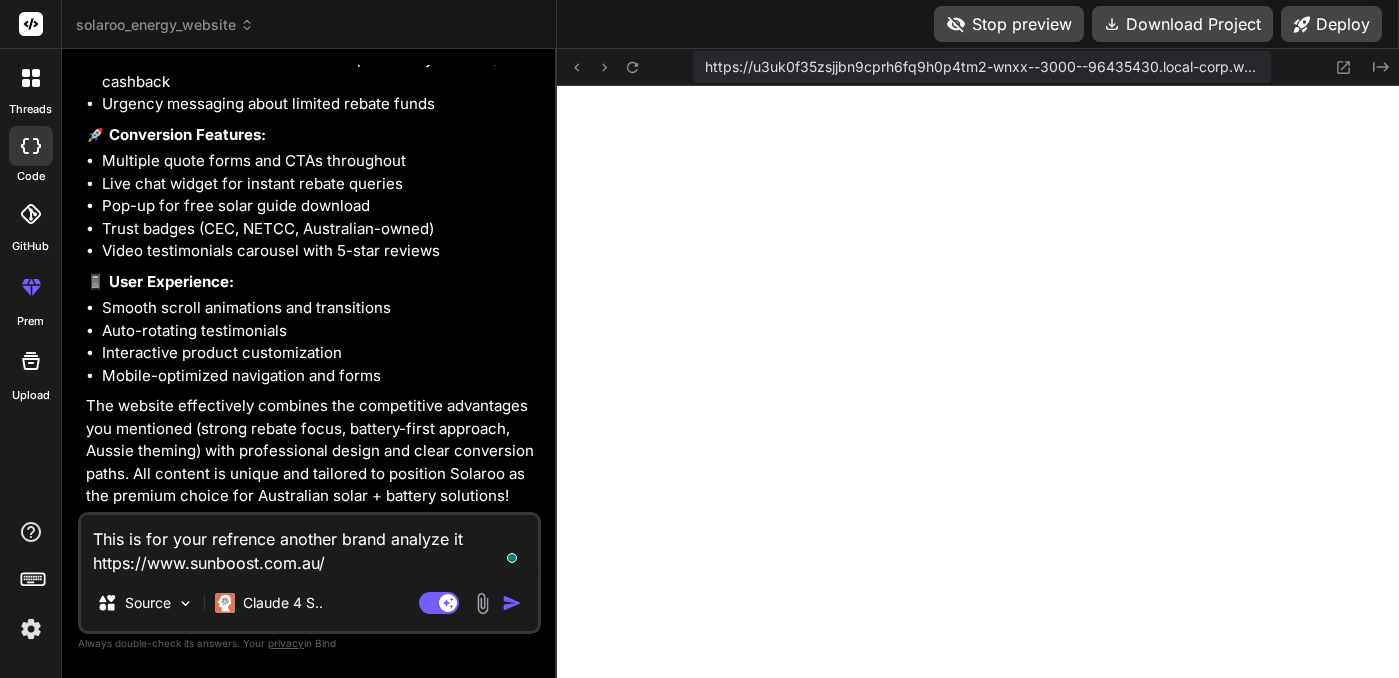 type on "This is for your refrence another brand analyze it ahttps://www.sunboost.com.au/" 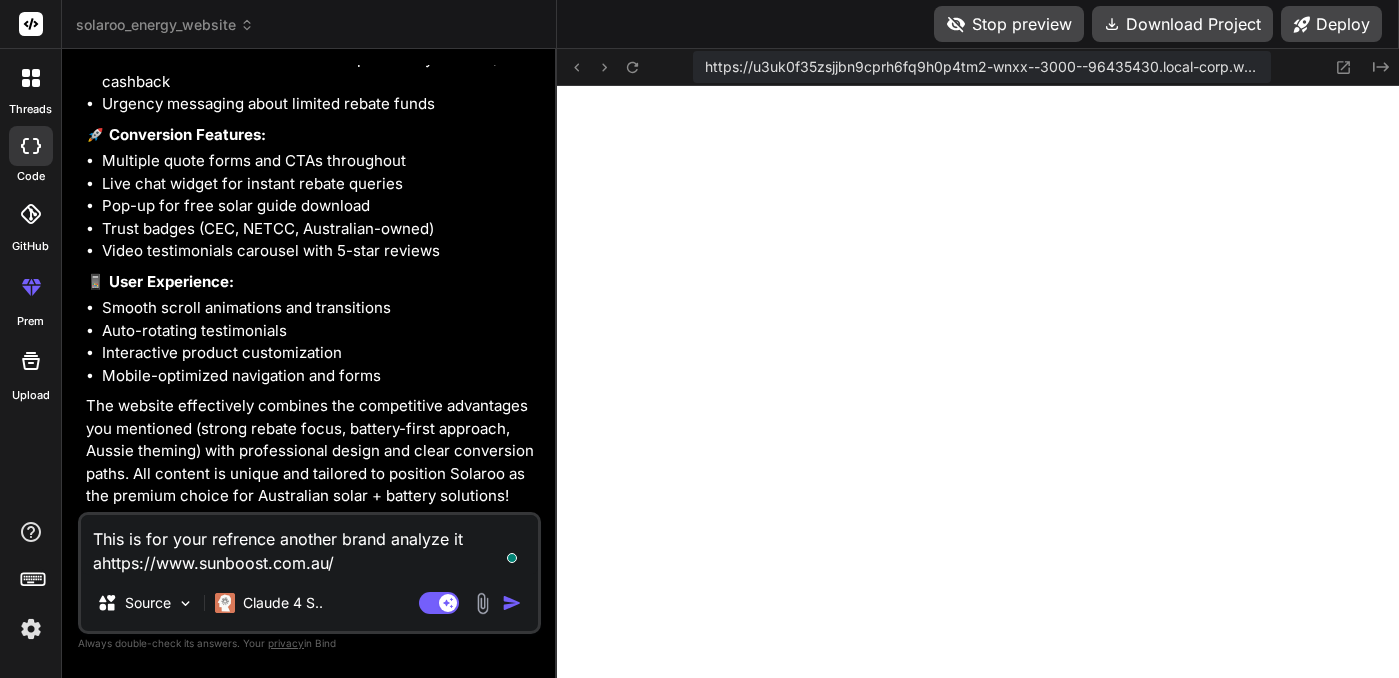 type on "This is for your refrence another brand analyze it anhttps://www.sunboost.com.au/" 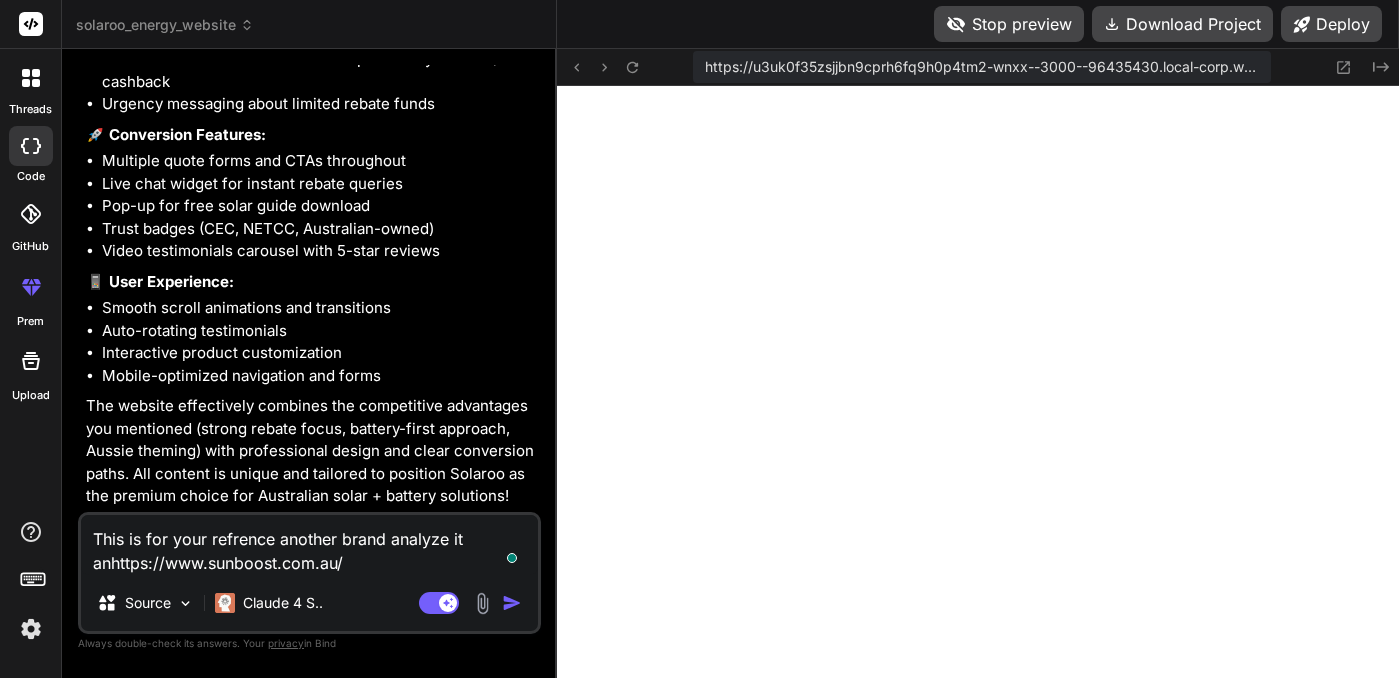type on "x" 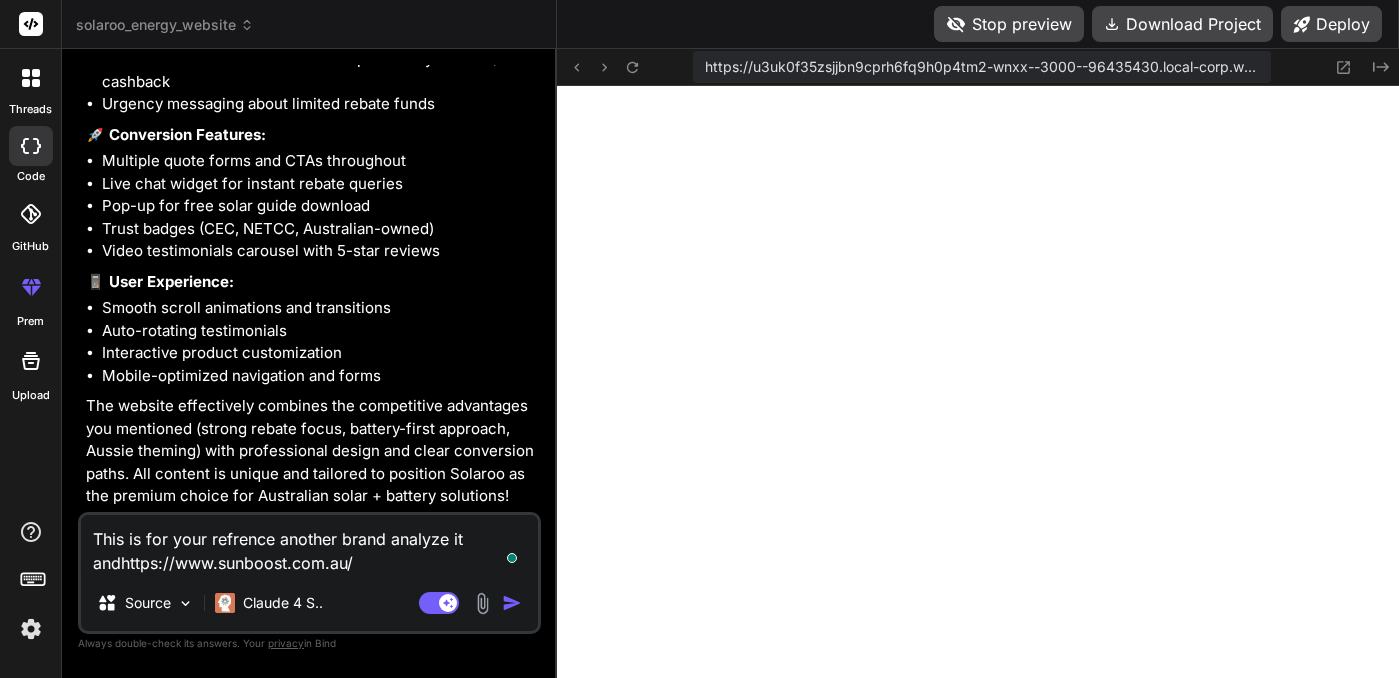 type on "x" 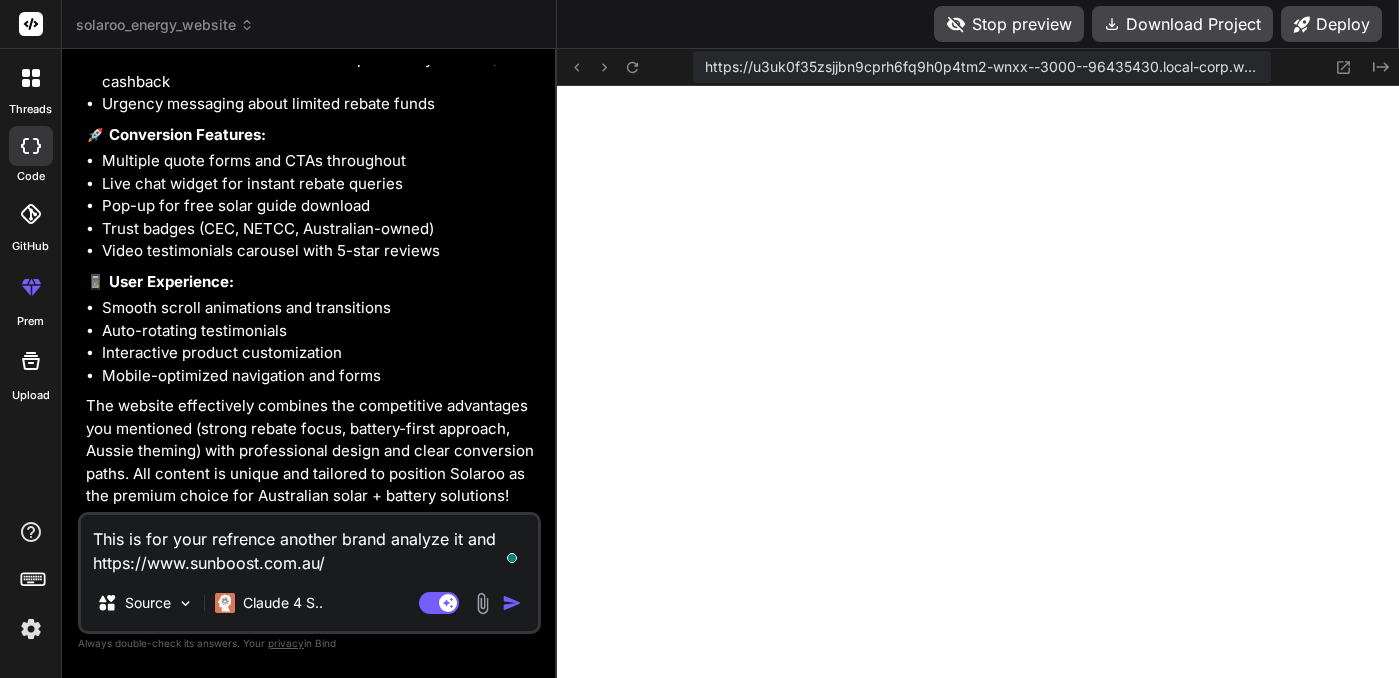 type on "This is for your refrence another brand analyze it and yhttps://www.sunboost.com.au/" 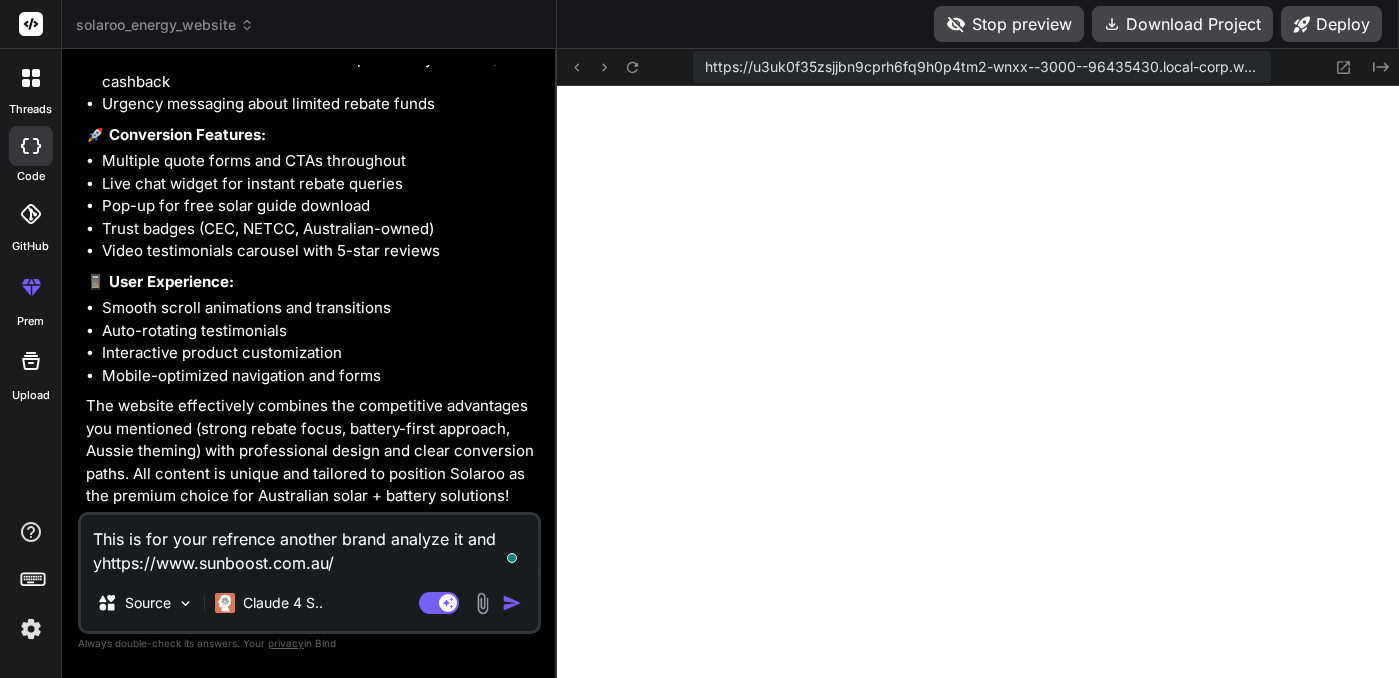 type on "This is for your refrence another brand analyze it and yohttps://www.sunboost.com.au/" 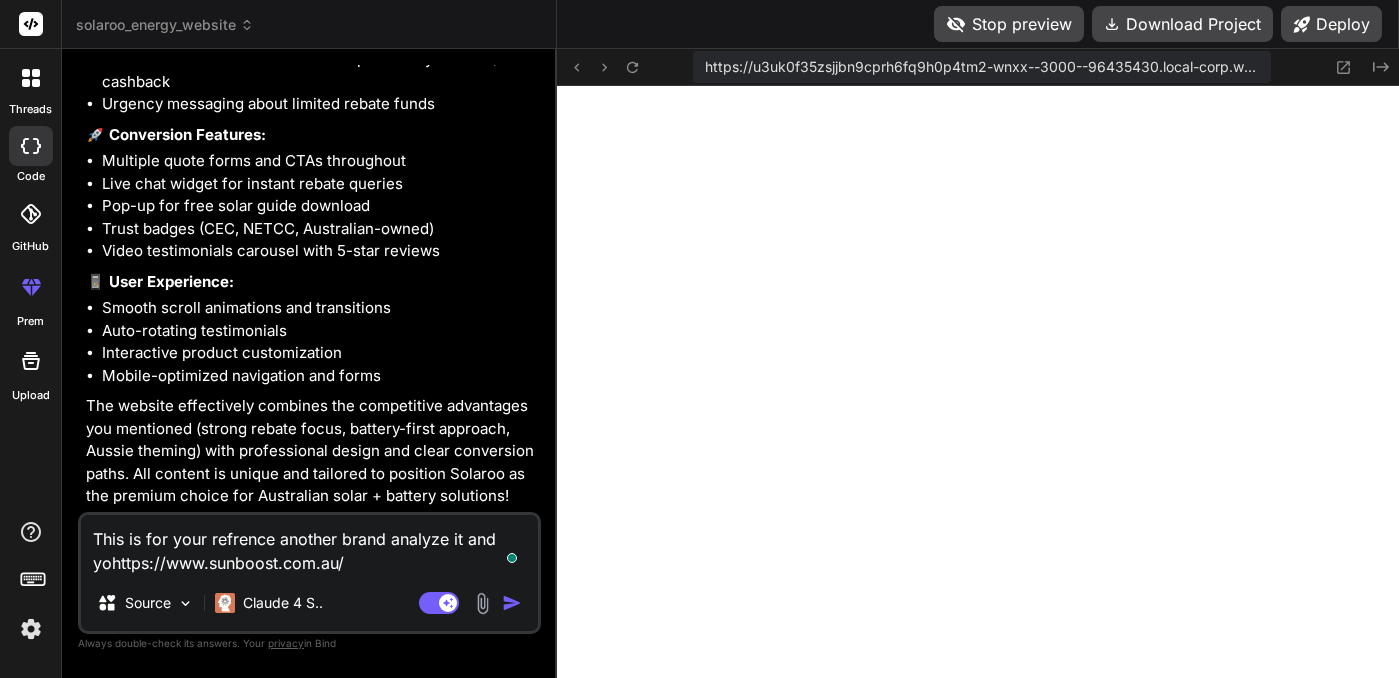 type on "This is for your refrence another brand analyze it and youhttps://www.sunboost.com.au/" 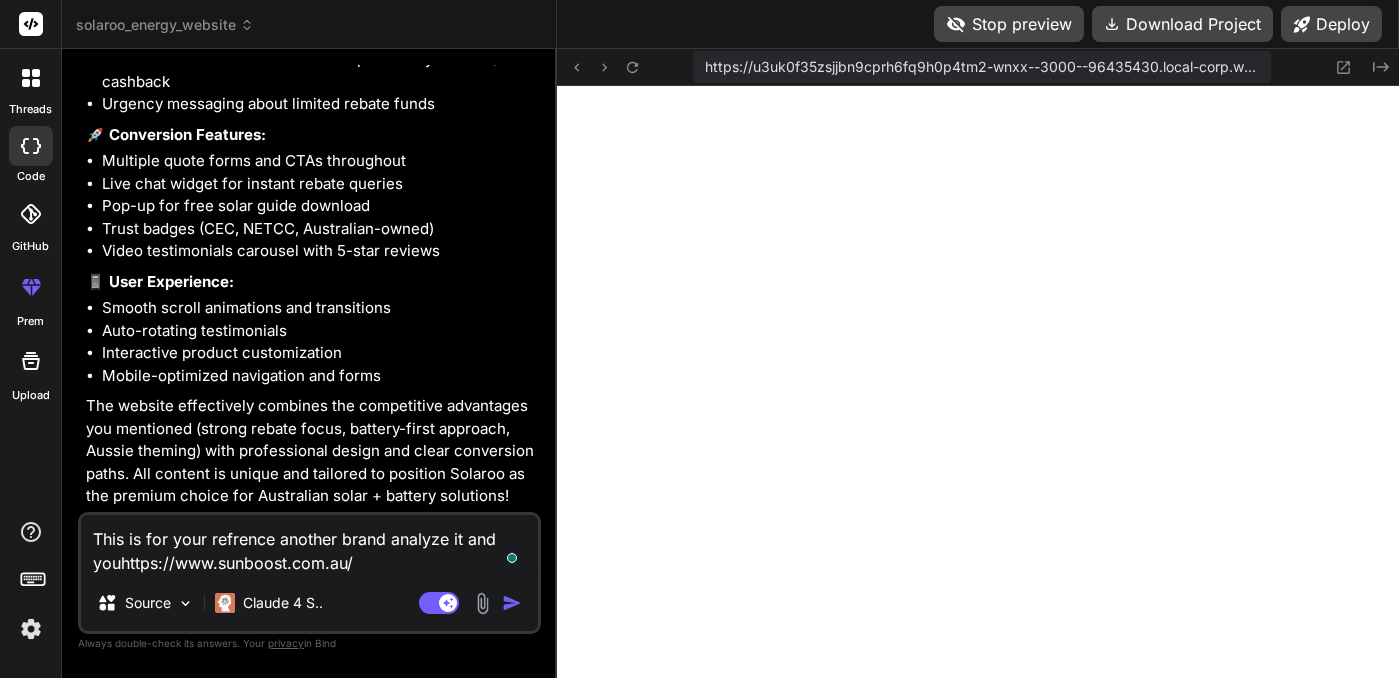 type on "This is for your refrence another brand analyze it and you https://www.example.com.au/" 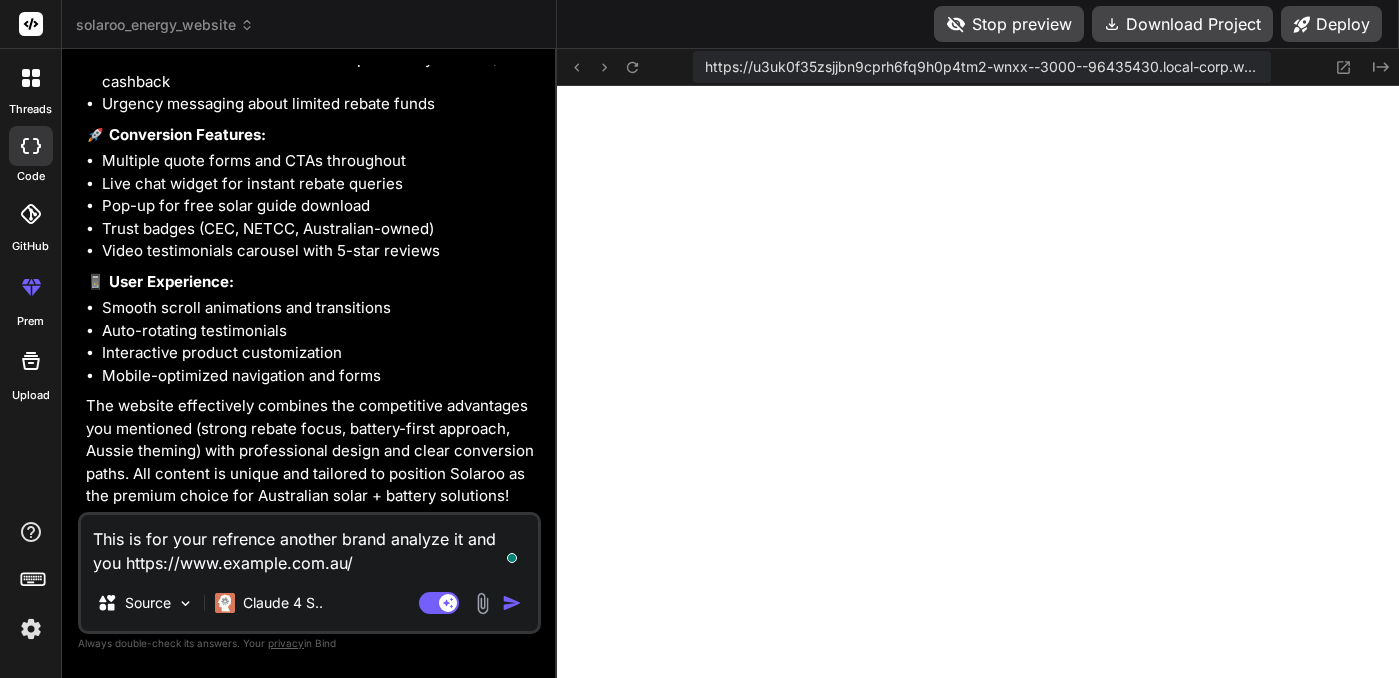 type on "This is for your refrence another brand analyze it and you chttps://www.example.com.au/" 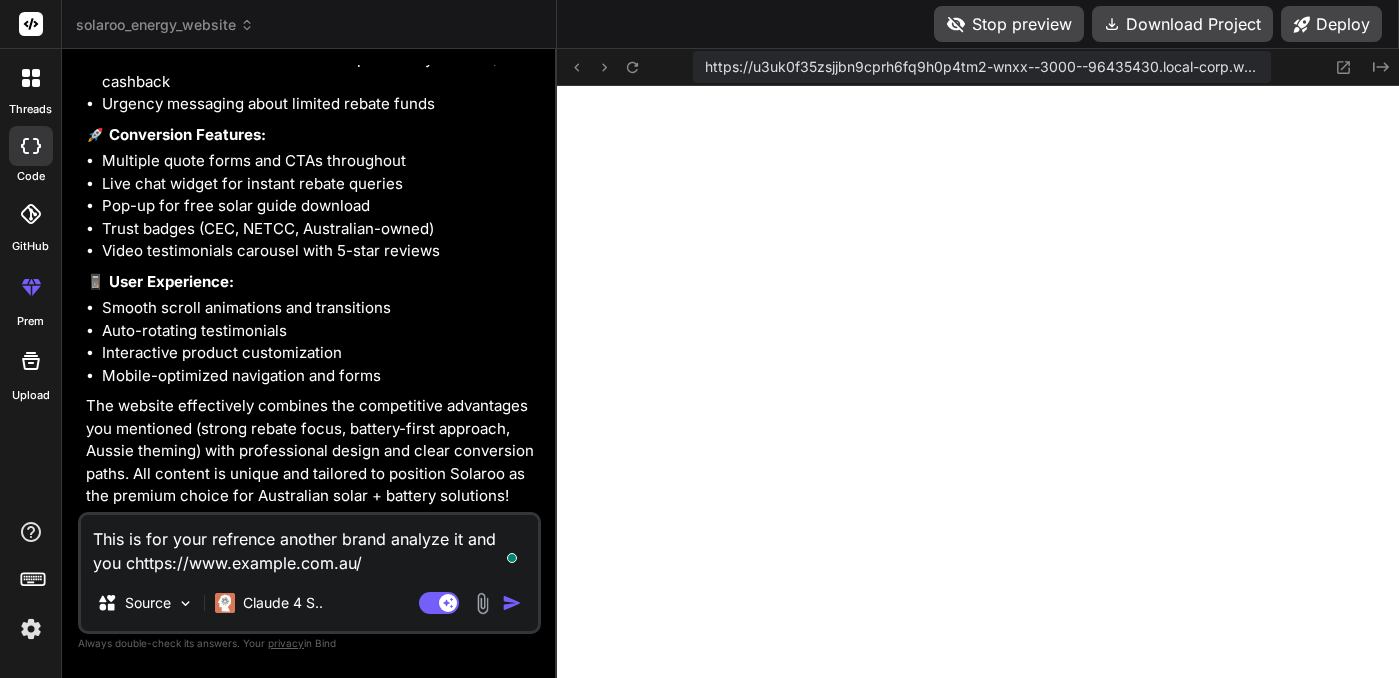 type on "This is for your refrence another brand analyze it and you cahttps://www.sunboost.com.au/" 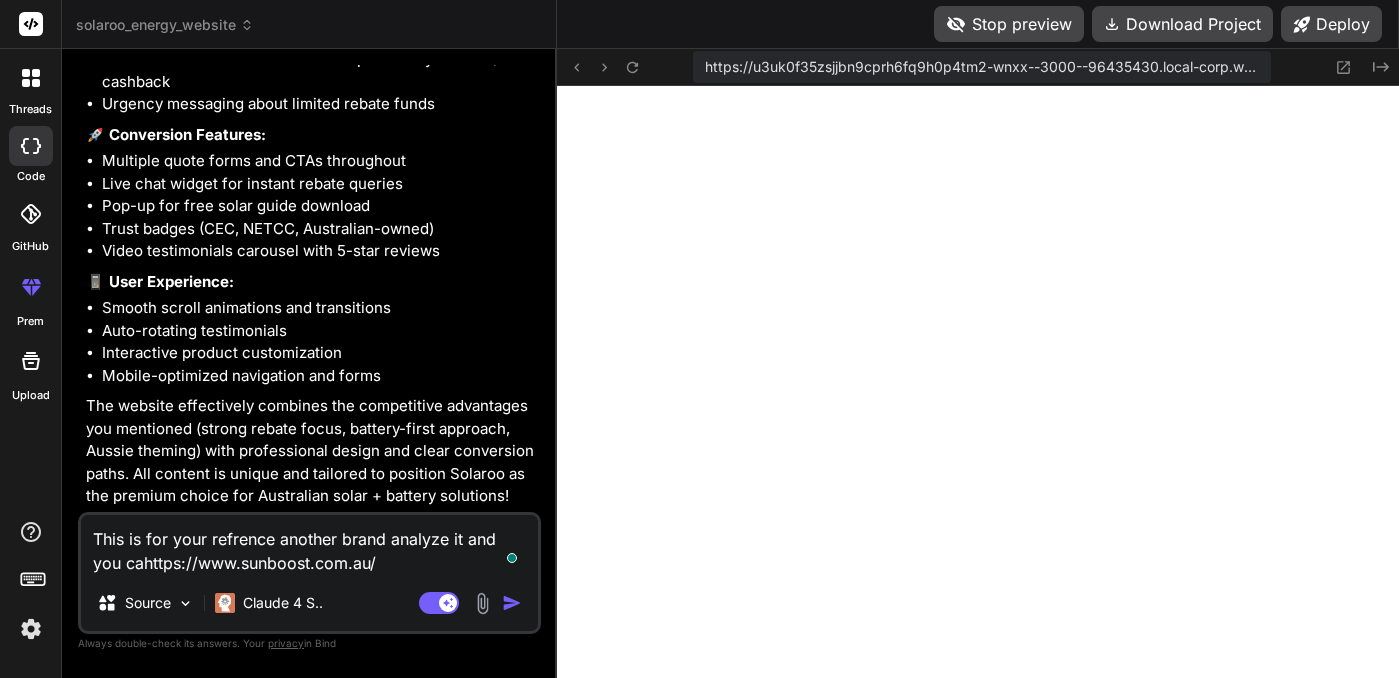 type on "This is for your refrence another brand analyze it and you canhttps://www.sunboost.com.au/" 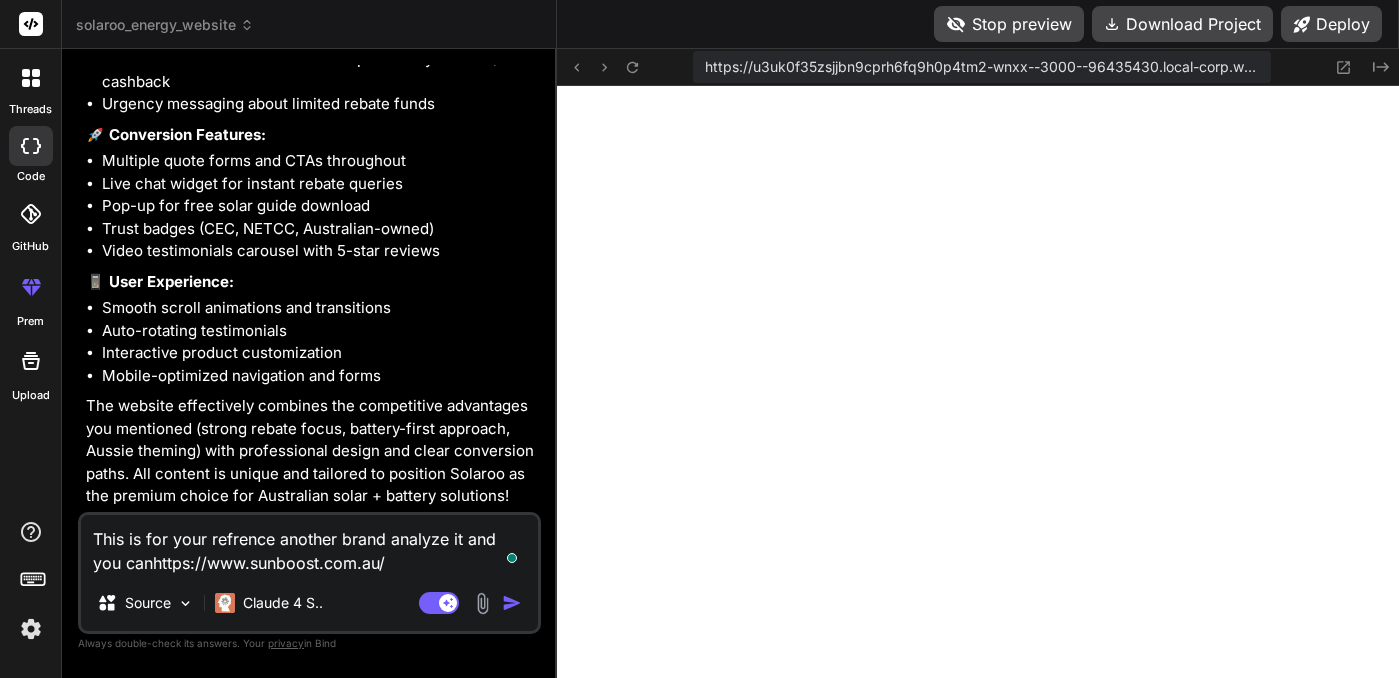 type on "This is for your refrence another brand analyze it and you can https://www.sunboost.com.au/" 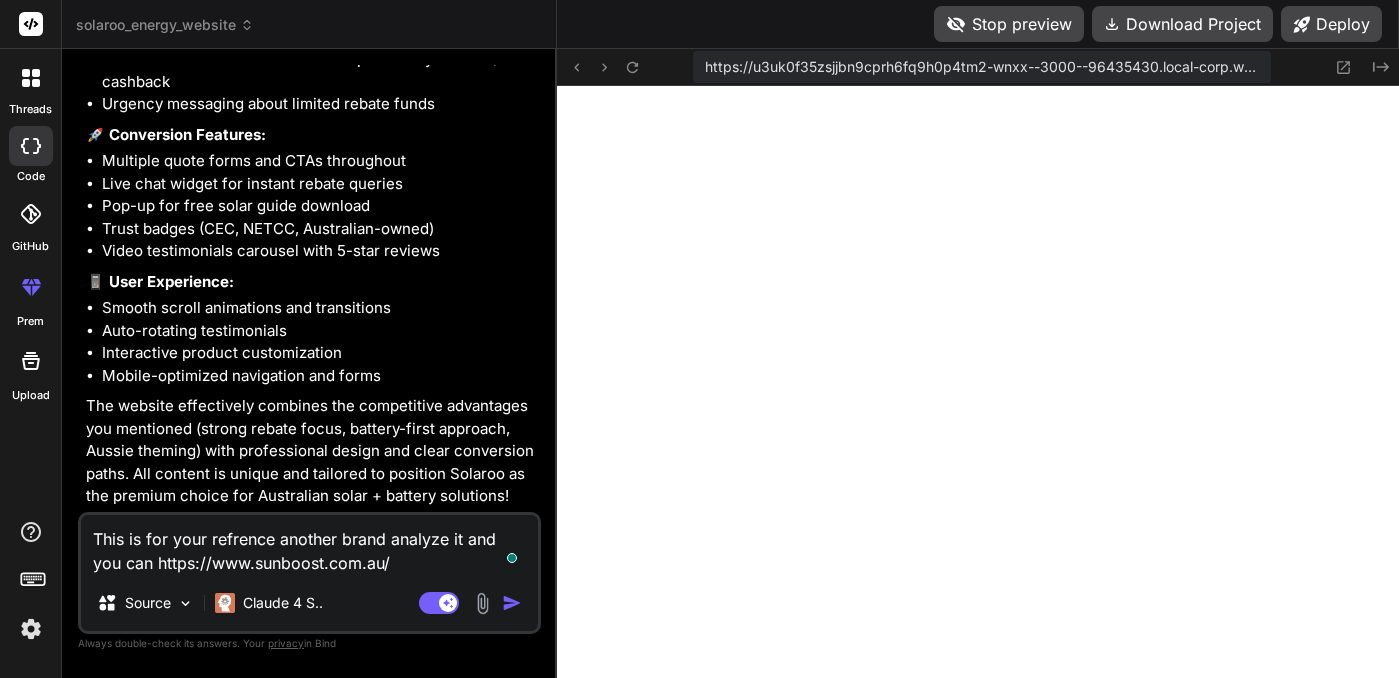 type on "This is for your refrence another brand analyze it and you can dhttps://www.sunboost.com.au/" 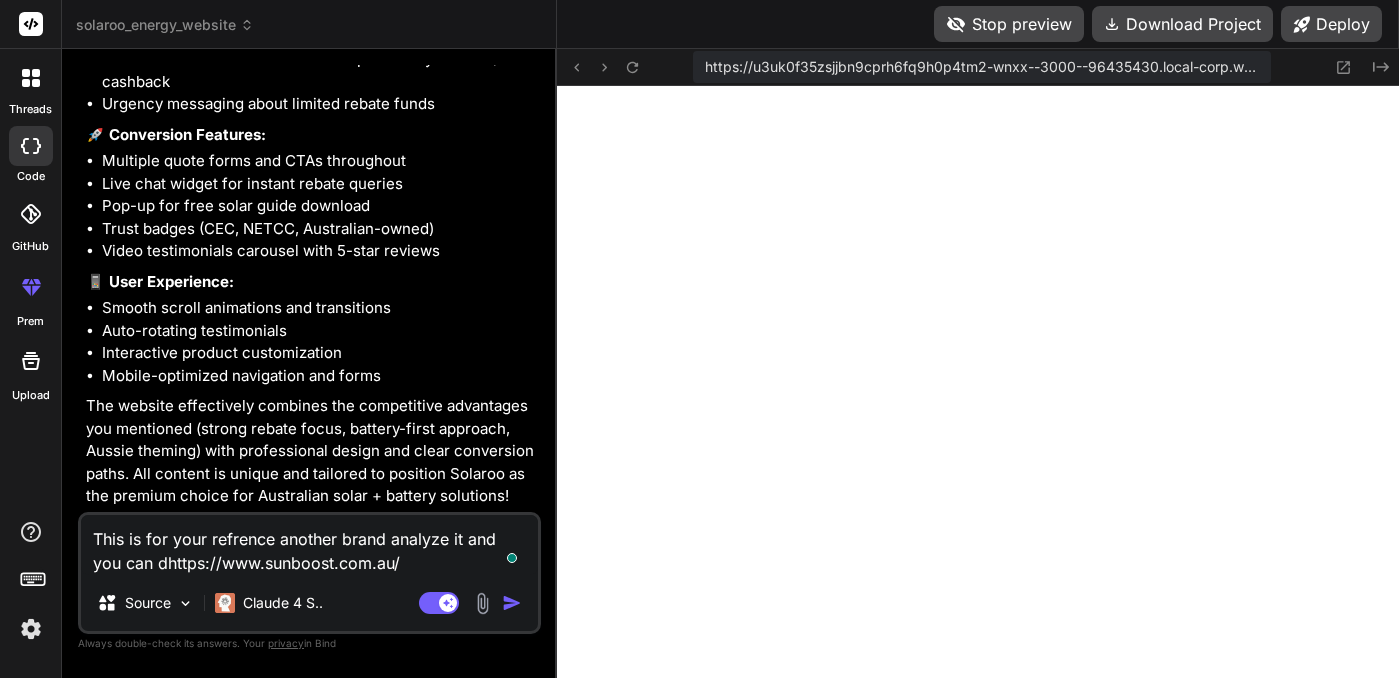 type on "This is for your refrence another brand analyze it and you can dohttps://www.sunboost.com.au/" 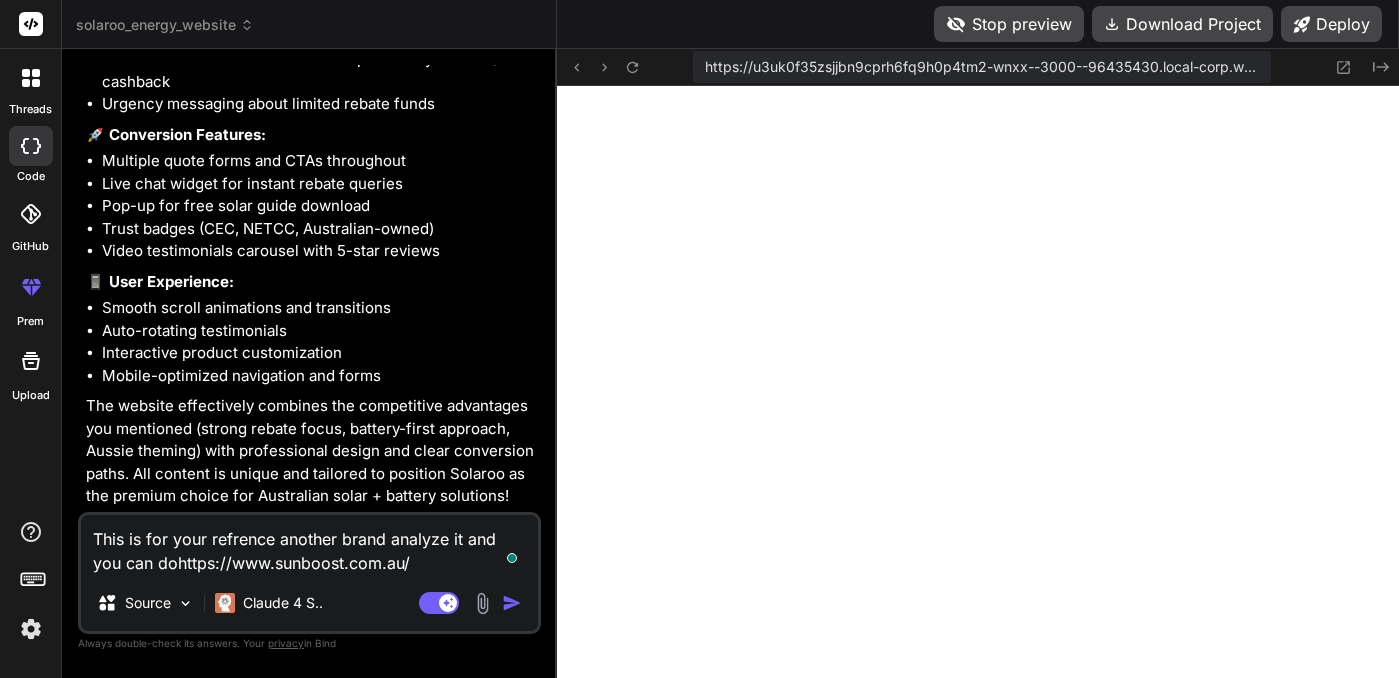 type on "x" 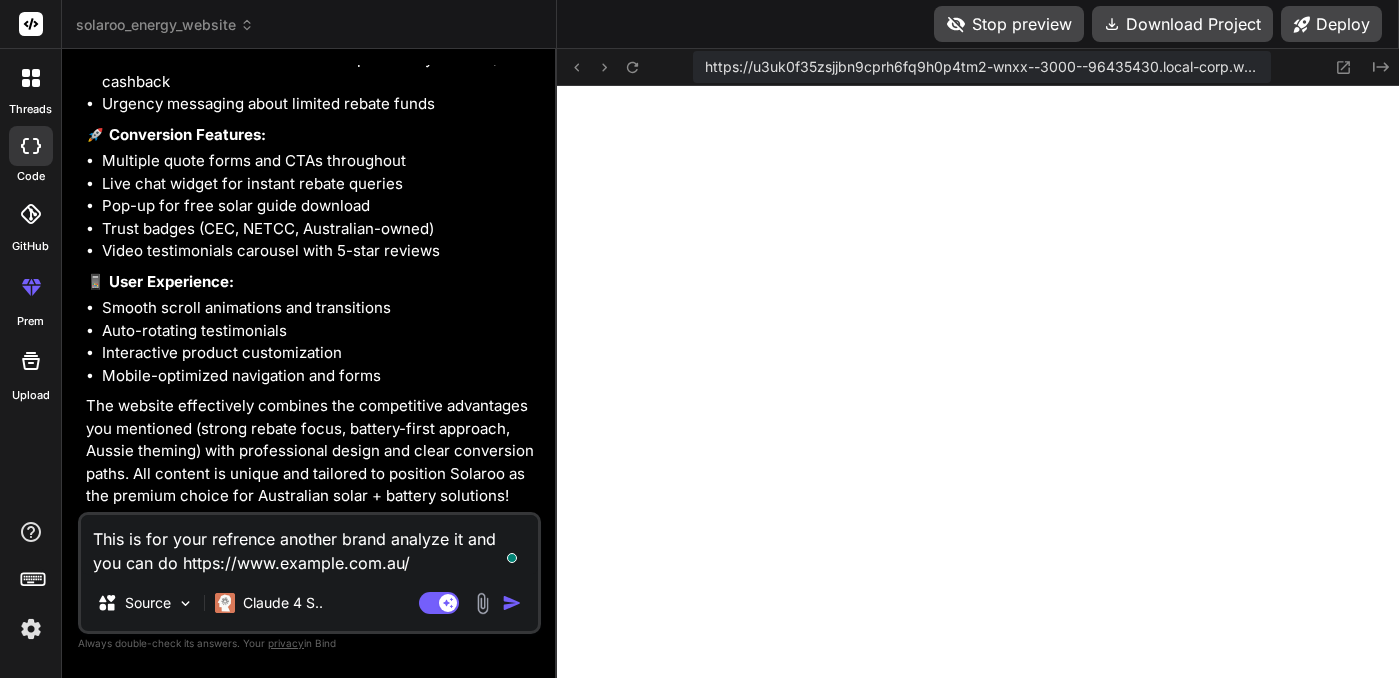type on "This is for your refrence another brand analyze it and you can do shttps://www.sunboost.com.au/" 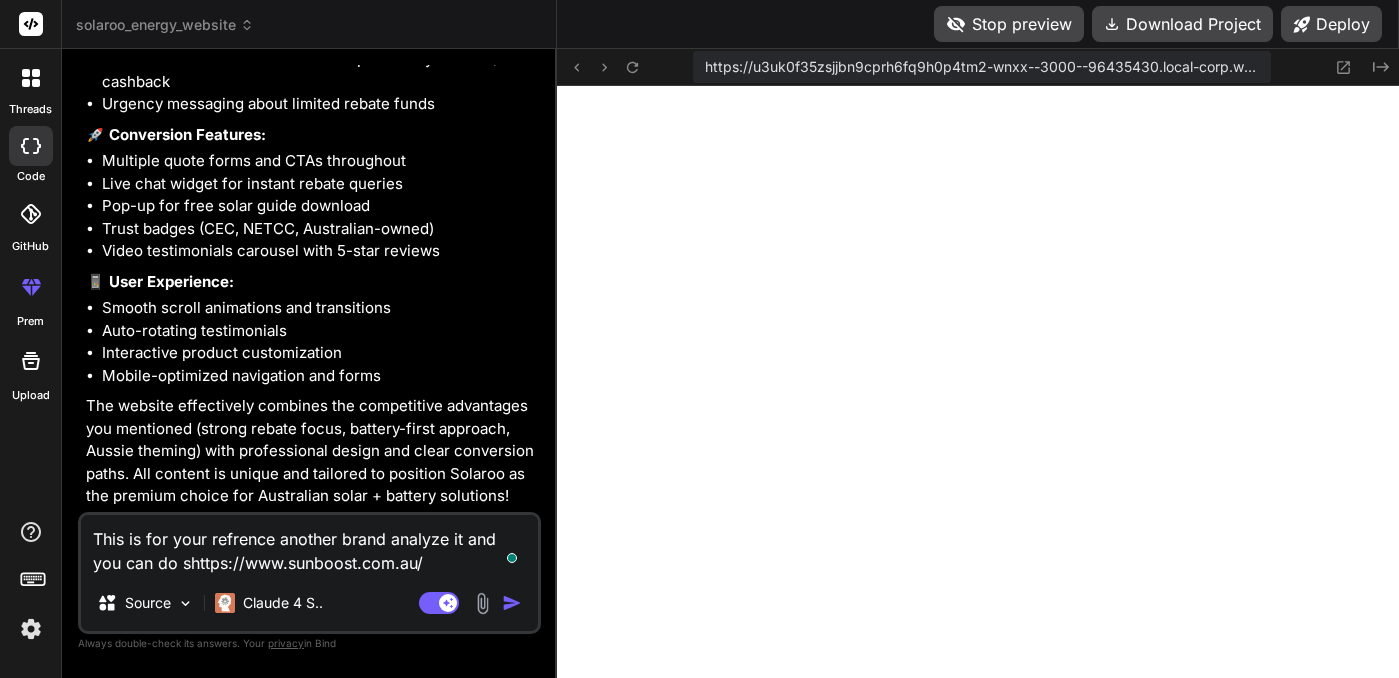 type on "This is for your refrence another brand analyze it and you can do sohttps://www.sunboost.com.au/" 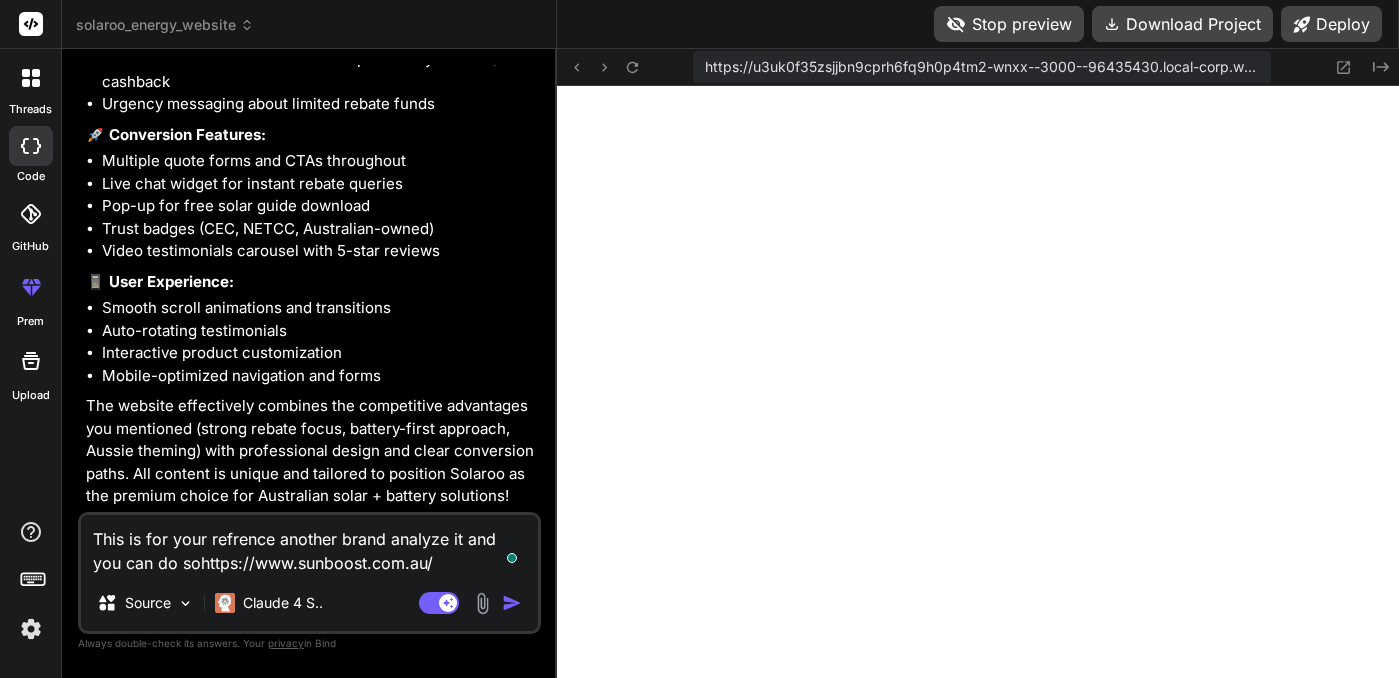 type on "This is for your refrence another brand analyze it and you can do somhttps://www.example.com.au/" 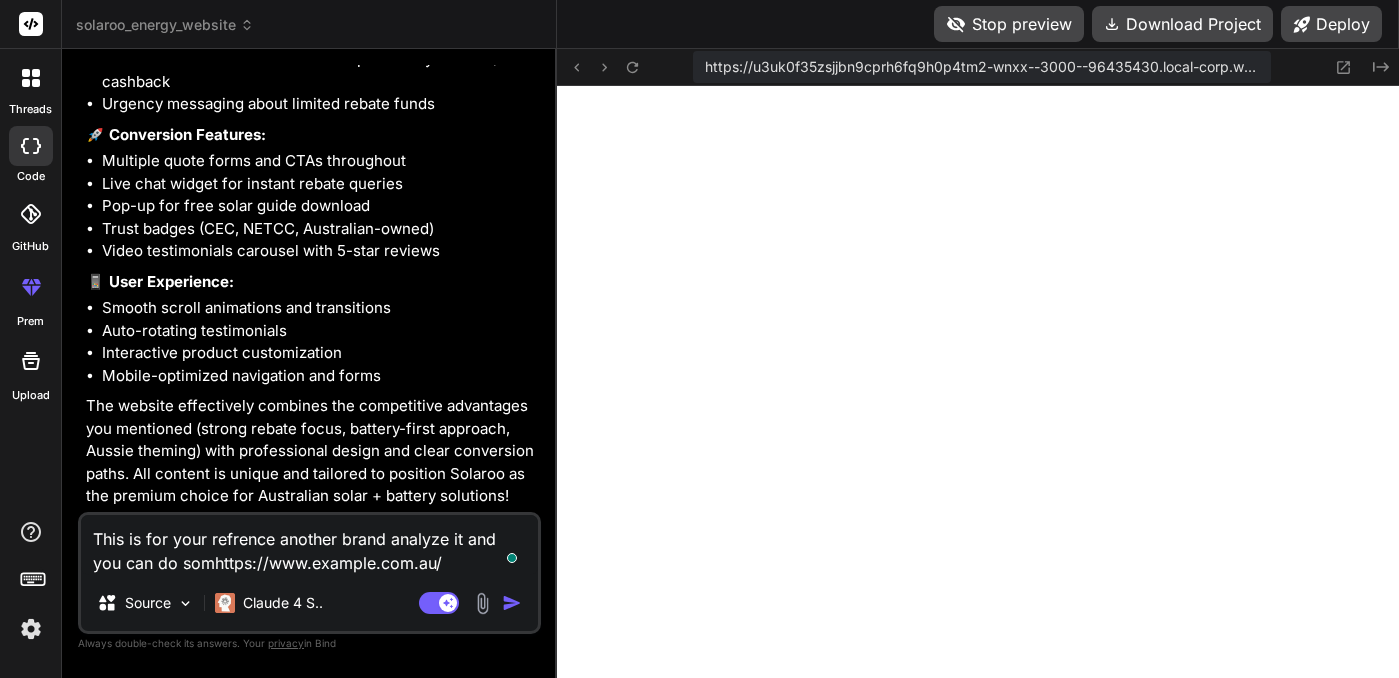 type on "x" 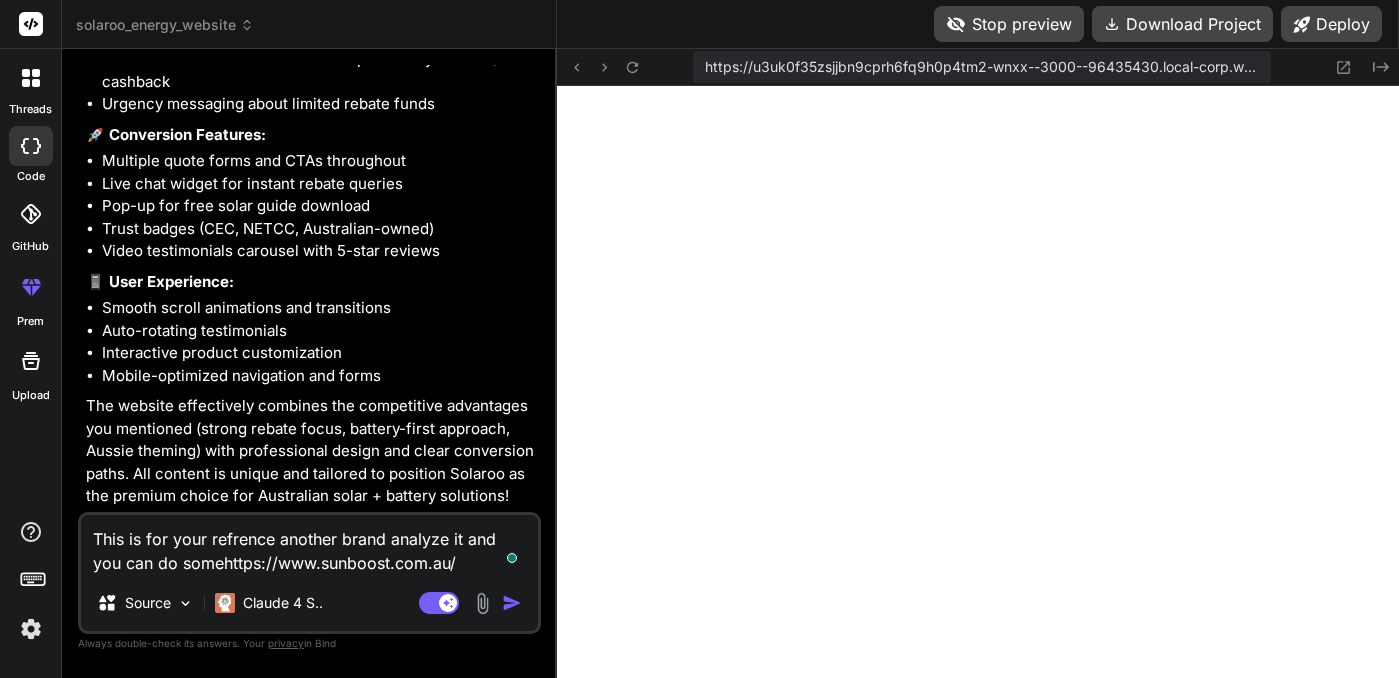 type on "This is for your refrence another brand analyze it and you can do some https://www.sunboost.com.au/" 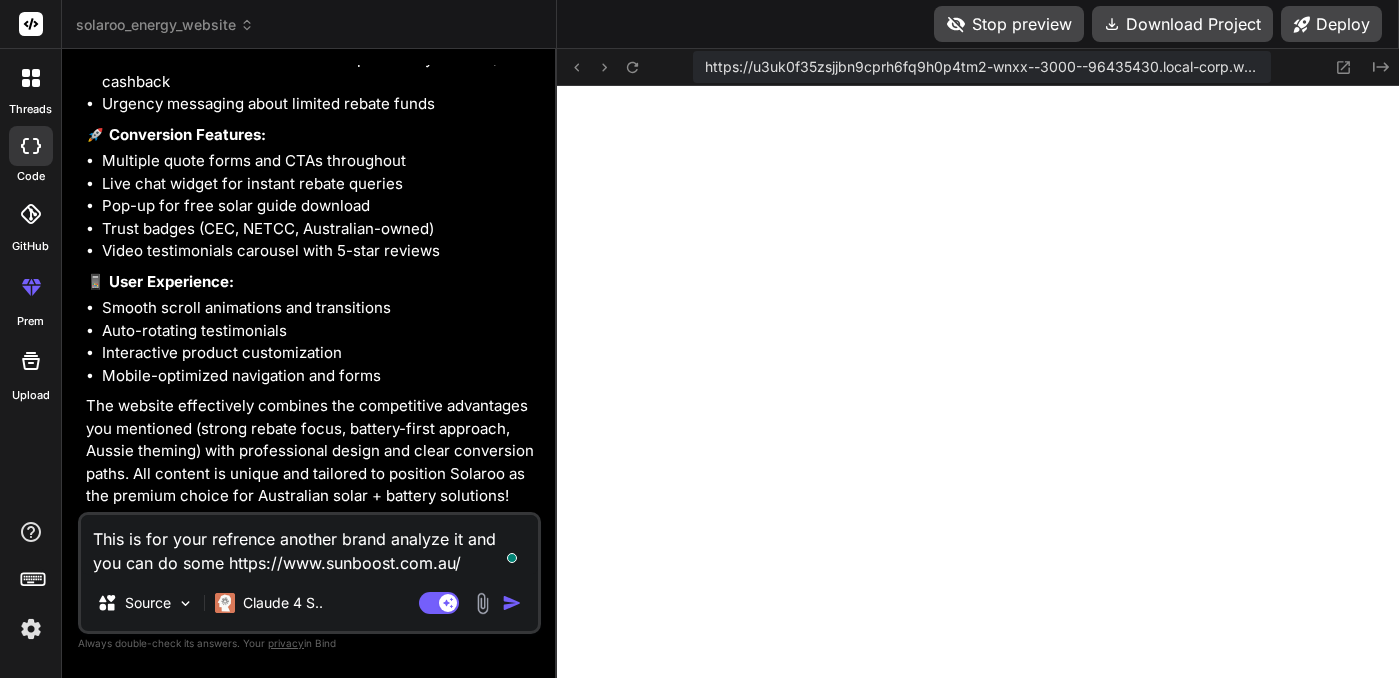 type on "This is for your refrence another brand analyze it and you can do some ahttps://www.sunboost.com.au/" 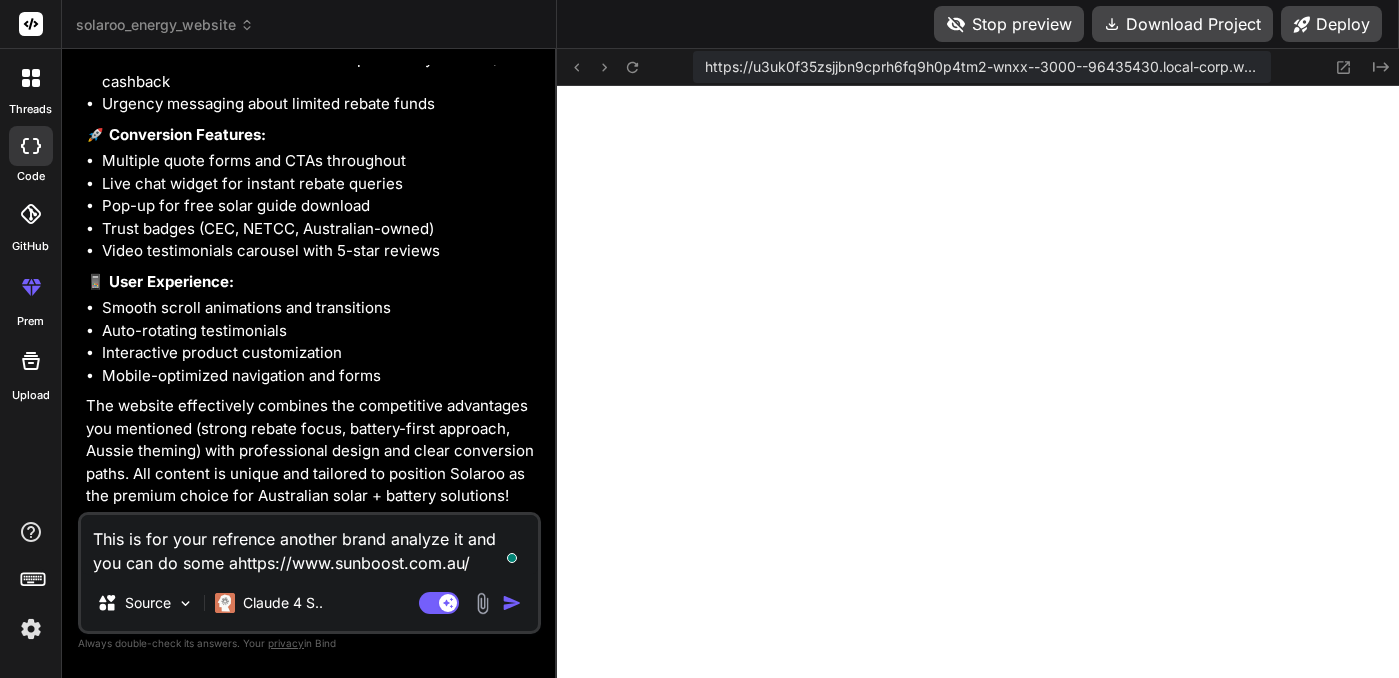 type on "x" 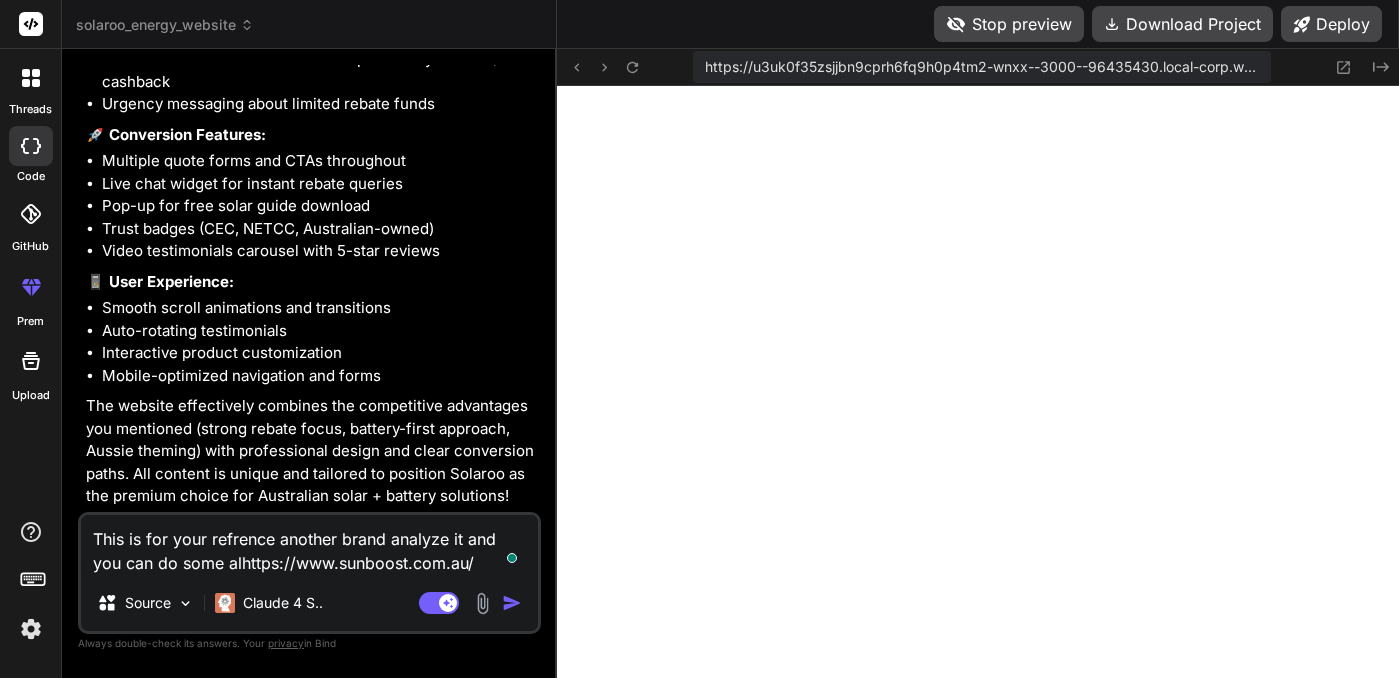 type on "This is for your refrence another brand analyze it and you can do some althttps://www.sunboost.com.au/" 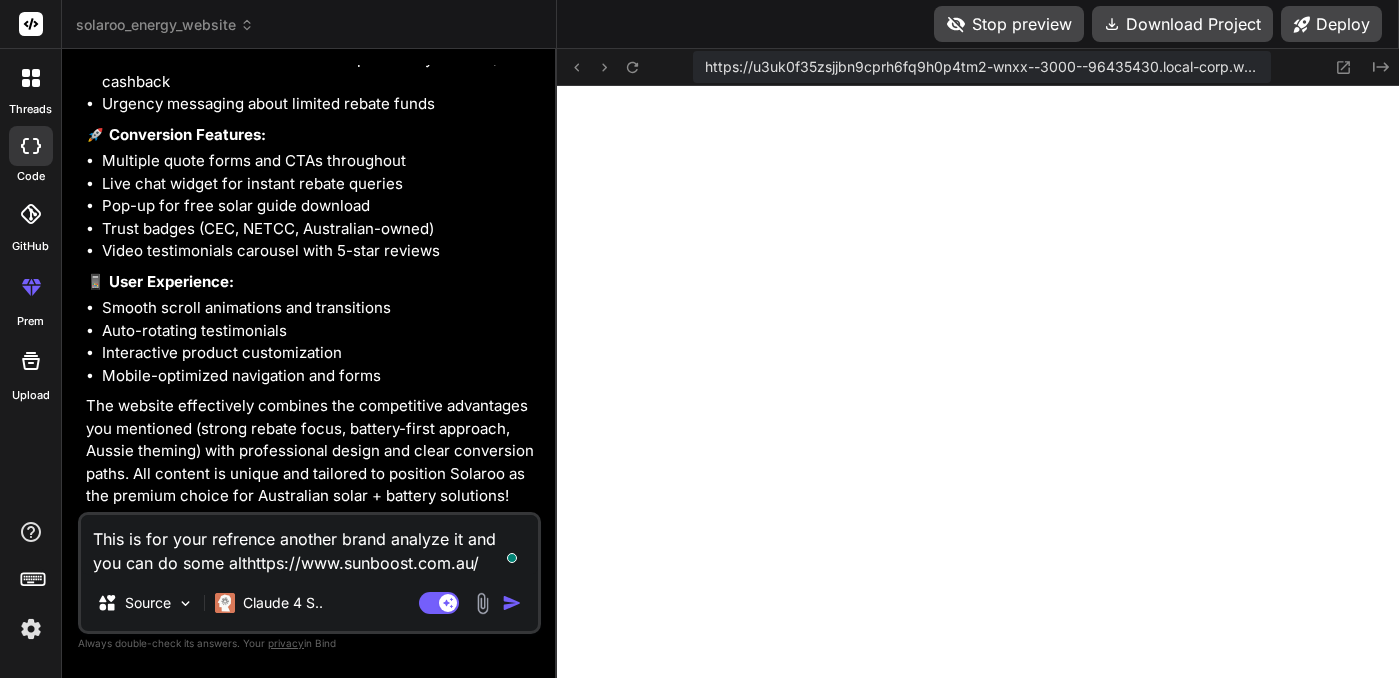 type on "This is for your refrence another brand analyze it and you can do some altehttps://www.sunboost.com.au/" 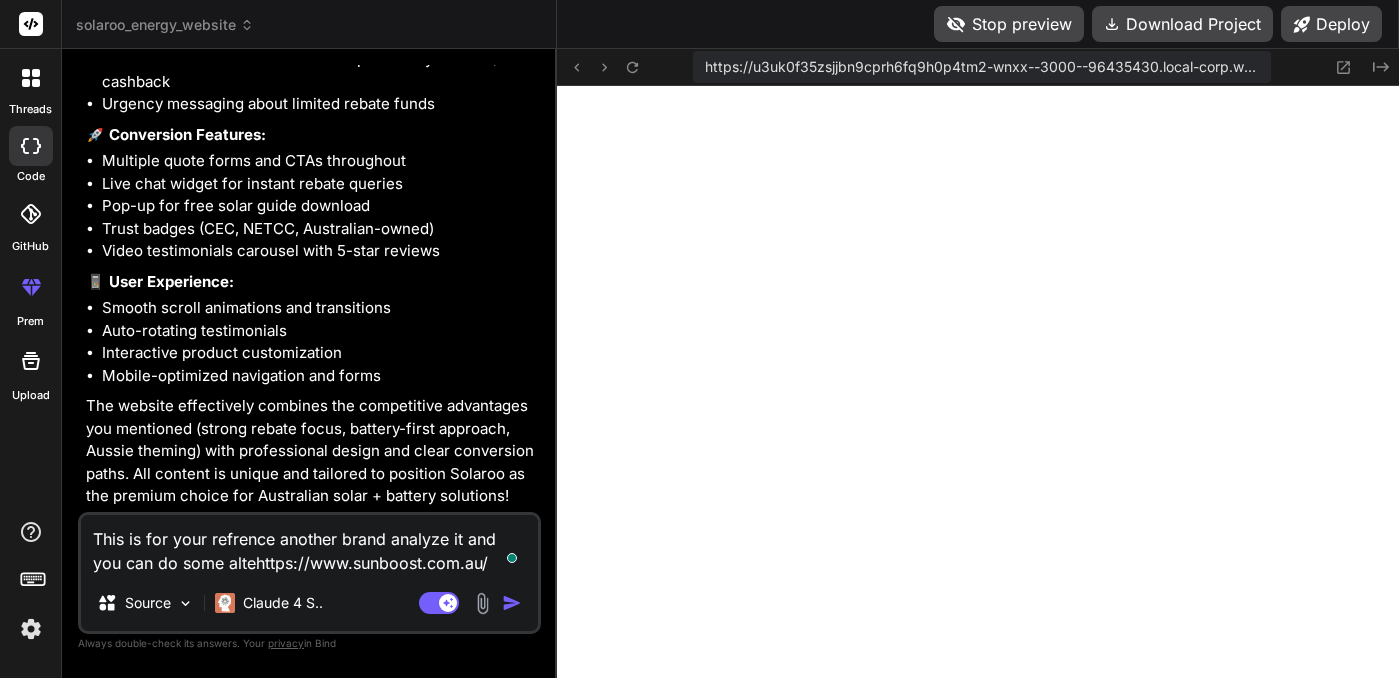 type on "x" 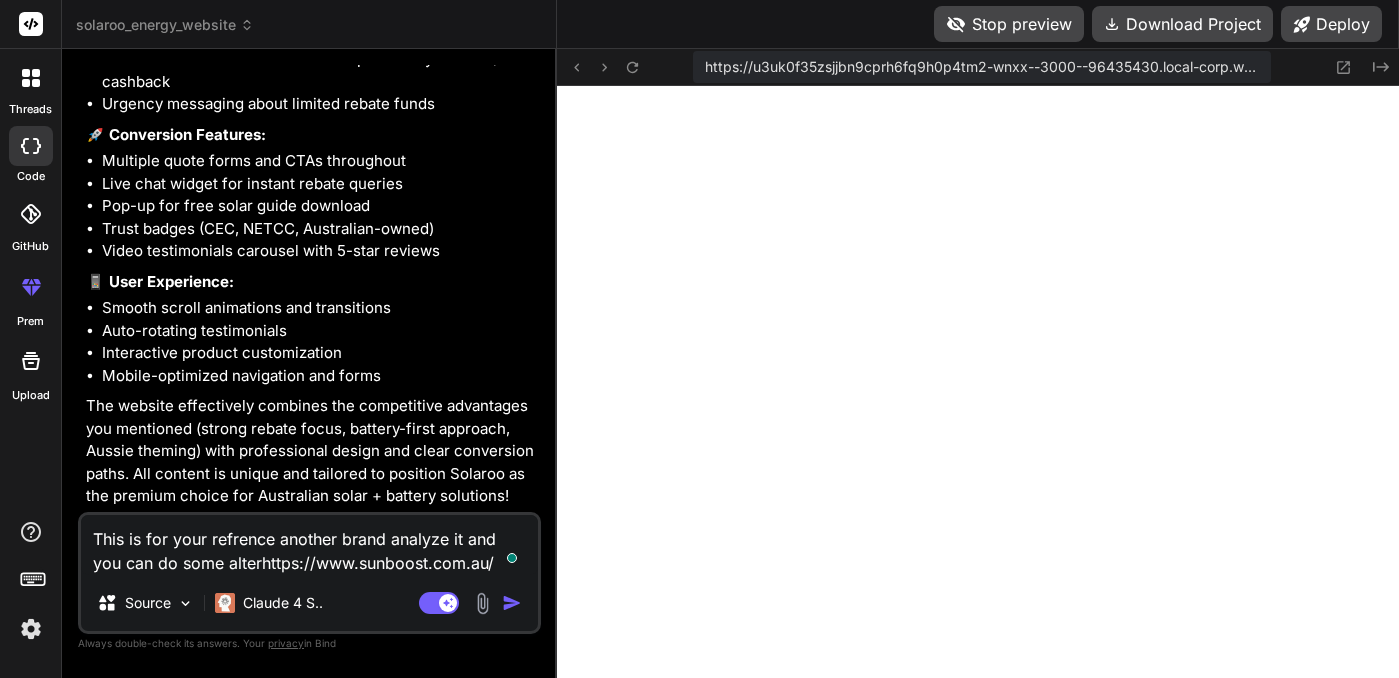 type on "This is for your refrence another brand analyze it and you can do some alternathttps://www.sunboost.com.au/" 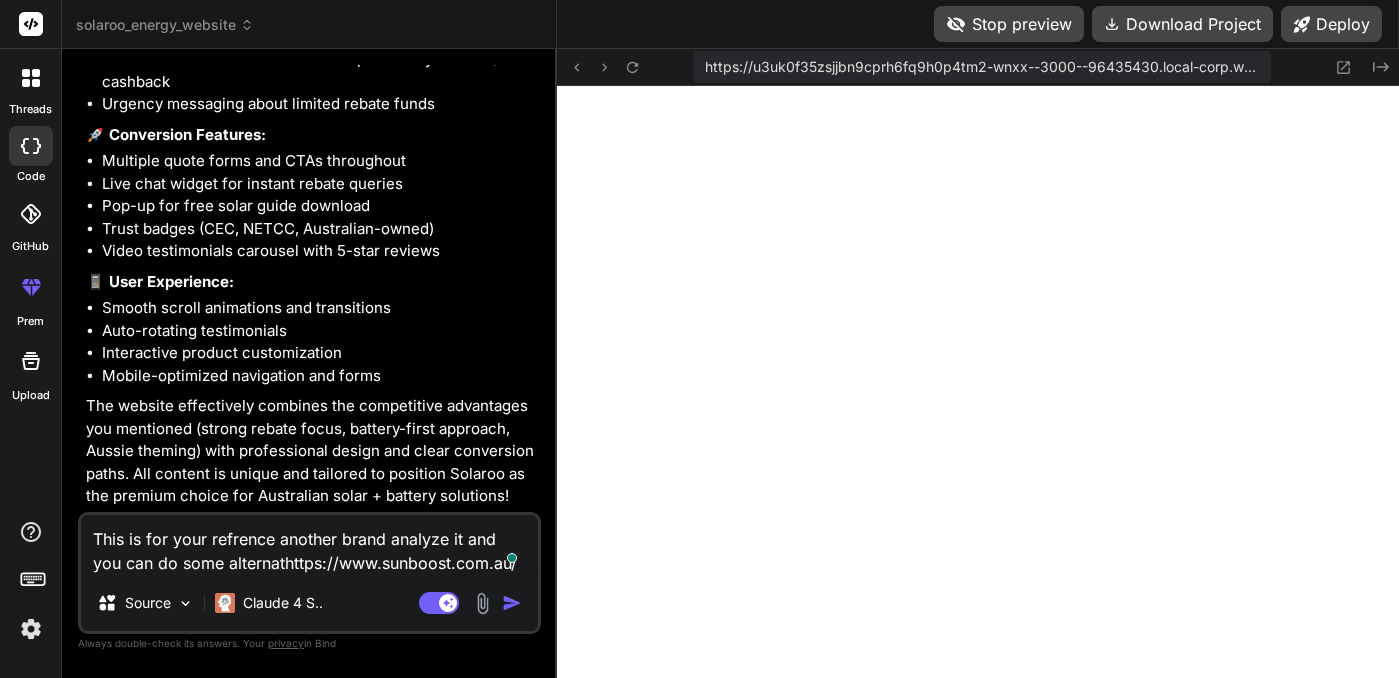 type on "This is for your refrence another brand analyze it and you can do some alternahttps://www.sunboost.com.au/" 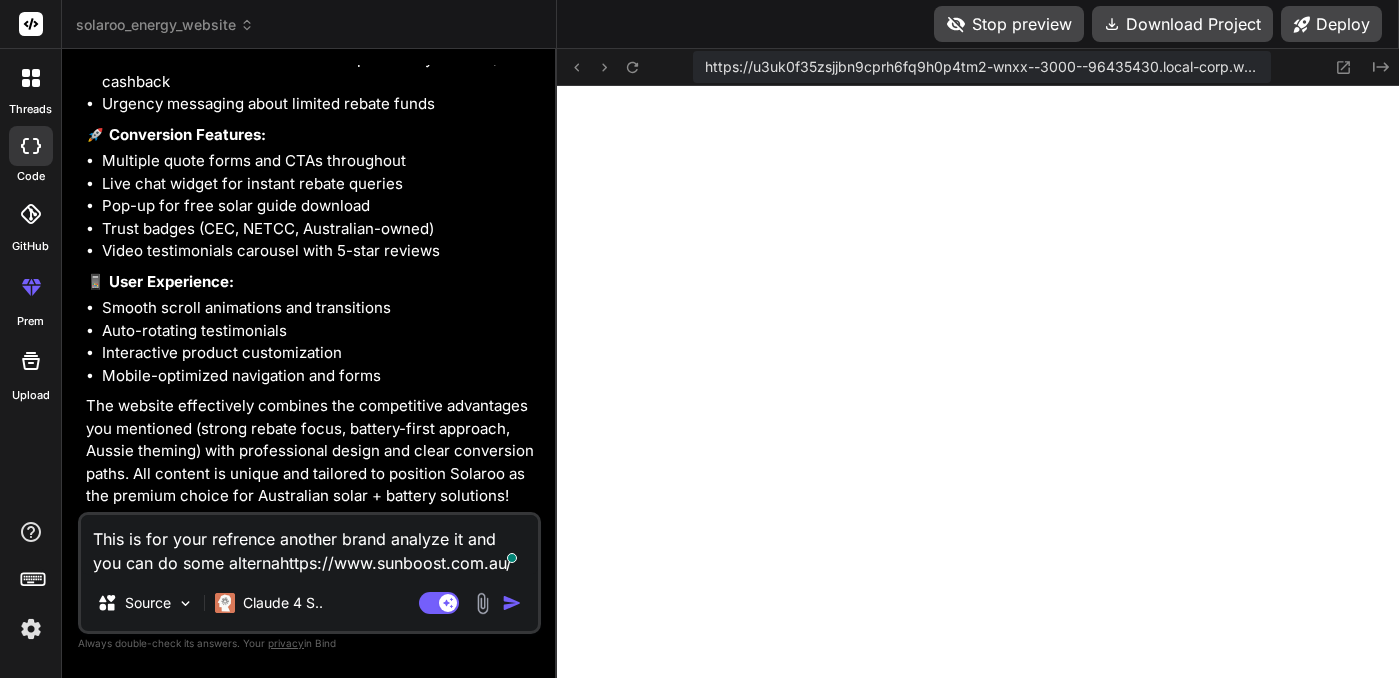 type on "This is for your refrence another brand analyze it and you can do some alternathttps://www.sunboost.com.au/" 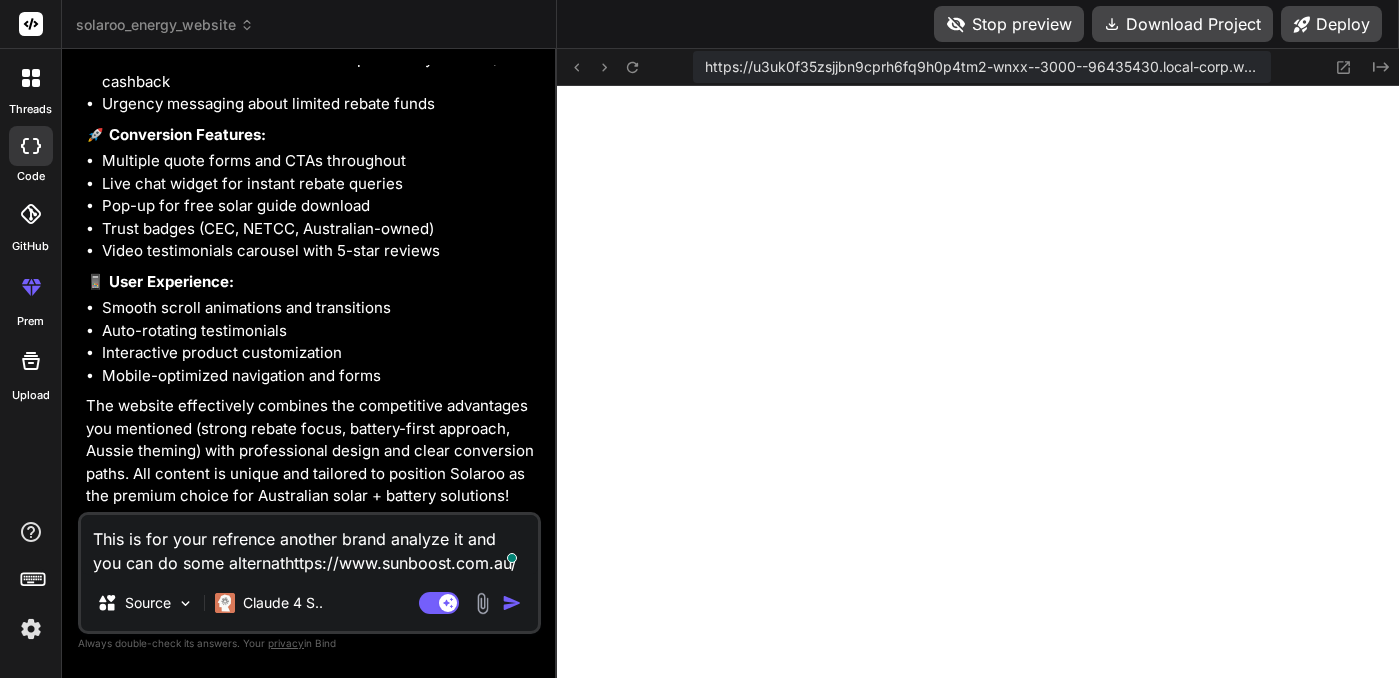 type on "x" 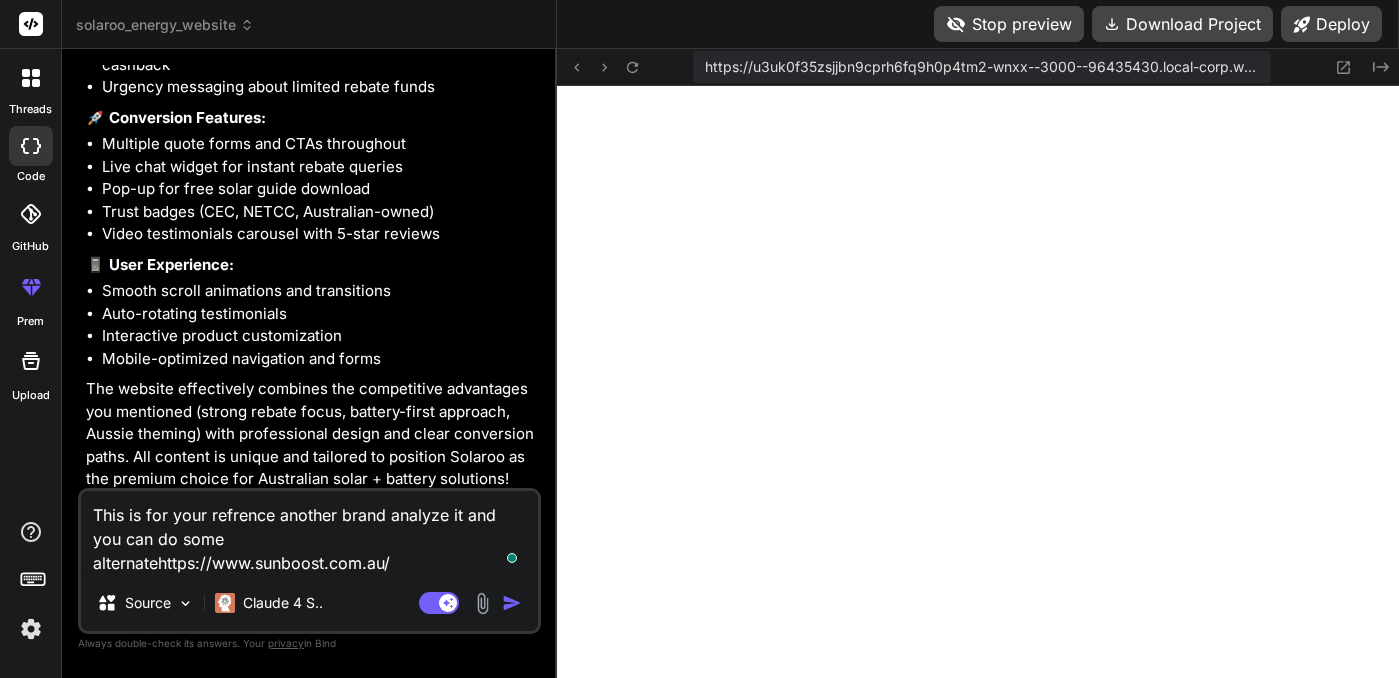 type on "This is for your refrence another brand analyze it and you can do some alternate https://www.sunboost.com.au/" 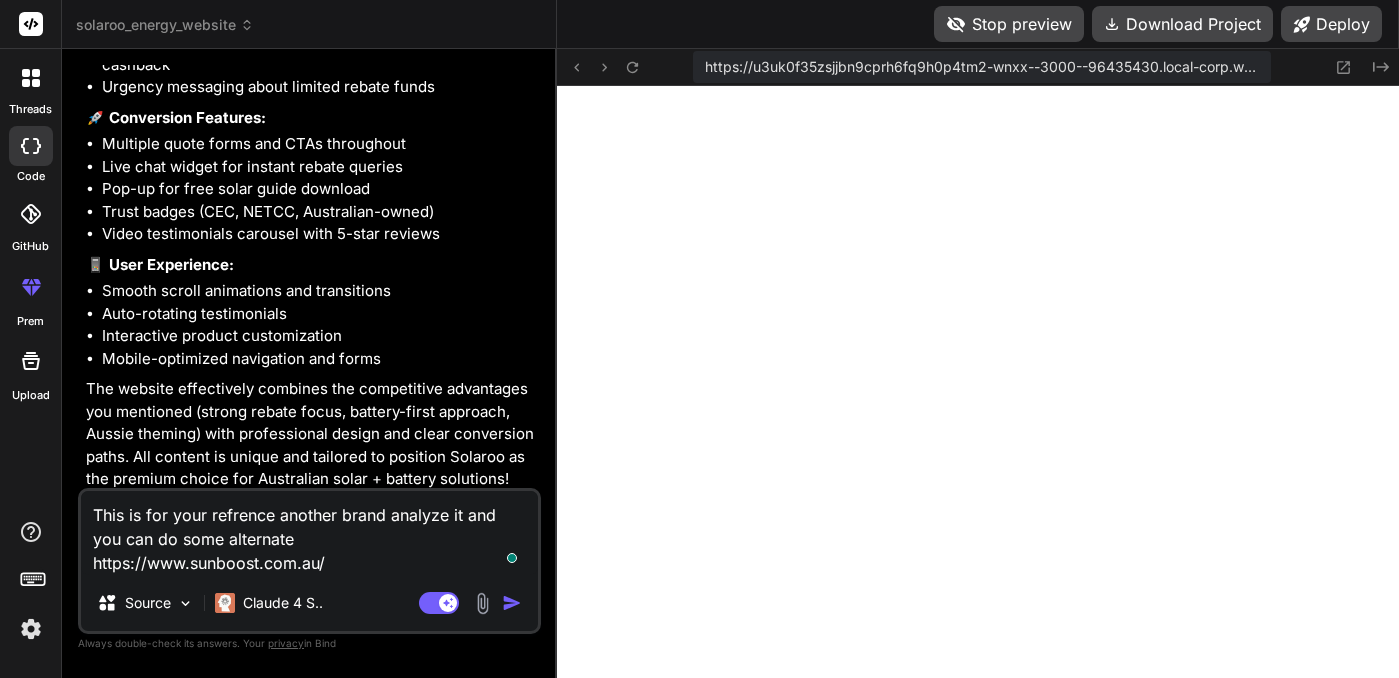 type on "This is for your refrence another brand analyze it and you can do some alternate thttps://www.sunboost.com.au/" 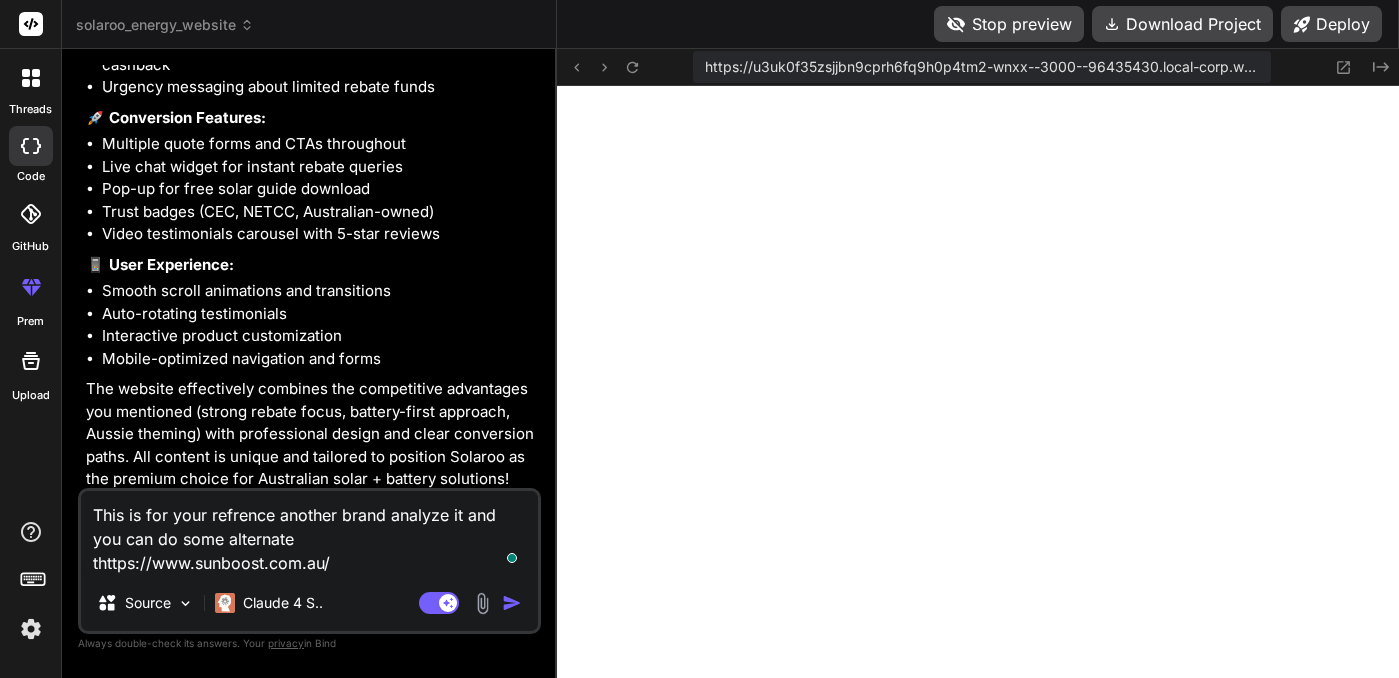 type on "This is for your refrence another brand analyze it and you can do some alternate tohttps://www.sunboost.com.au/" 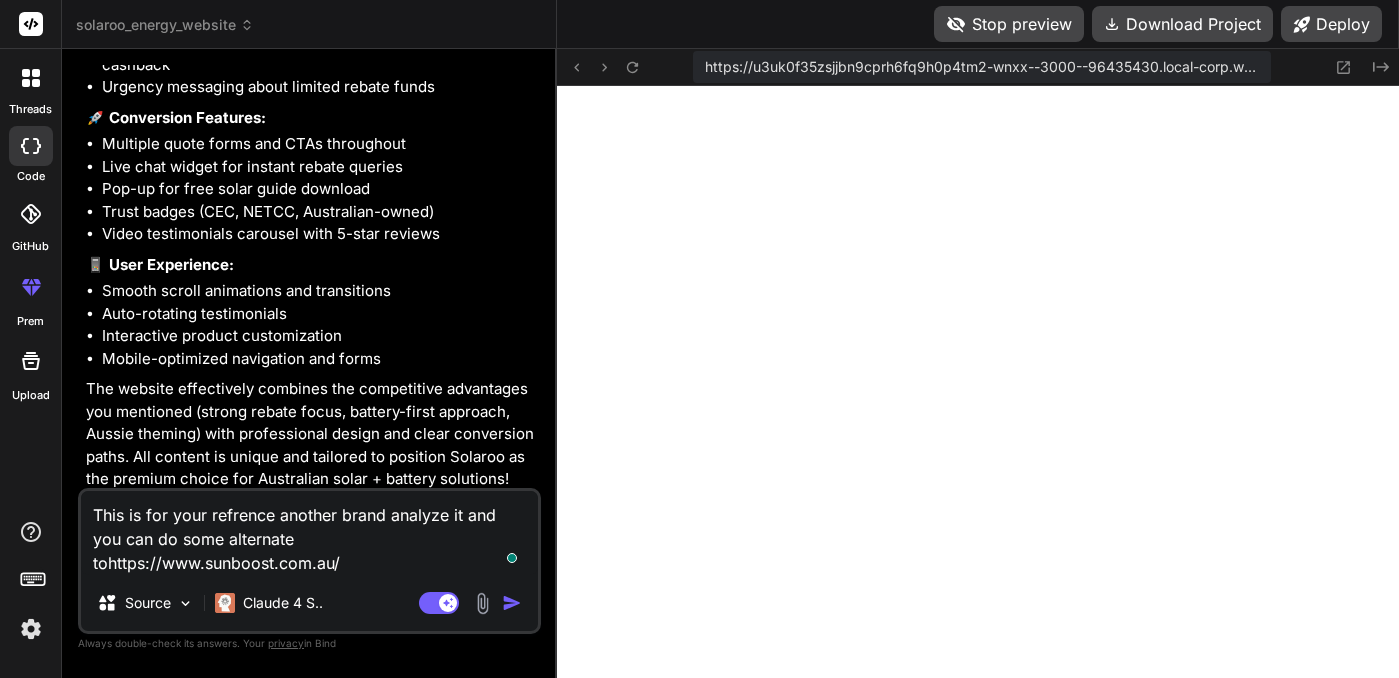 type 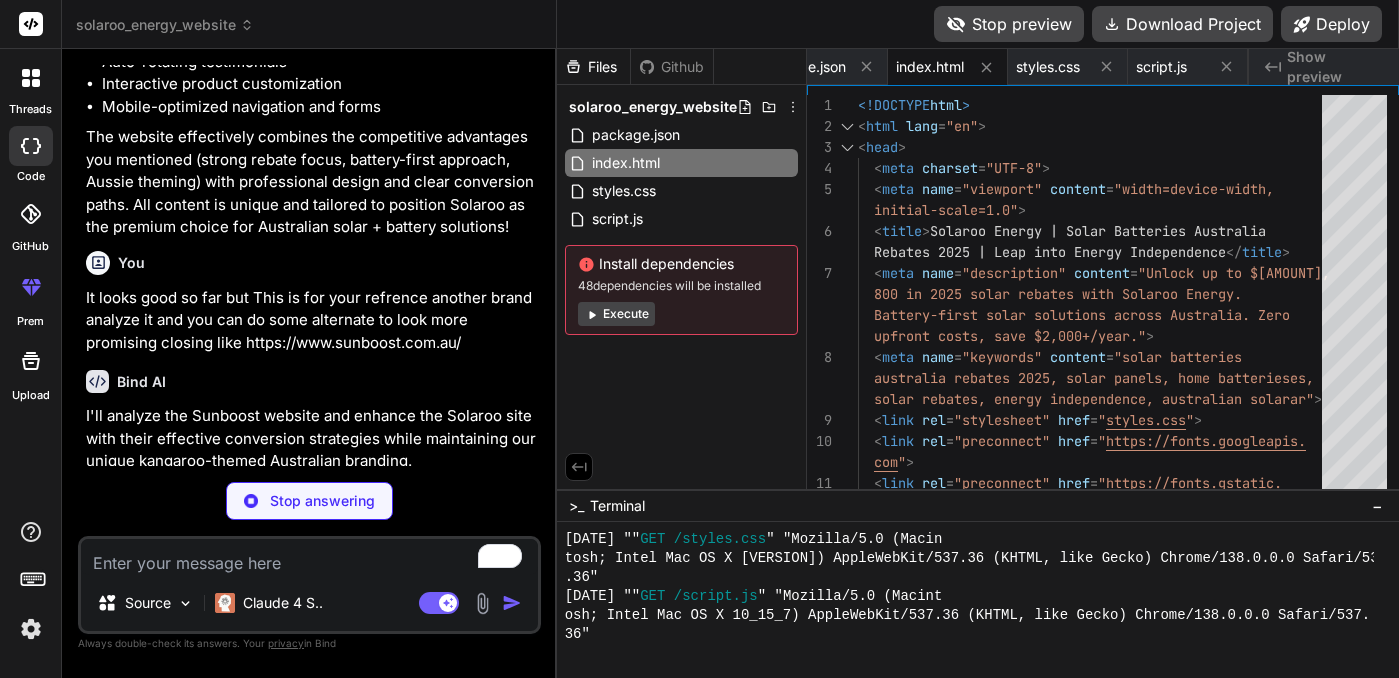 scroll, scrollTop: 3511, scrollLeft: 0, axis: vertical 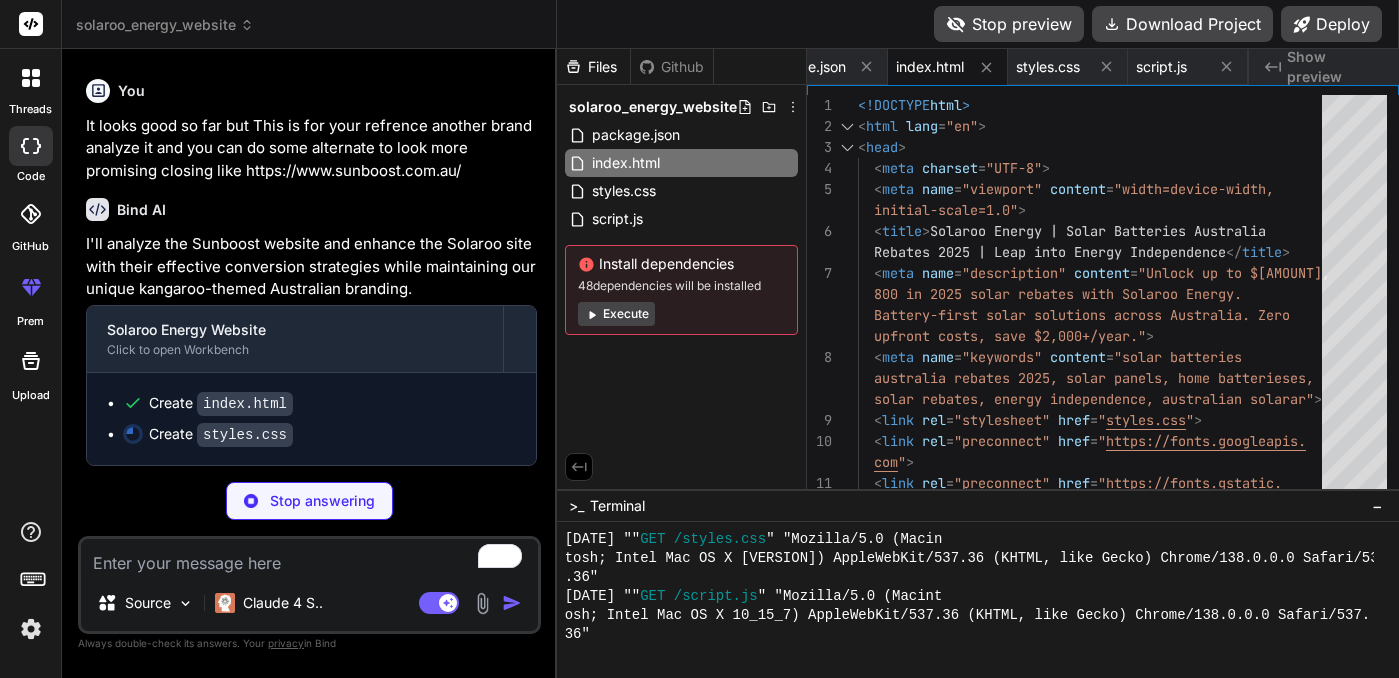click on "Execute" at bounding box center [616, 314] 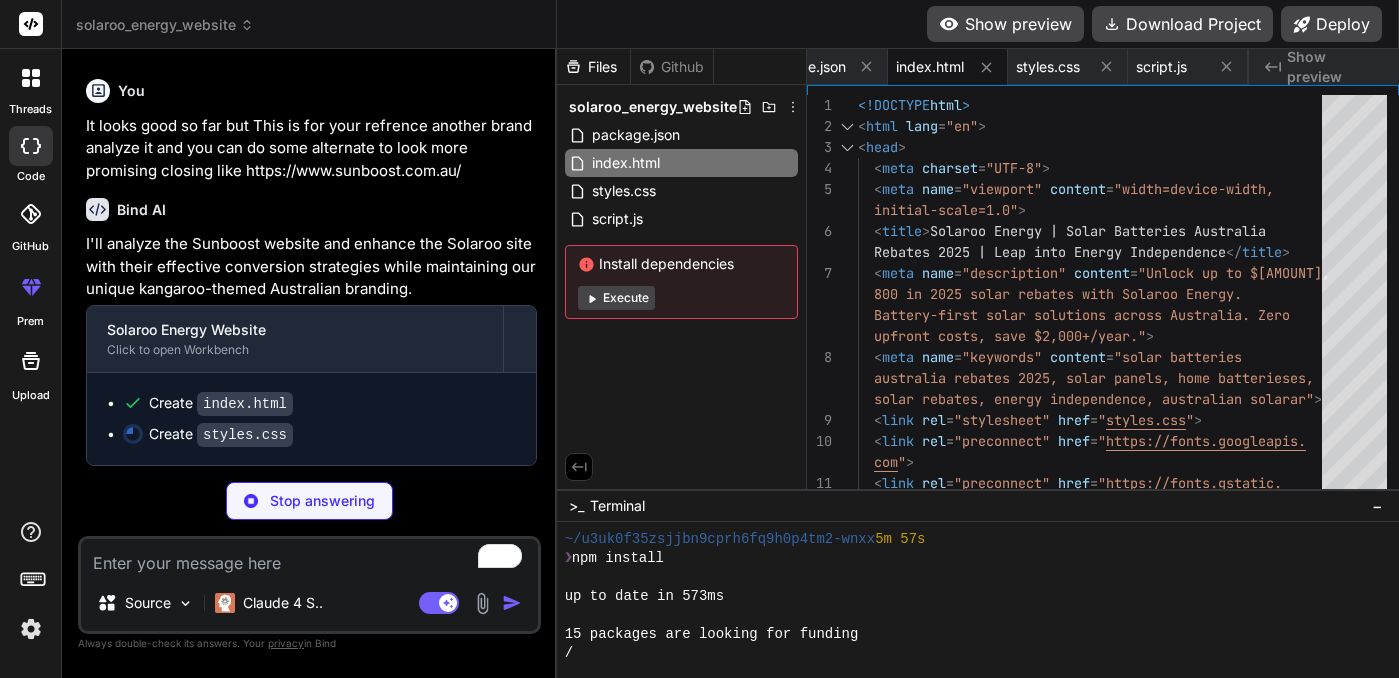scroll, scrollTop: 6688, scrollLeft: 0, axis: vertical 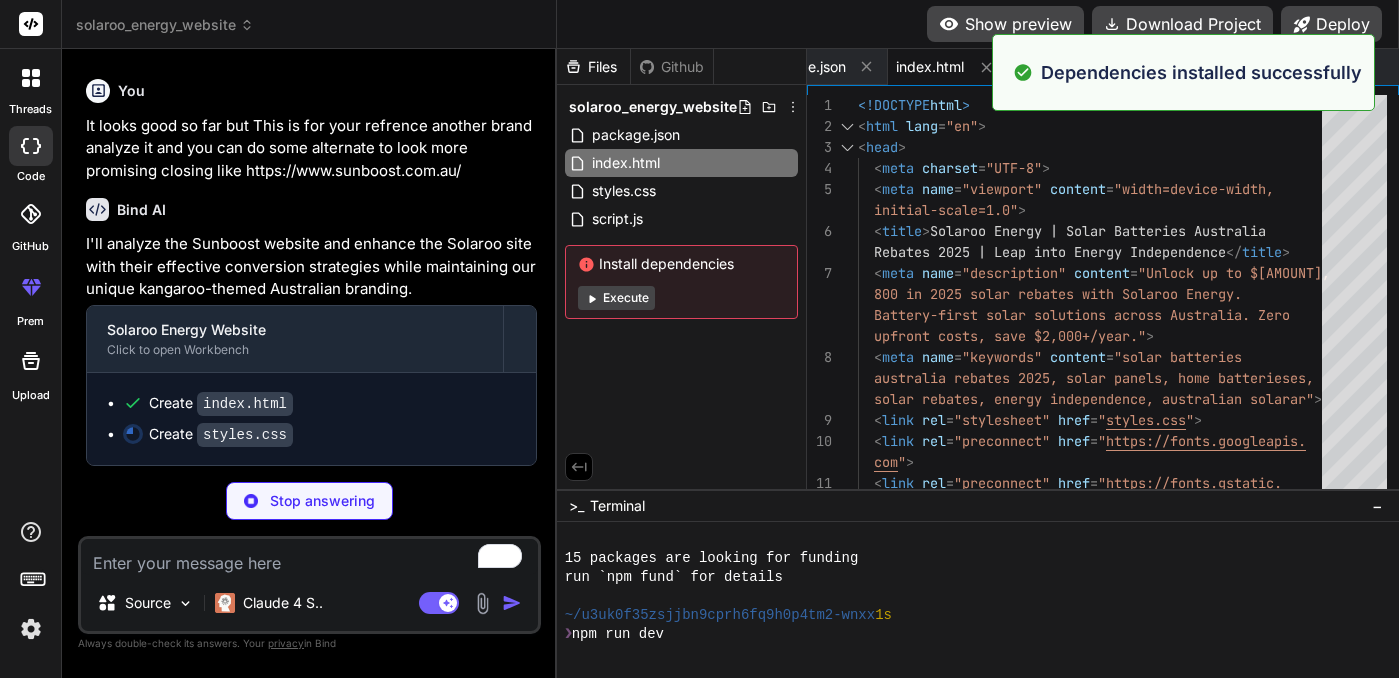 click on "Execute" at bounding box center (616, 298) 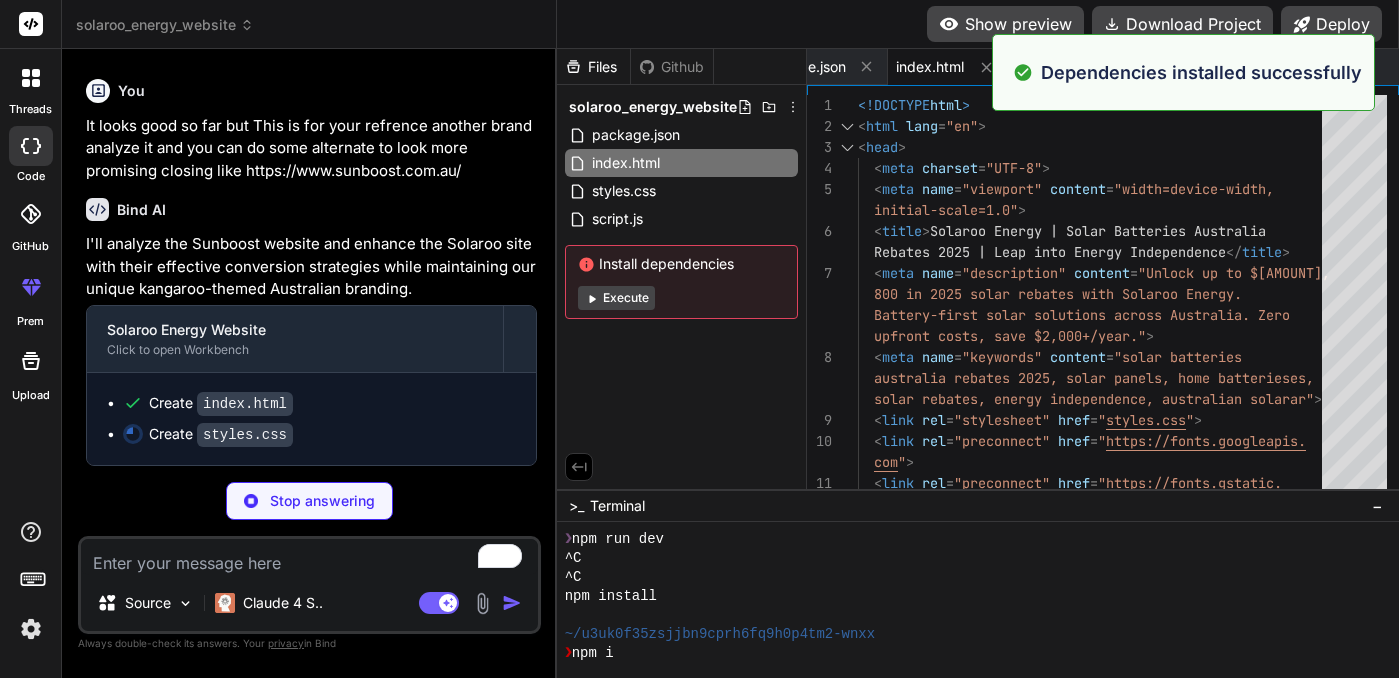 scroll, scrollTop: 6821, scrollLeft: 0, axis: vertical 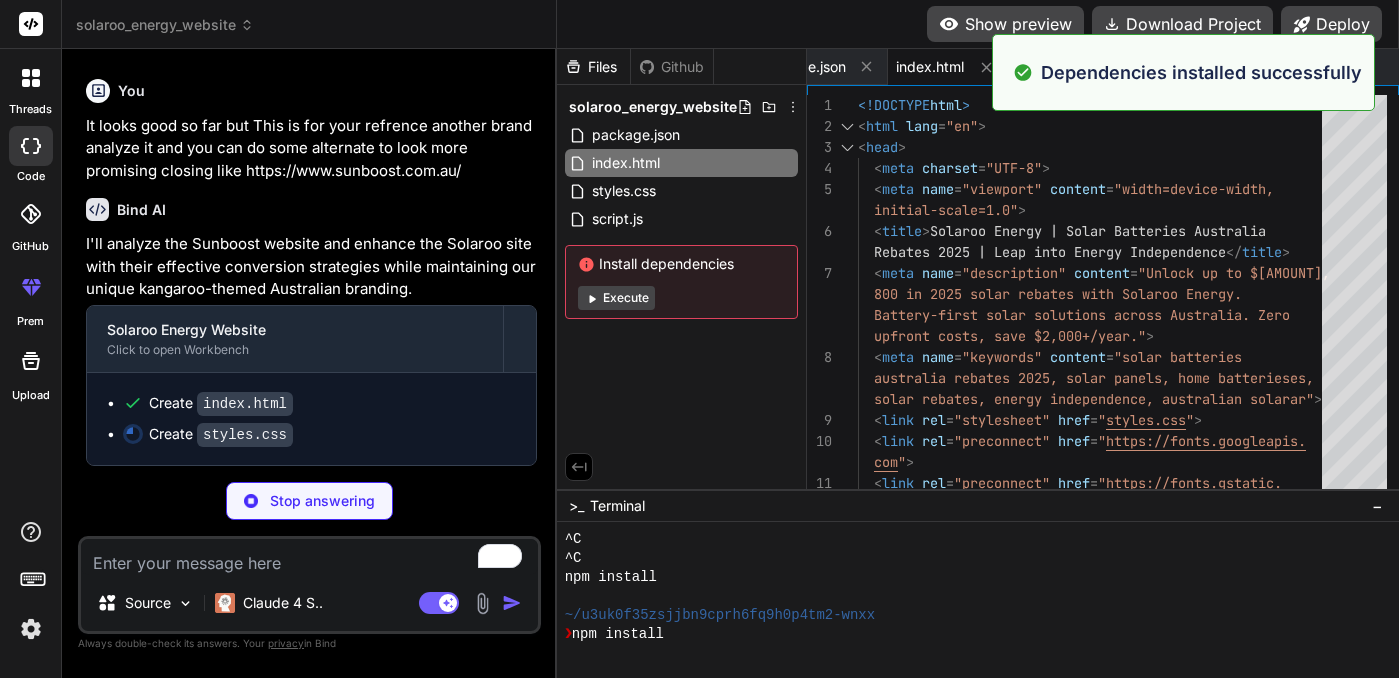 click on "Execute" at bounding box center (616, 298) 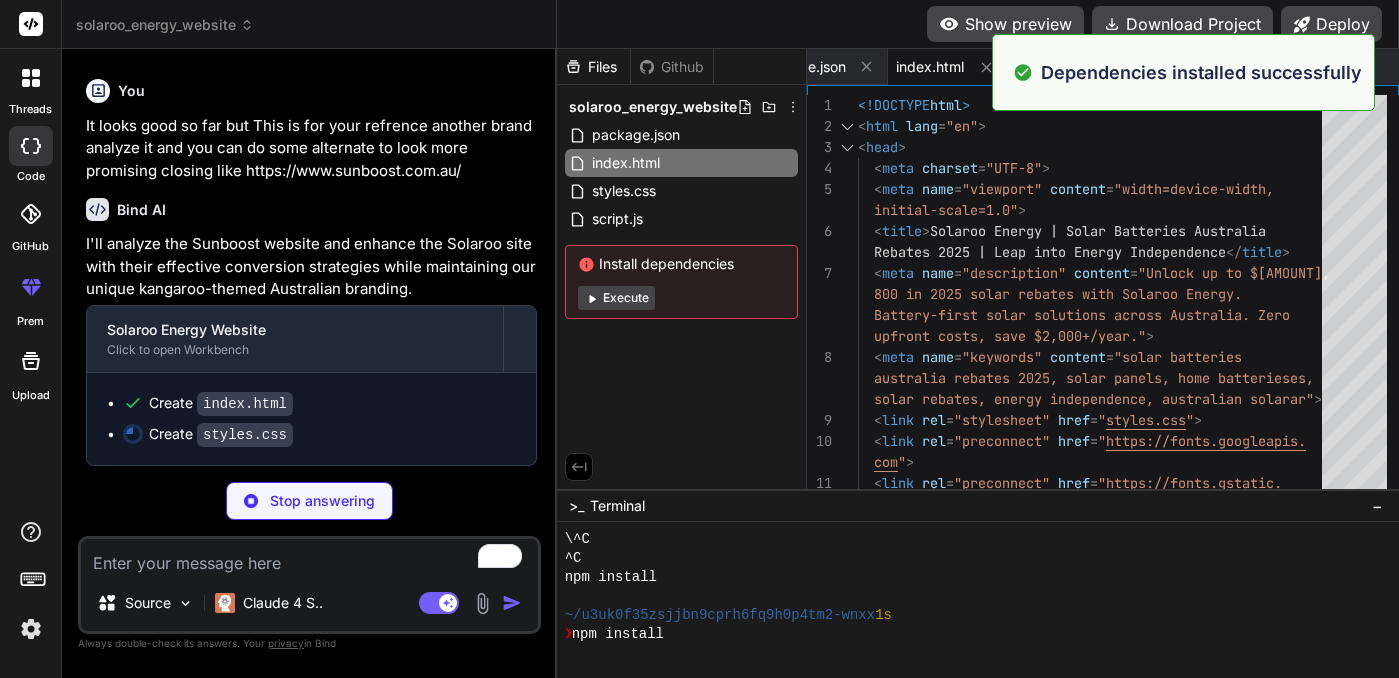 scroll, scrollTop: 6935, scrollLeft: 0, axis: vertical 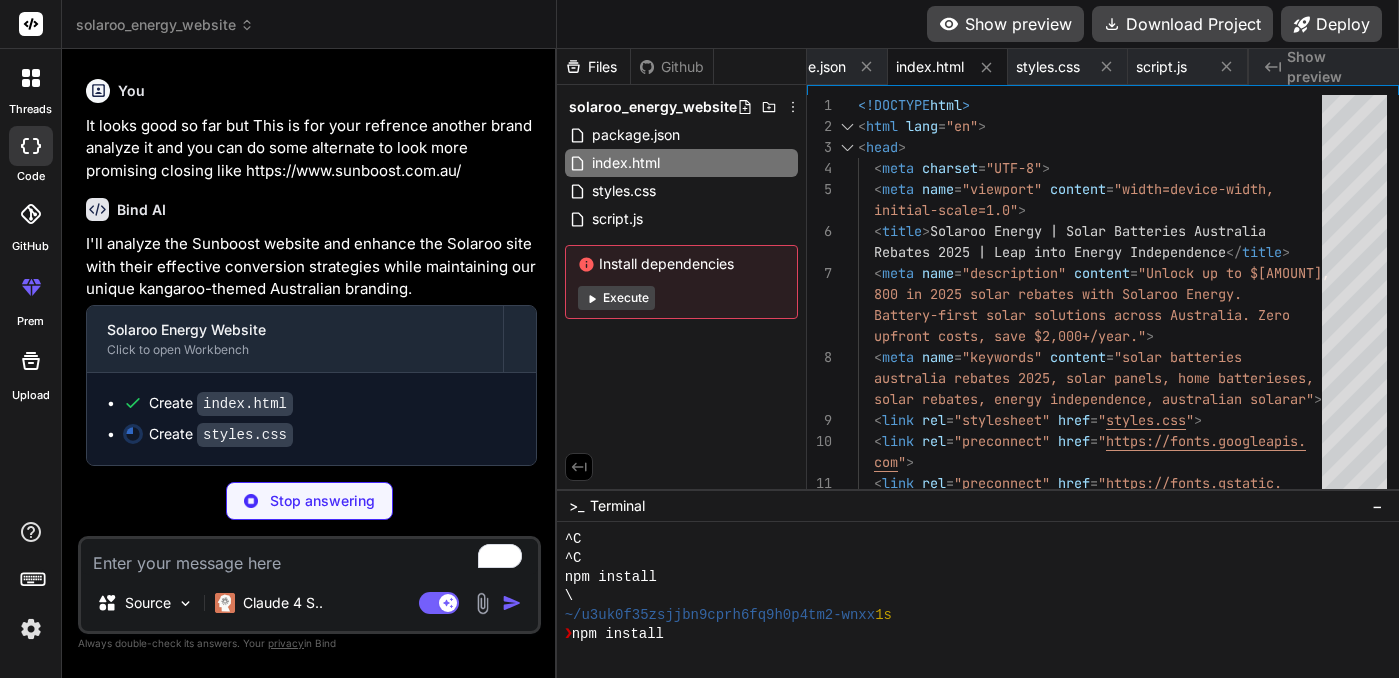 click on "Execute" at bounding box center [616, 298] 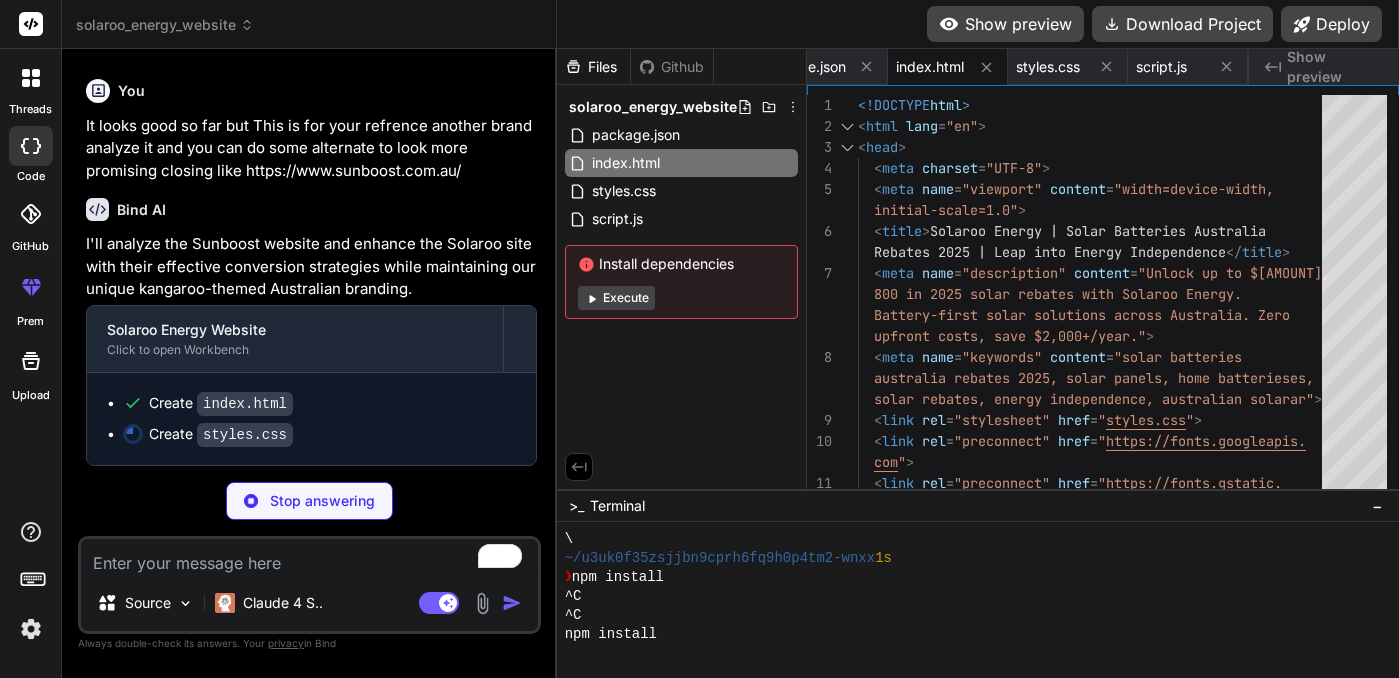 click on "Execute" at bounding box center [616, 298] 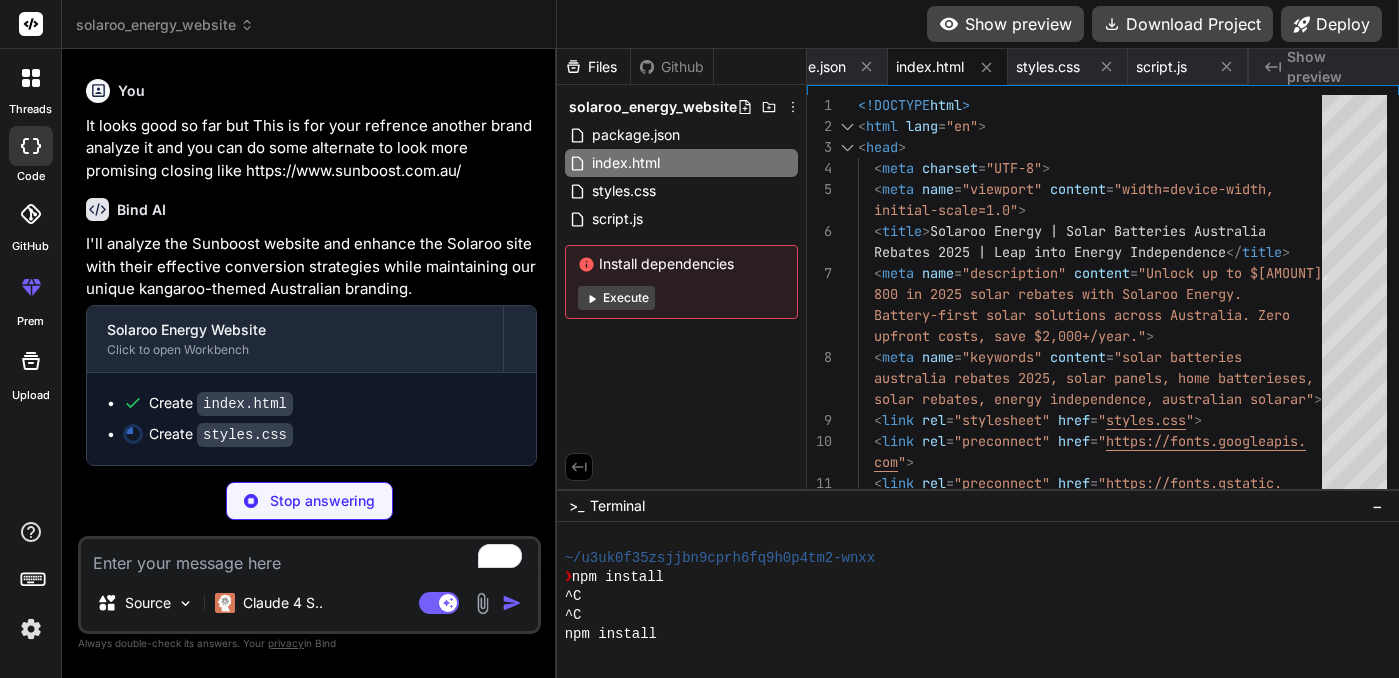 click on "Execute" at bounding box center (616, 298) 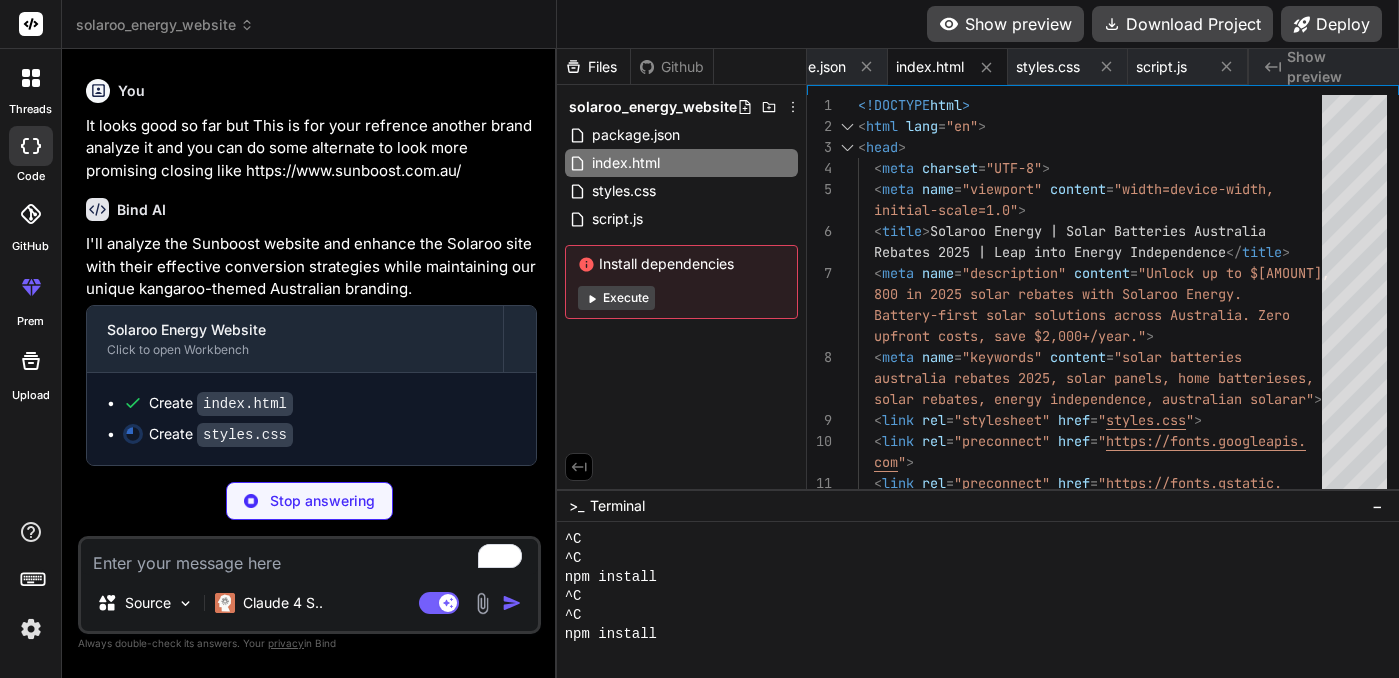 click on "Execute" at bounding box center (616, 298) 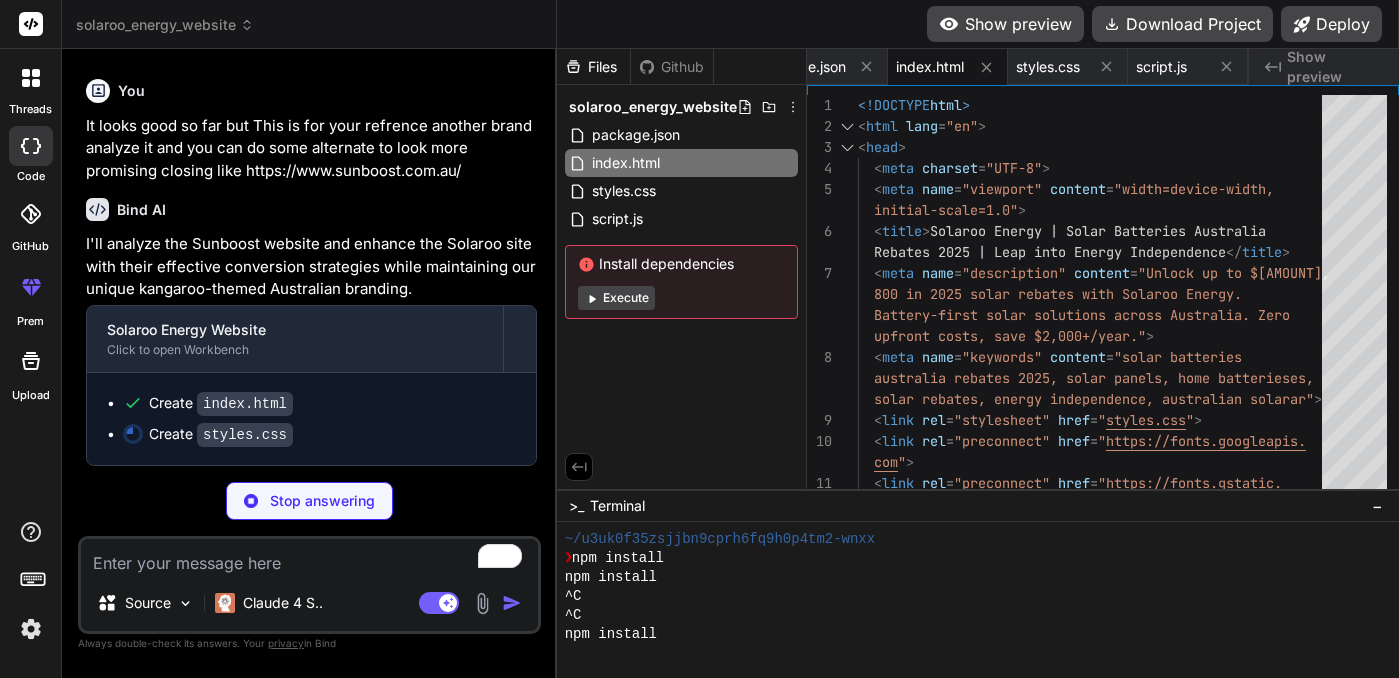 click on "Execute" at bounding box center [616, 298] 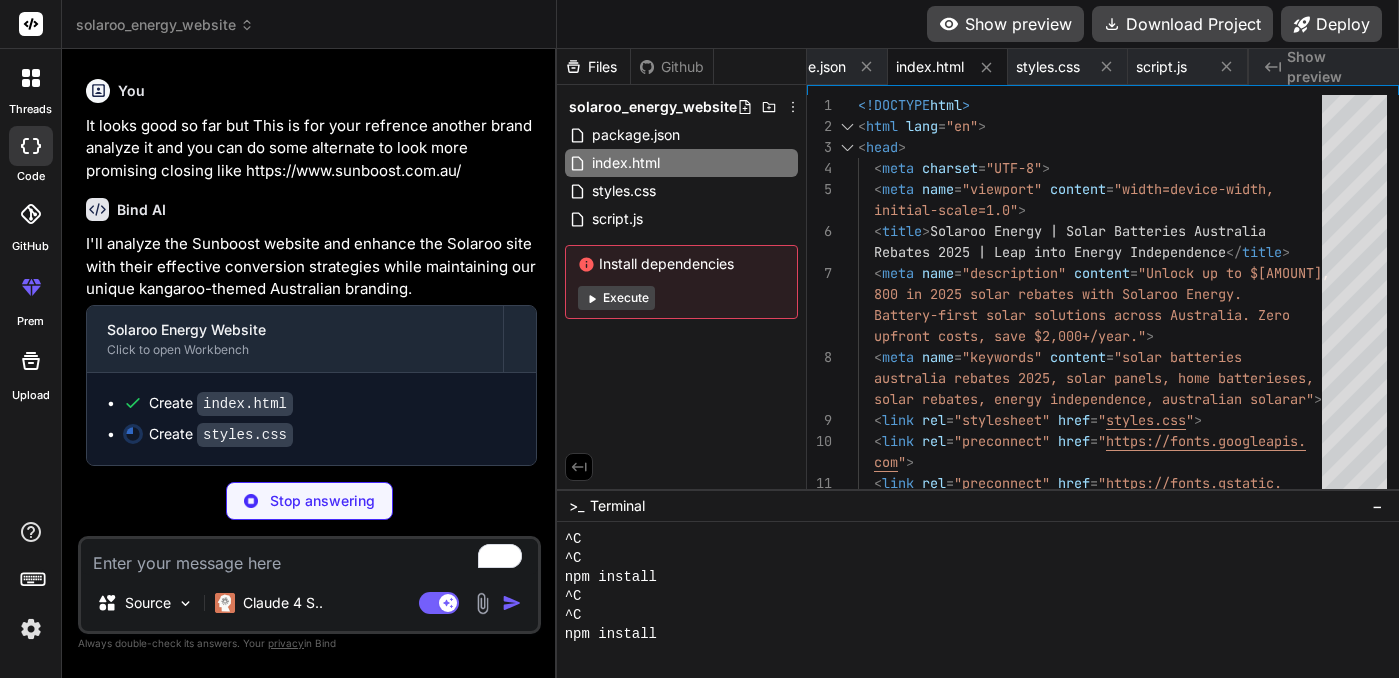 click on "Execute" at bounding box center [616, 298] 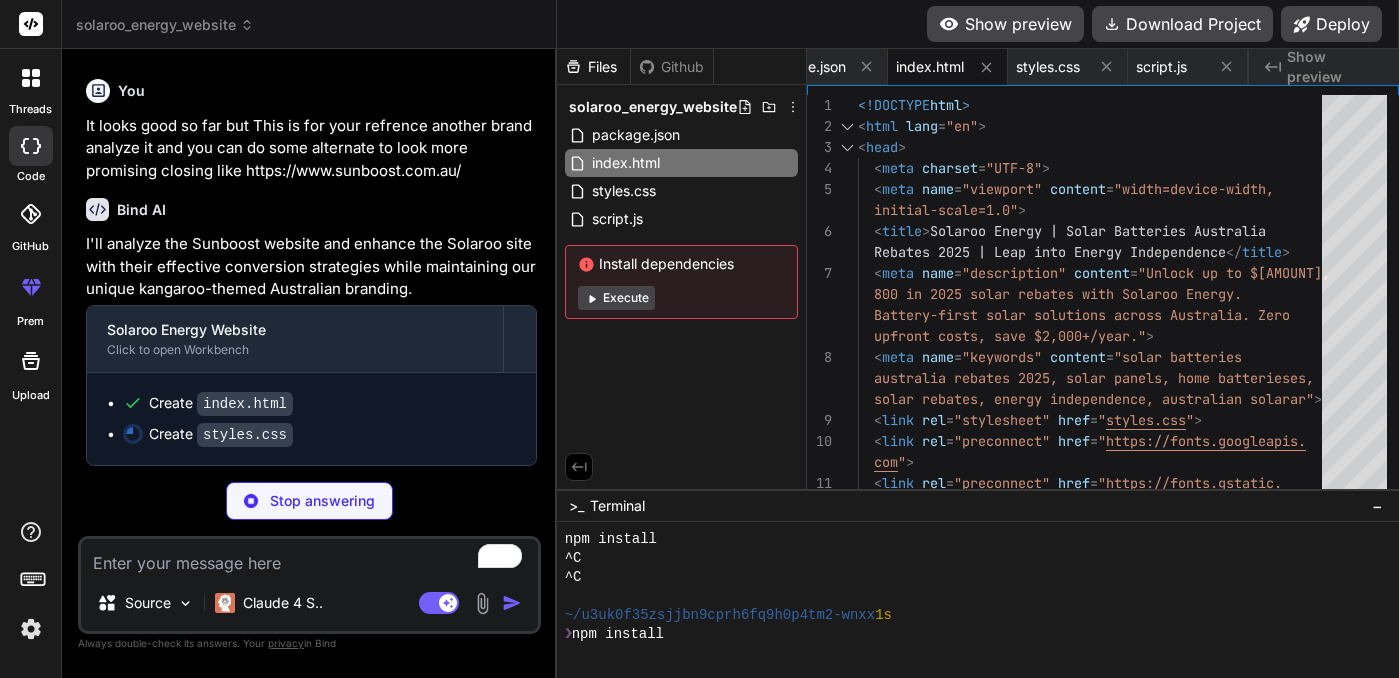 click on "Execute" at bounding box center [616, 298] 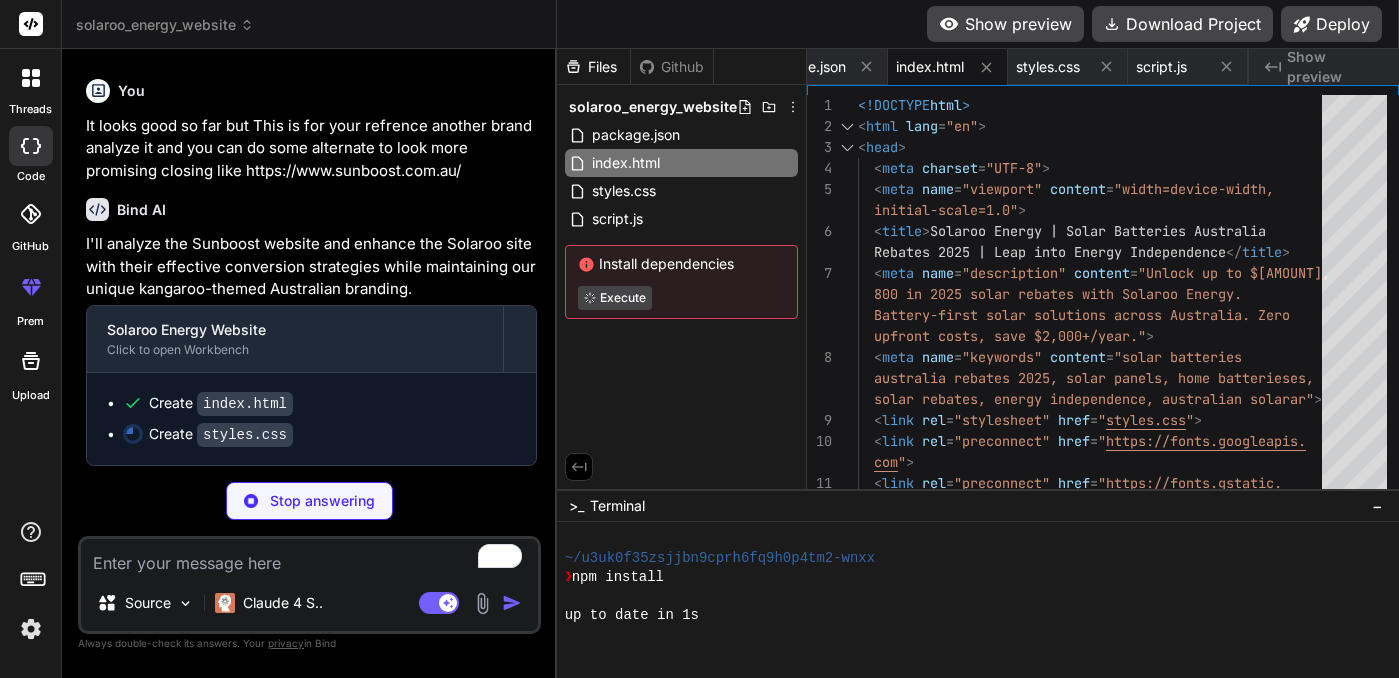 scroll, scrollTop: 7828, scrollLeft: 0, axis: vertical 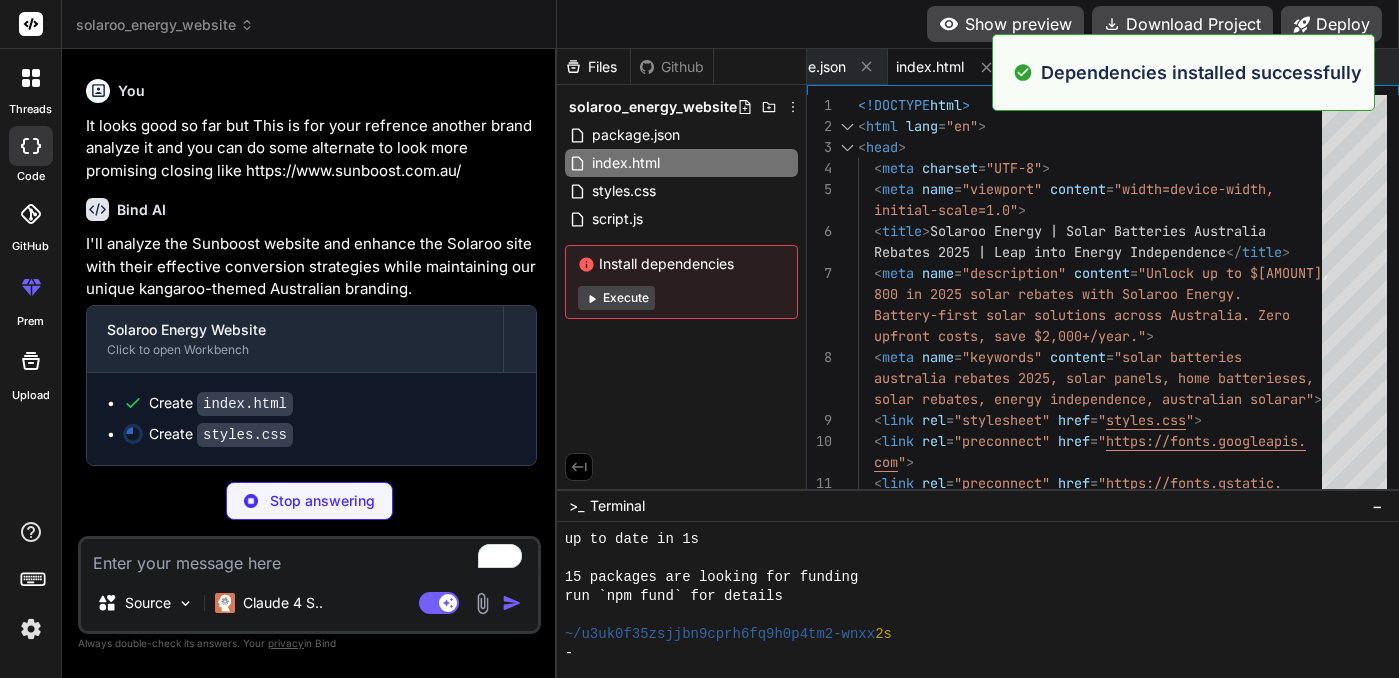 click on "Execute" at bounding box center [616, 298] 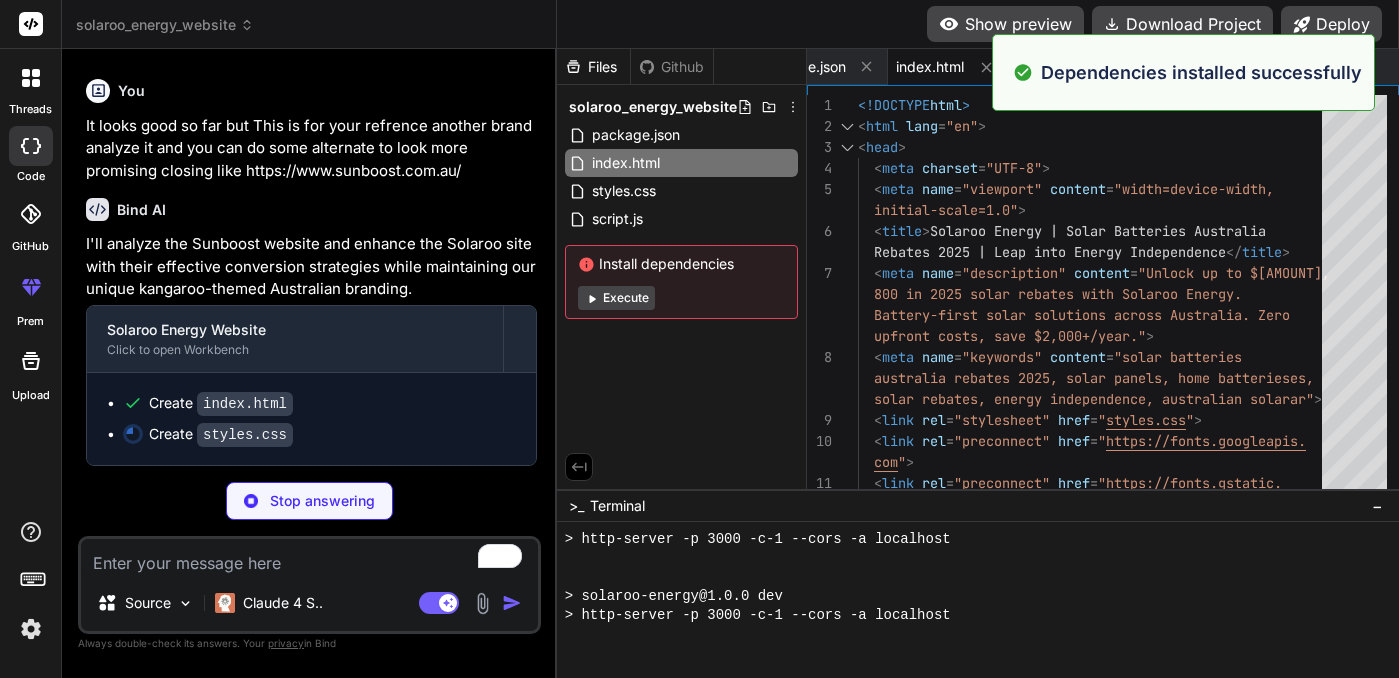 click on "Execute" at bounding box center [616, 298] 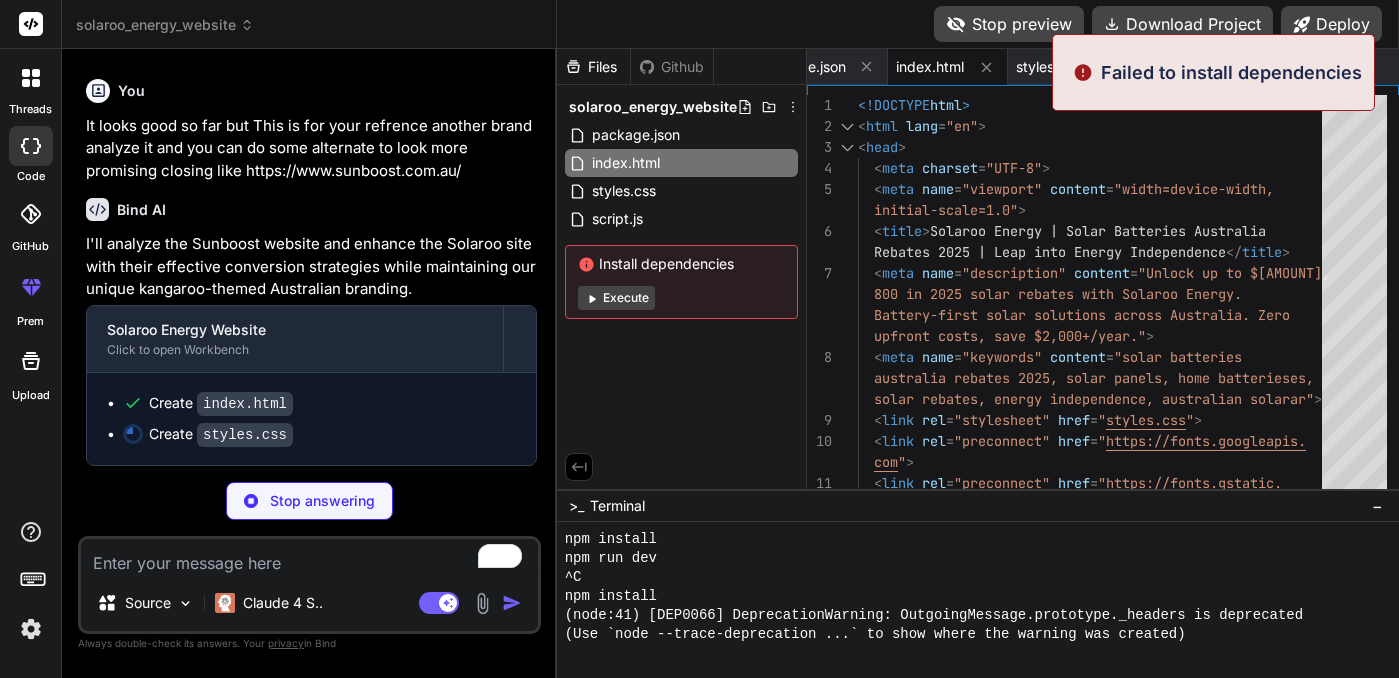 scroll, scrollTop: 9386, scrollLeft: 0, axis: vertical 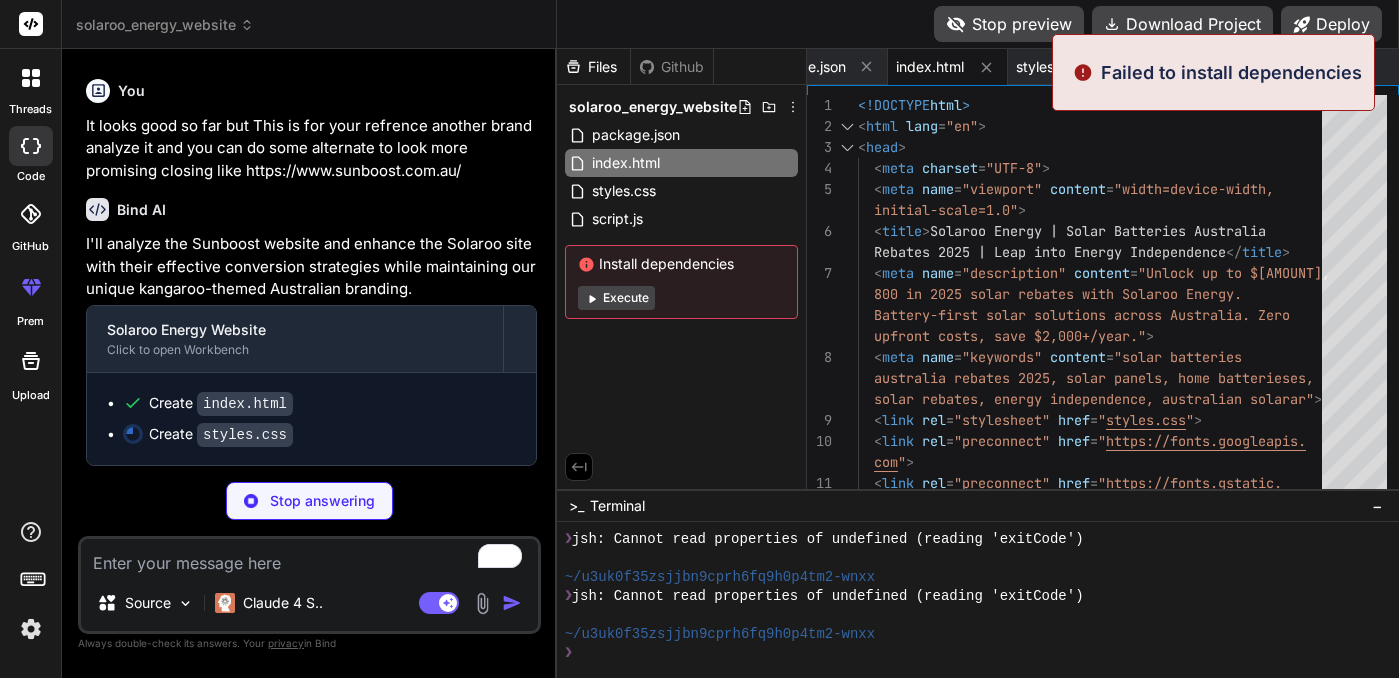 click on "Execute" at bounding box center (616, 298) 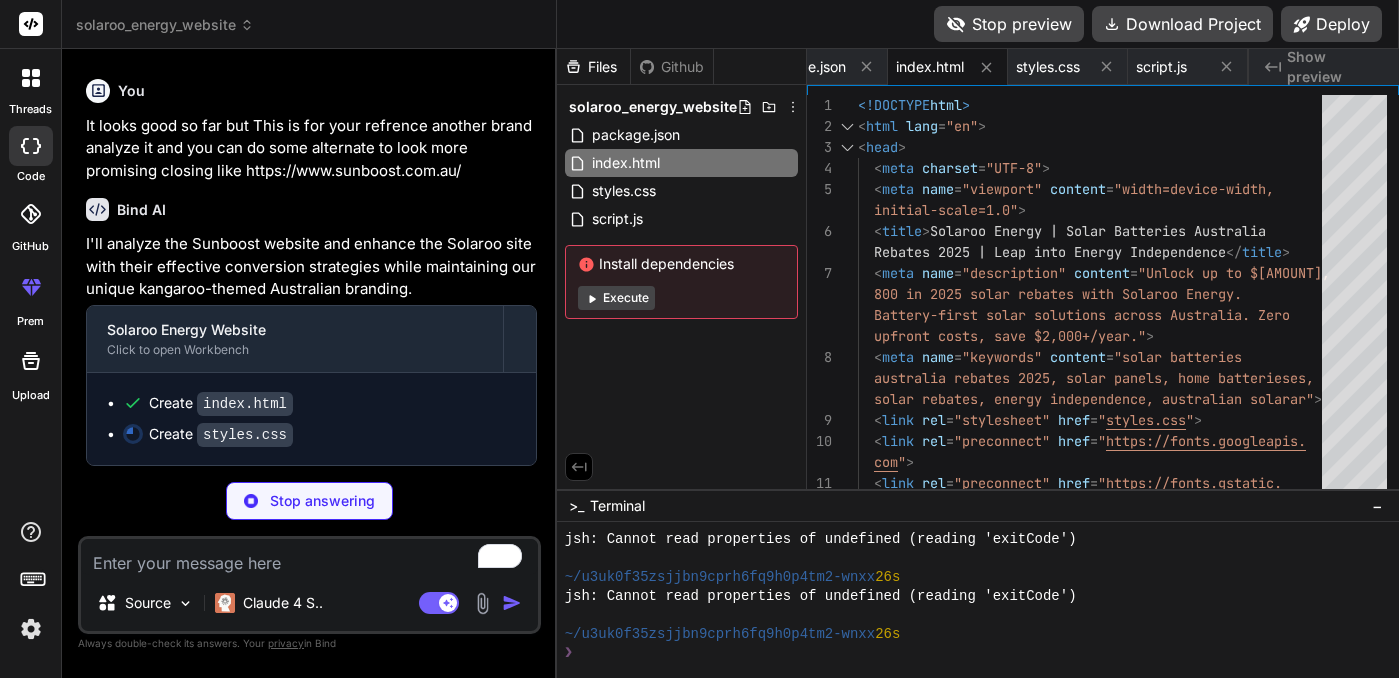 scroll, scrollTop: 12996, scrollLeft: 0, axis: vertical 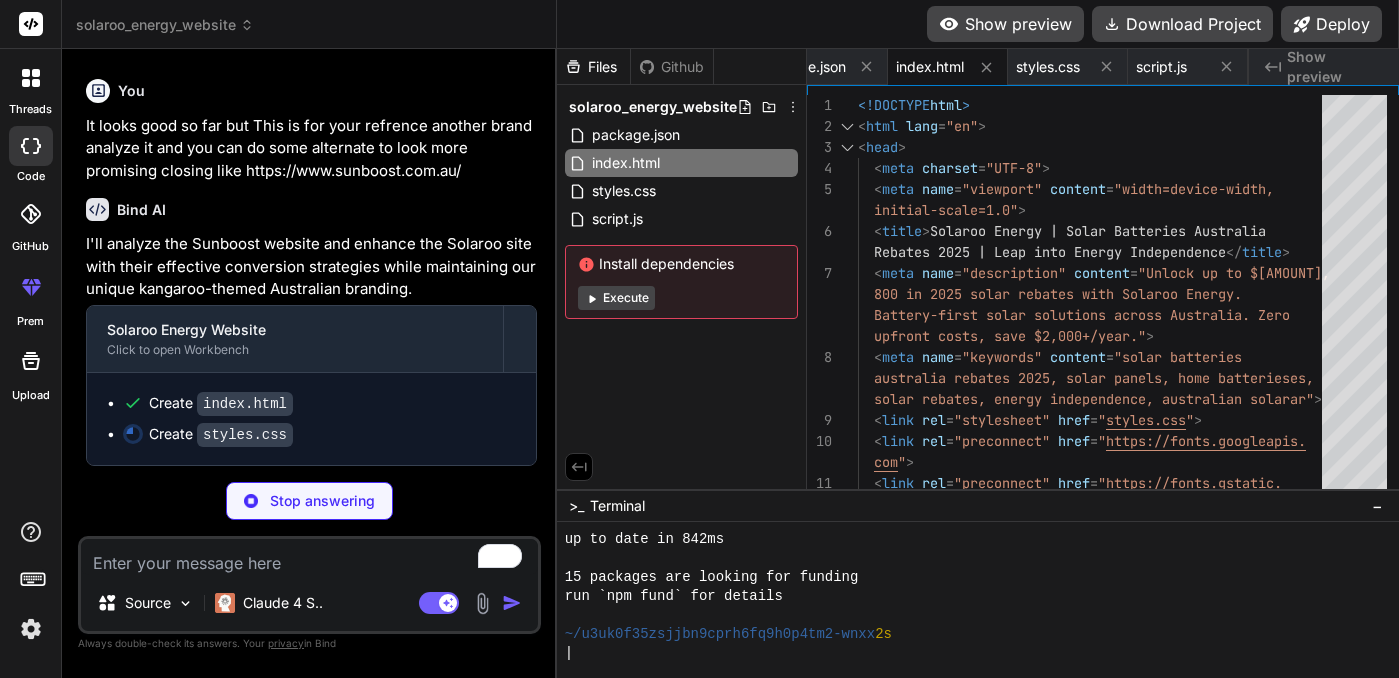 click on "Execute" at bounding box center [616, 298] 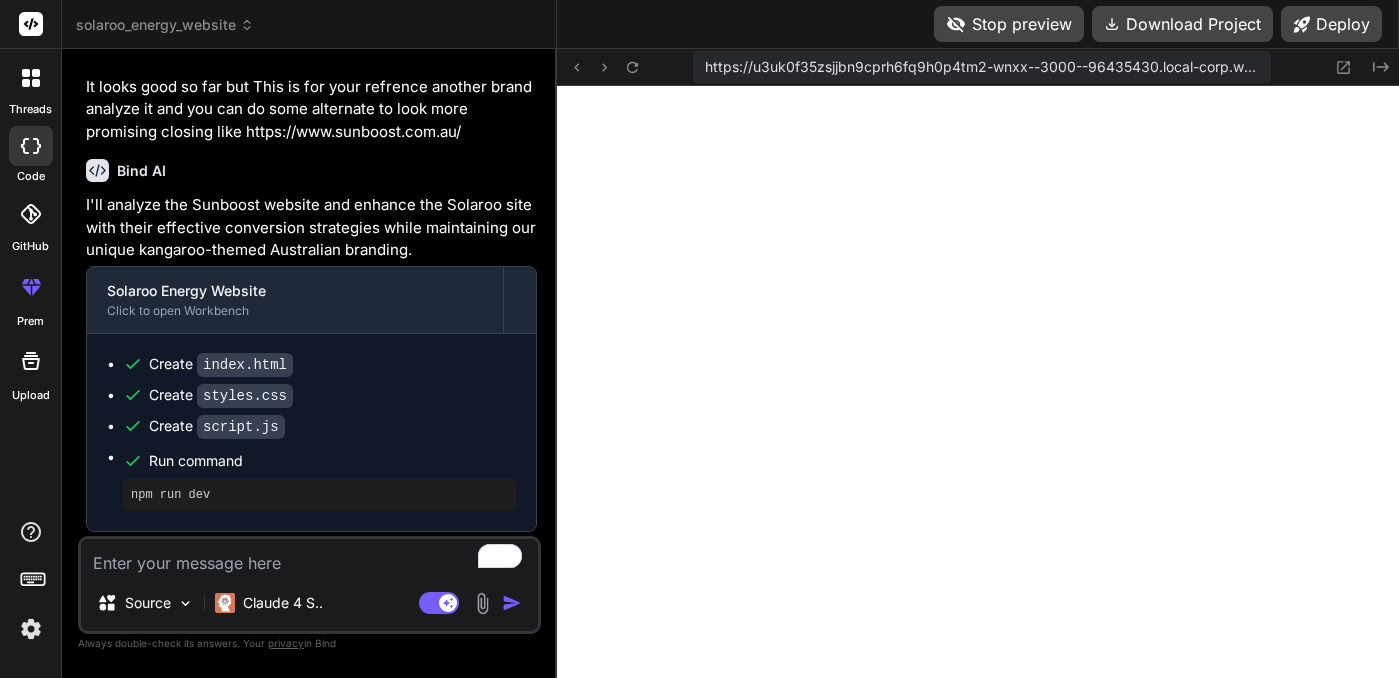 scroll, scrollTop: 13908, scrollLeft: 0, axis: vertical 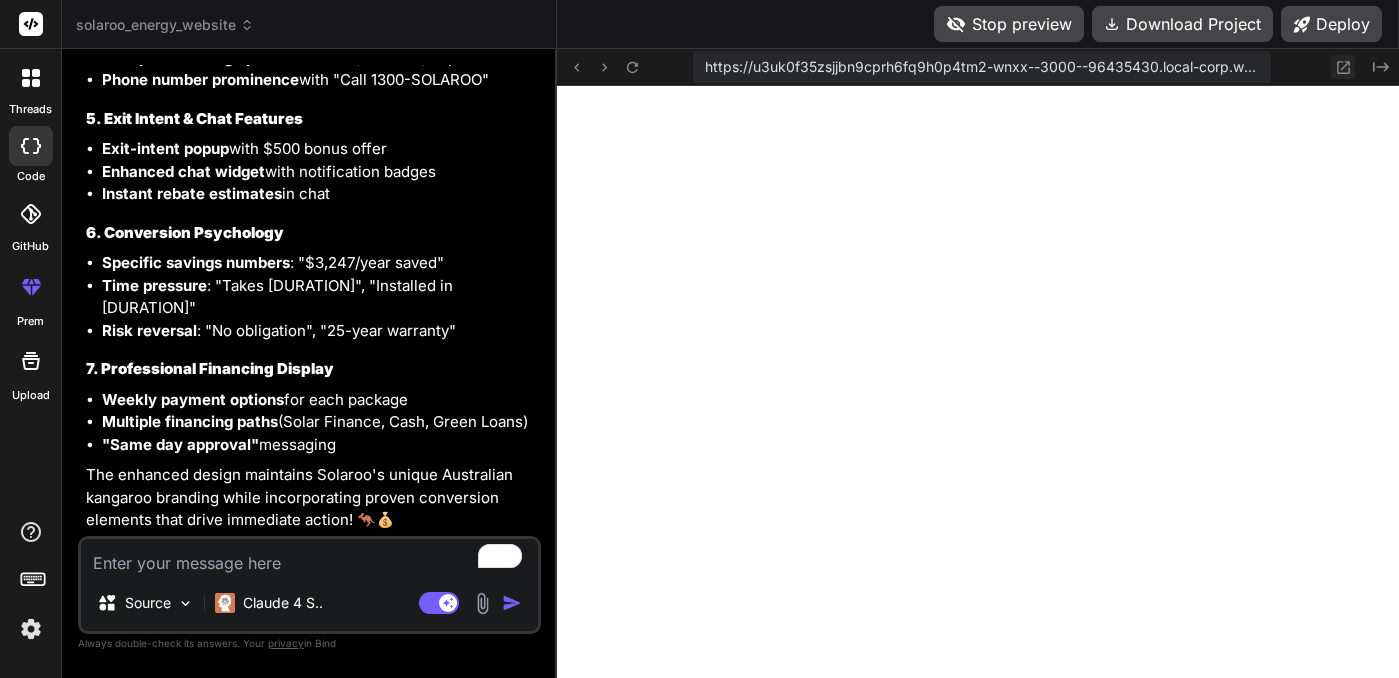 click 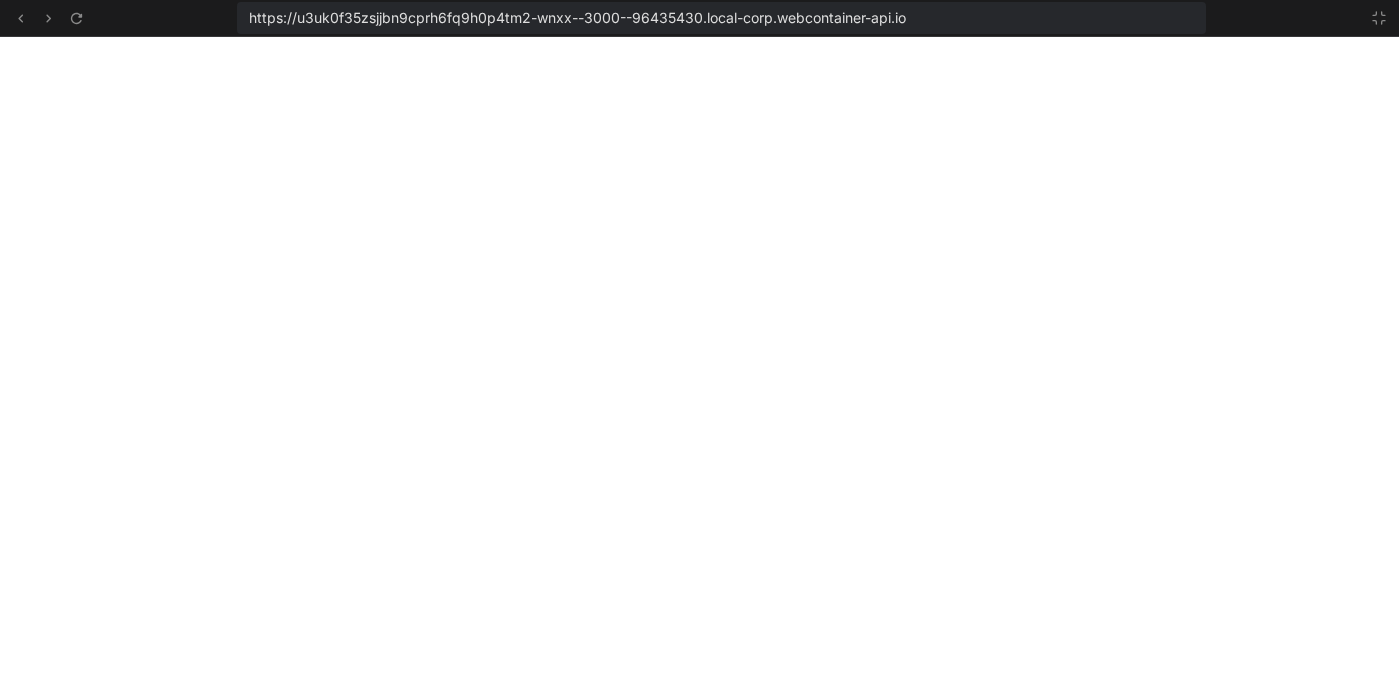 scroll, scrollTop: 14060, scrollLeft: 0, axis: vertical 